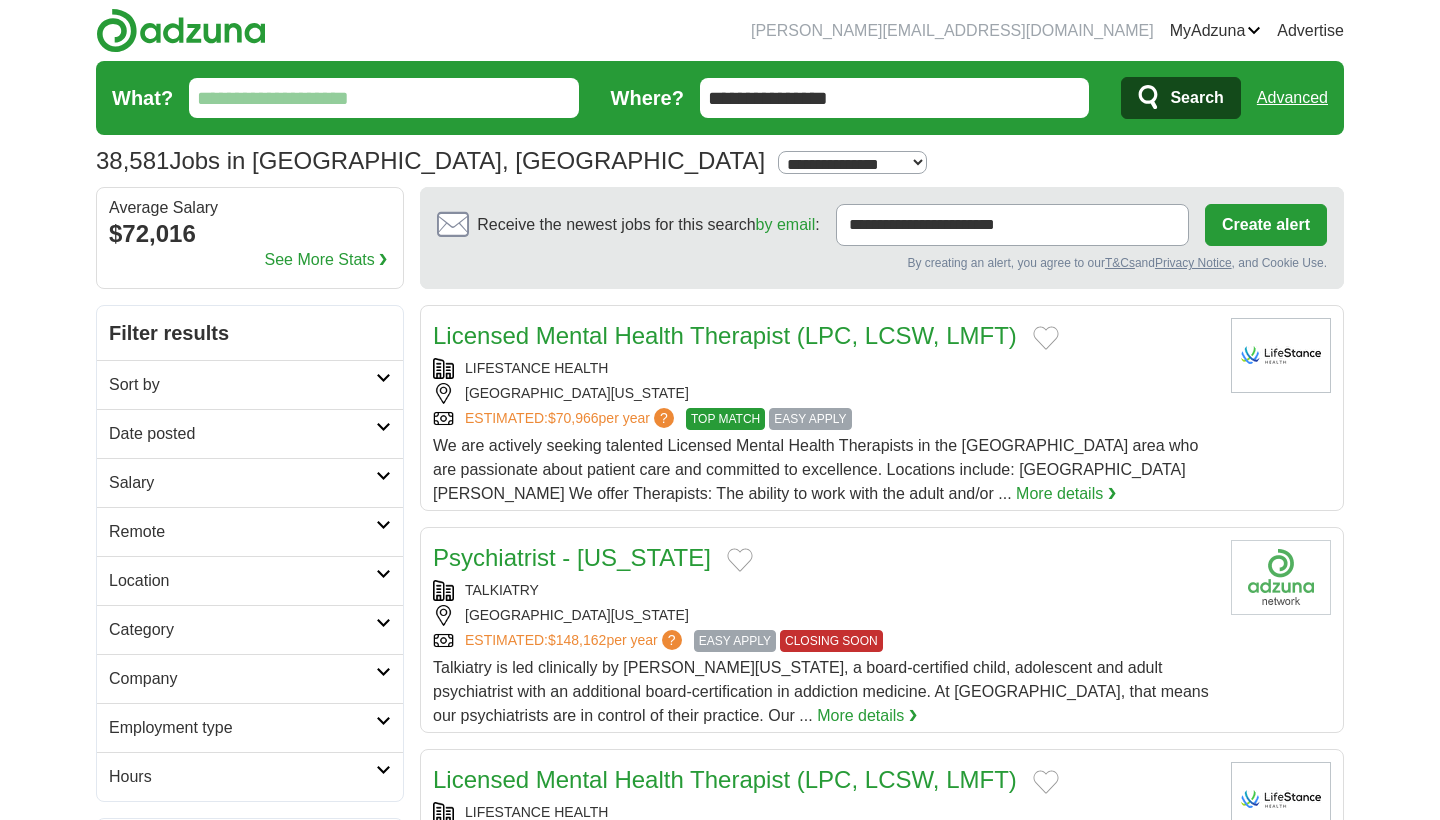 scroll, scrollTop: 0, scrollLeft: 0, axis: both 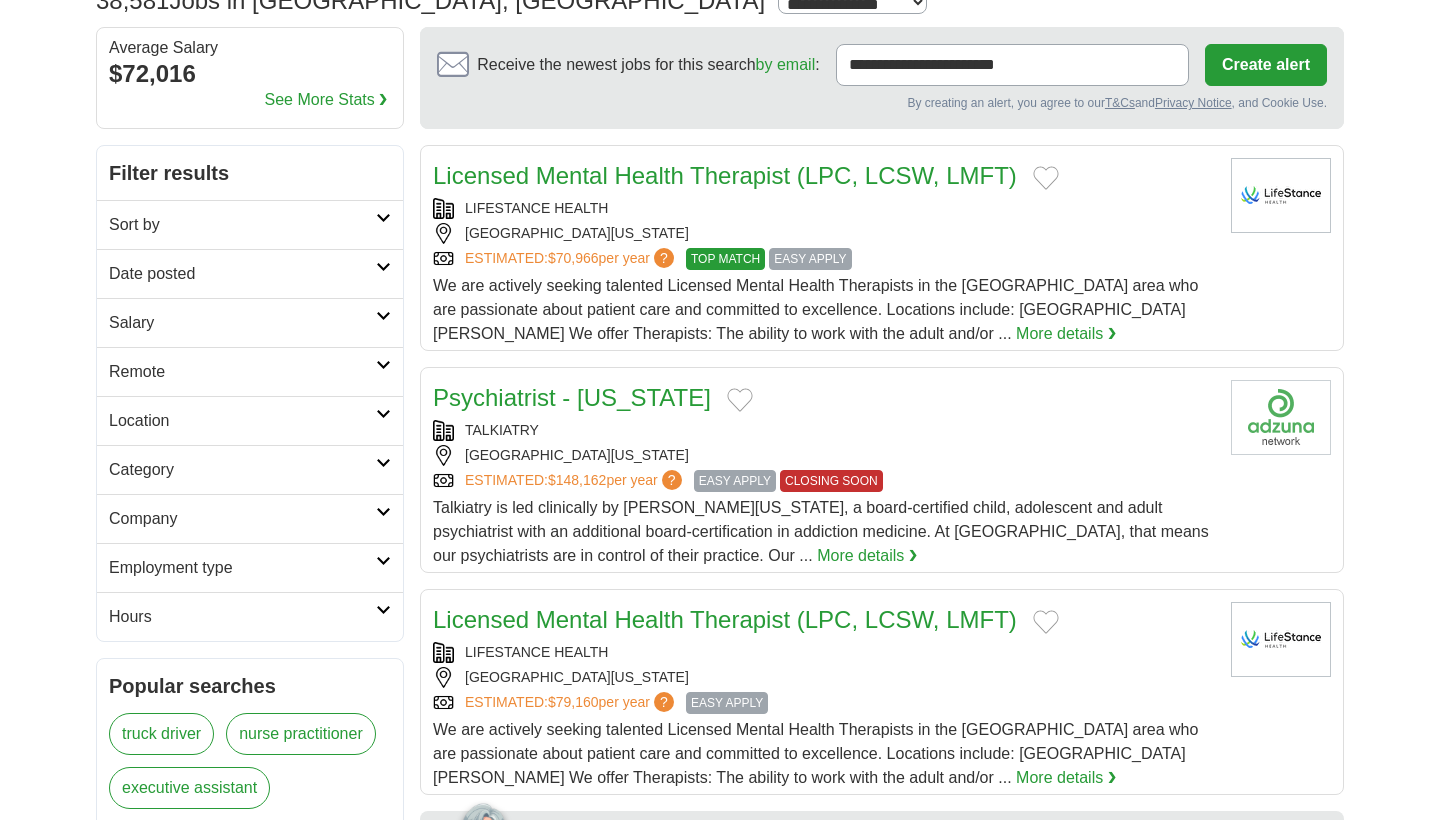 click on "Location" at bounding box center [242, 421] 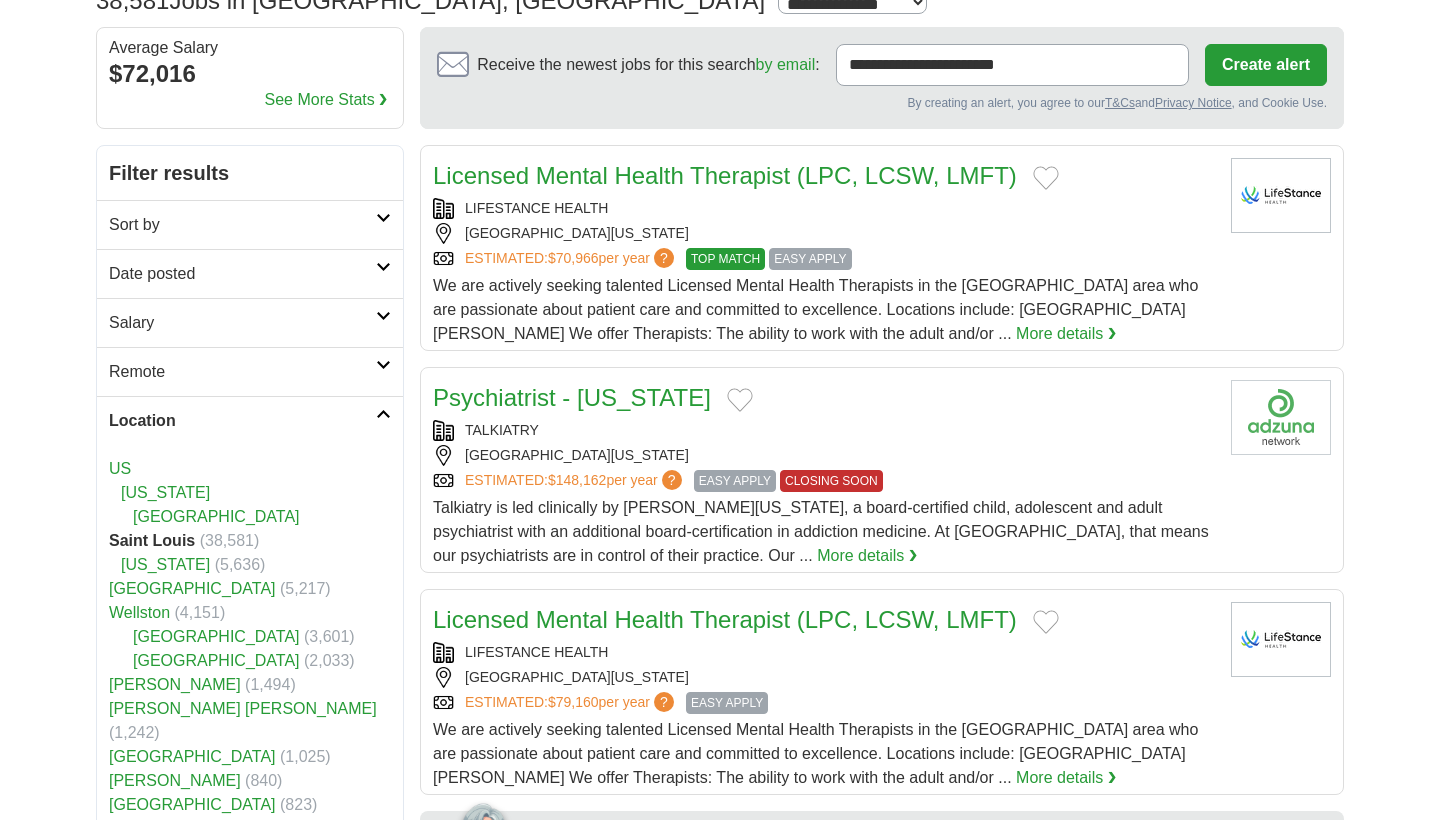 click on "Location" at bounding box center [242, 421] 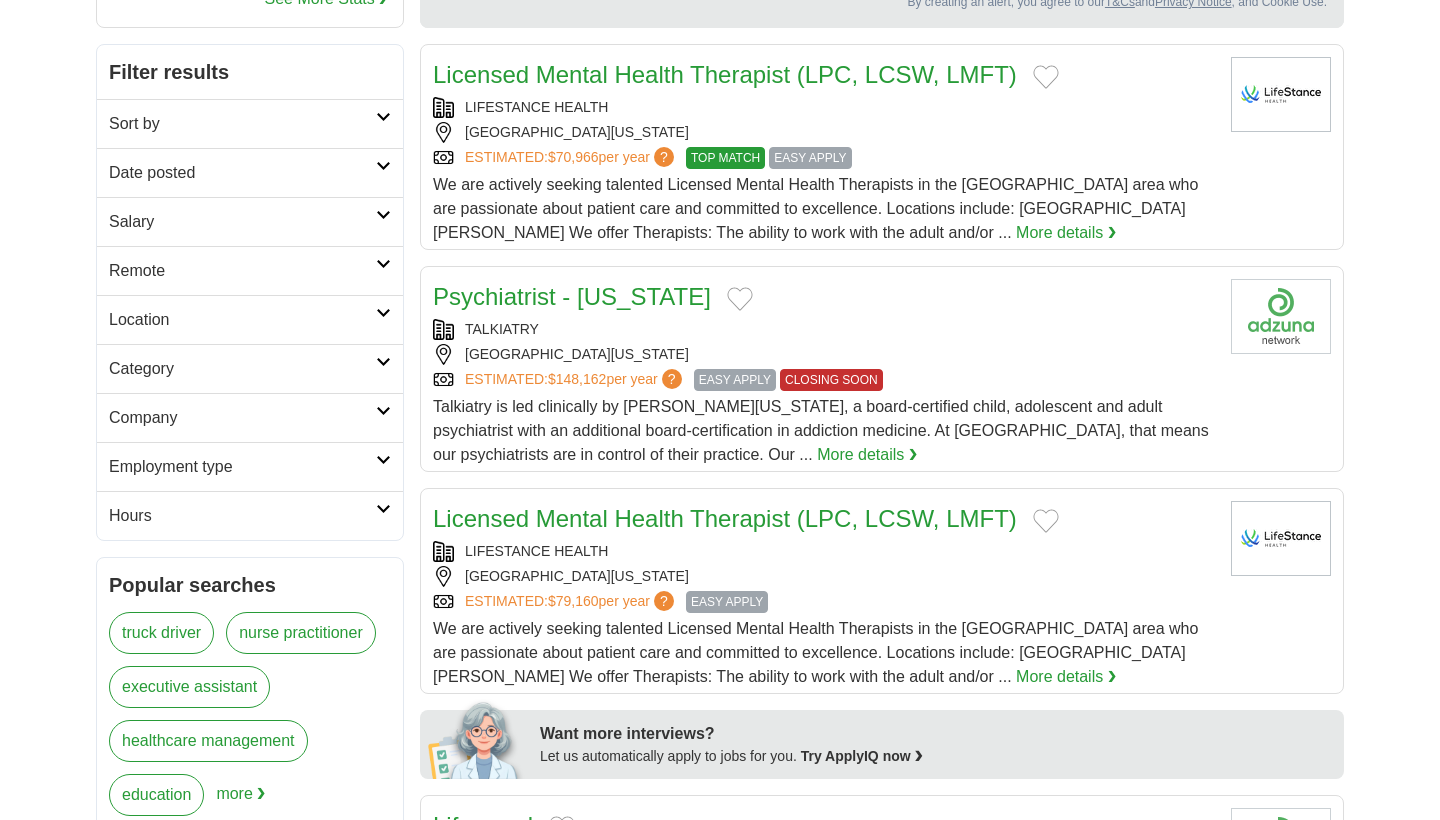 scroll, scrollTop: 267, scrollLeft: 0, axis: vertical 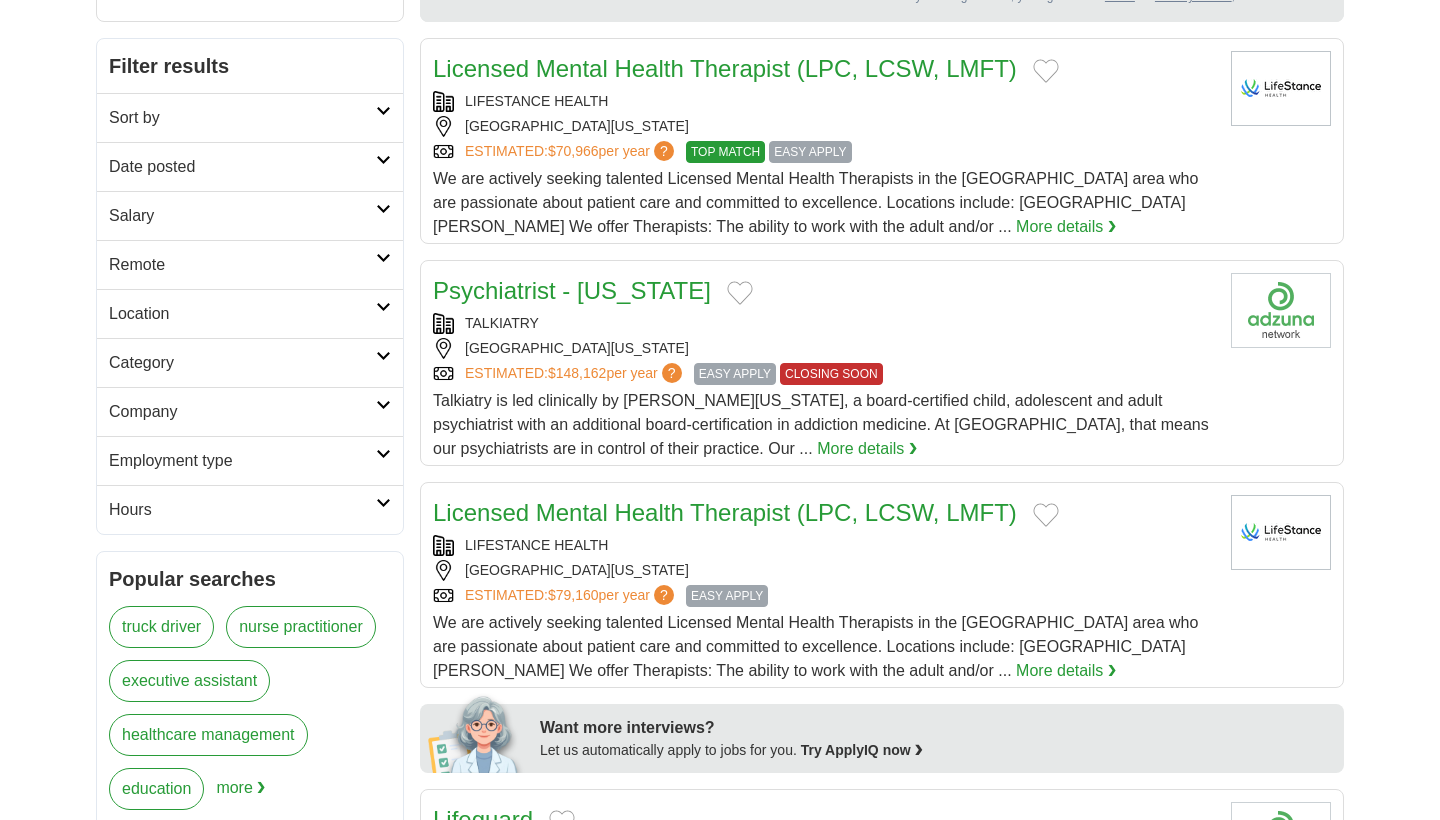 click on "Employment type" at bounding box center [242, 461] 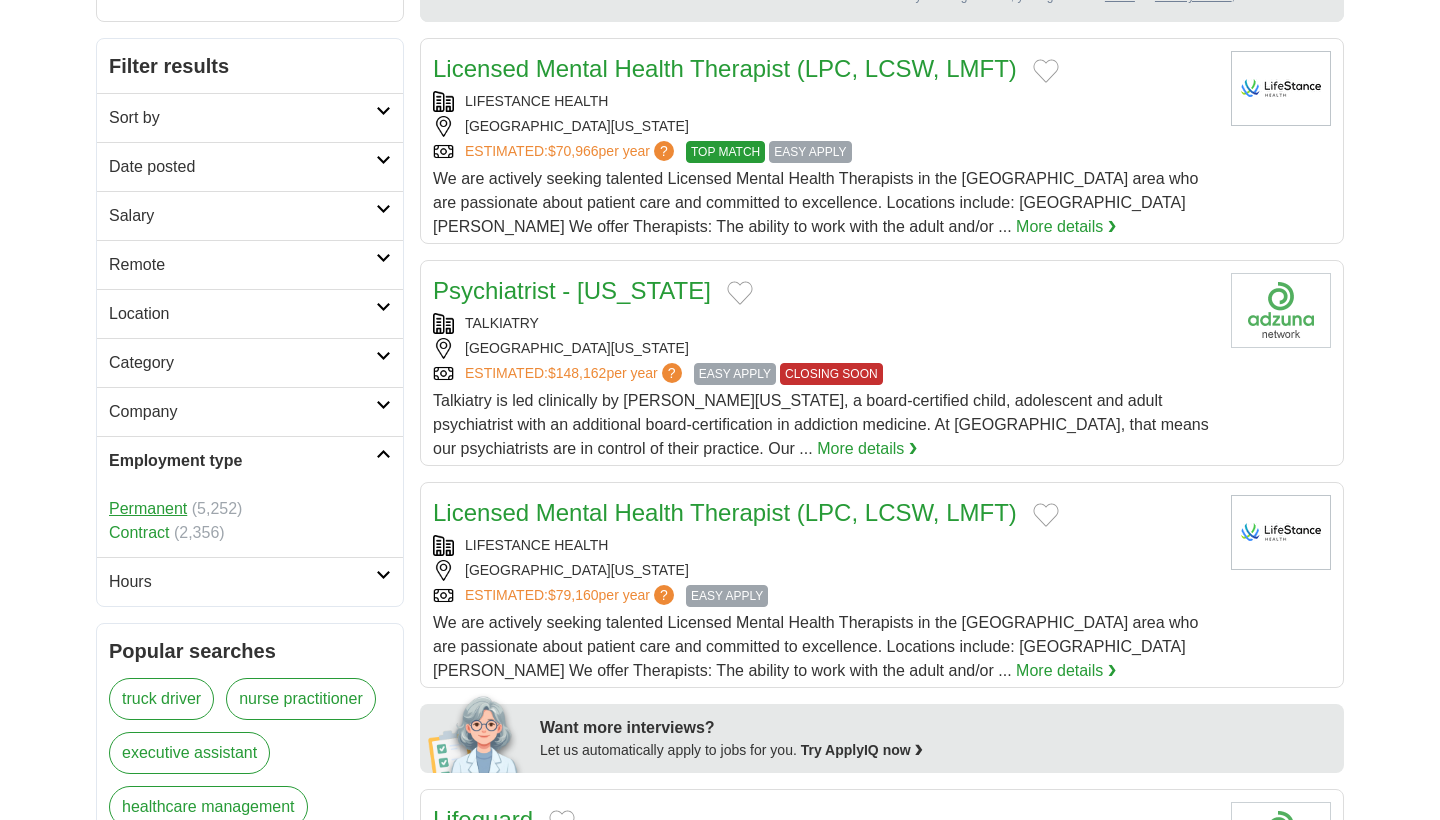 click on "Permanent" at bounding box center [148, 508] 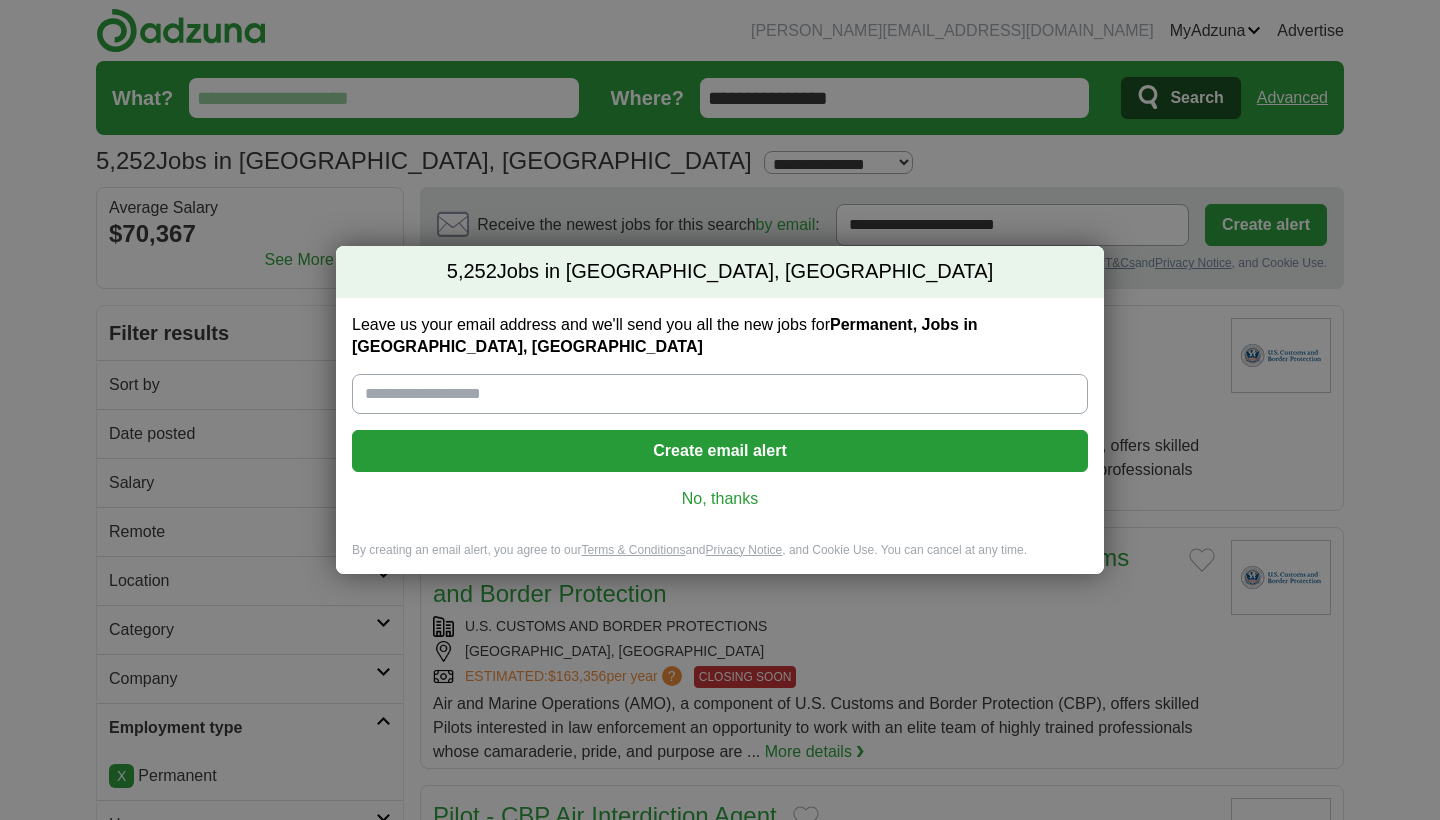 scroll, scrollTop: 0, scrollLeft: 0, axis: both 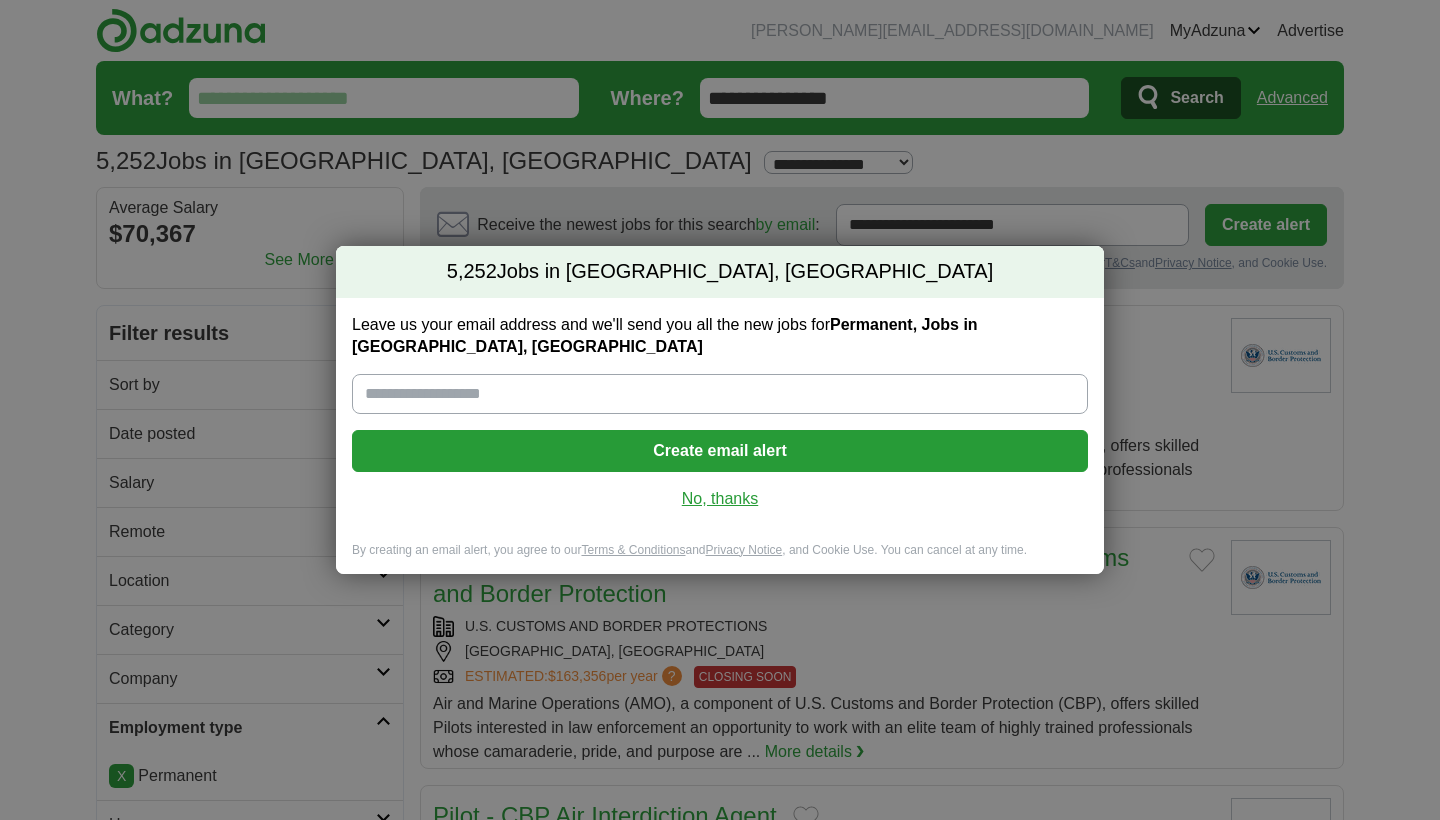 click on "No, thanks" at bounding box center (720, 499) 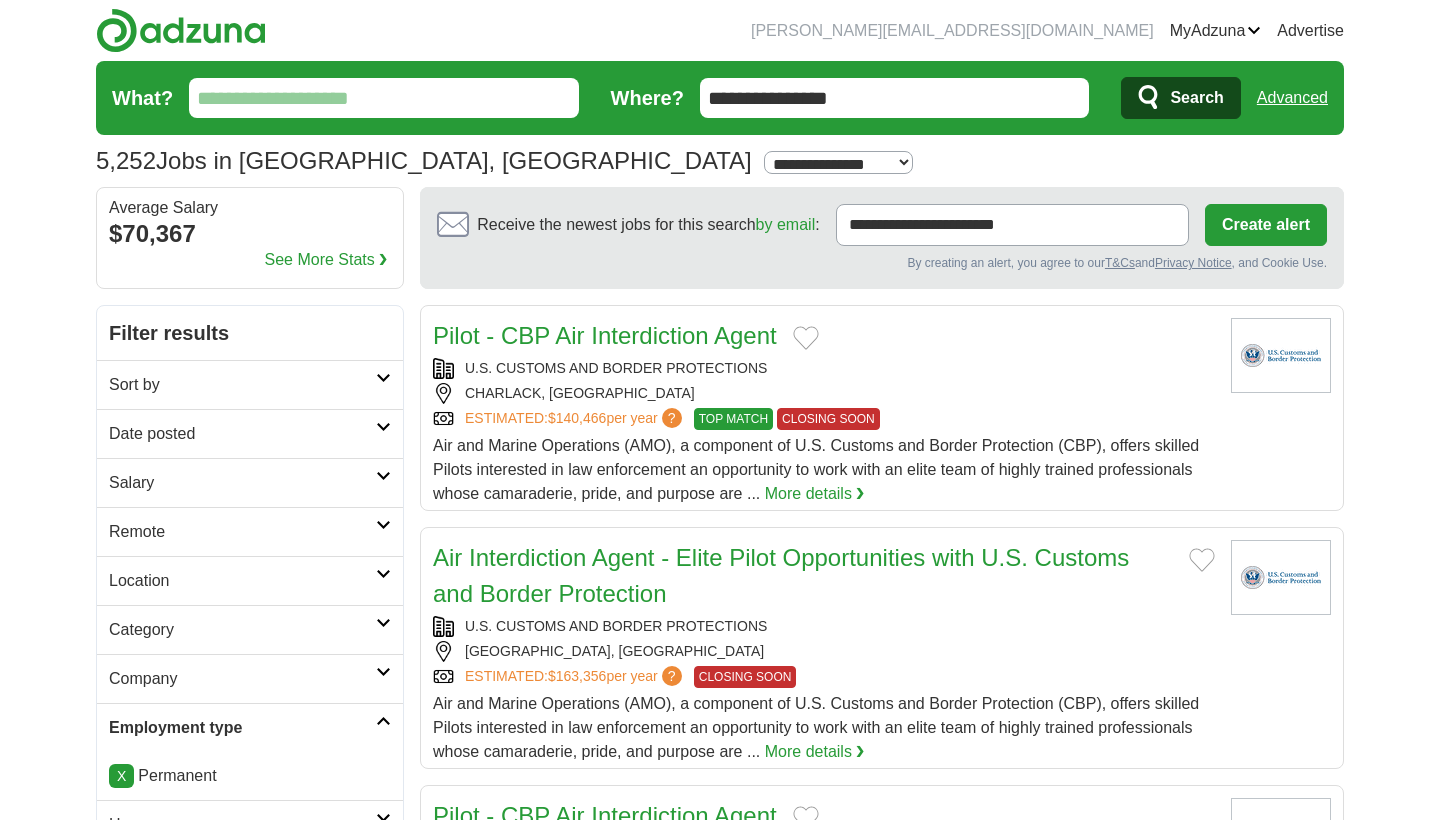 click on "Salary" at bounding box center [250, 482] 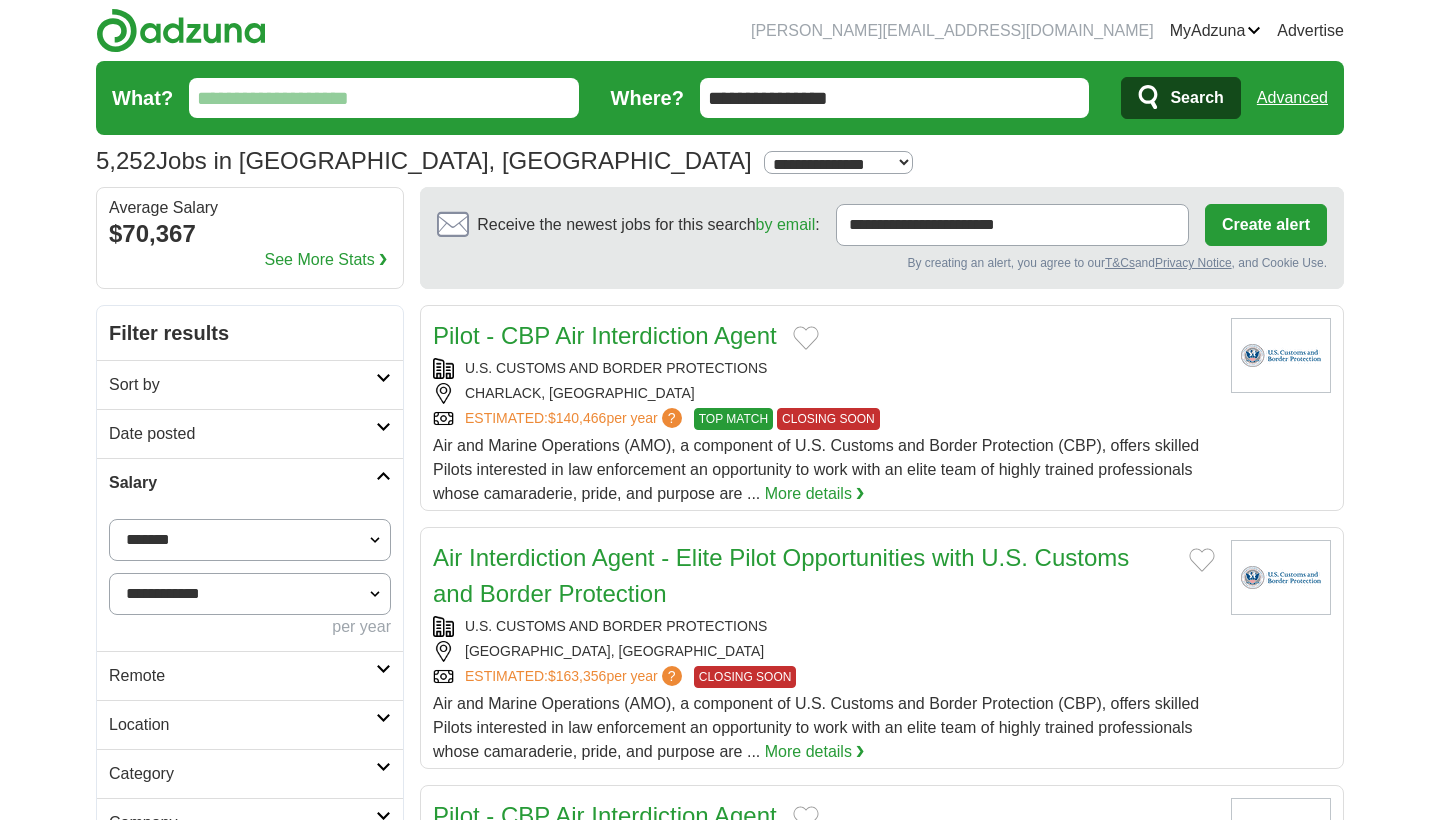 click on "Salary" at bounding box center (250, 482) 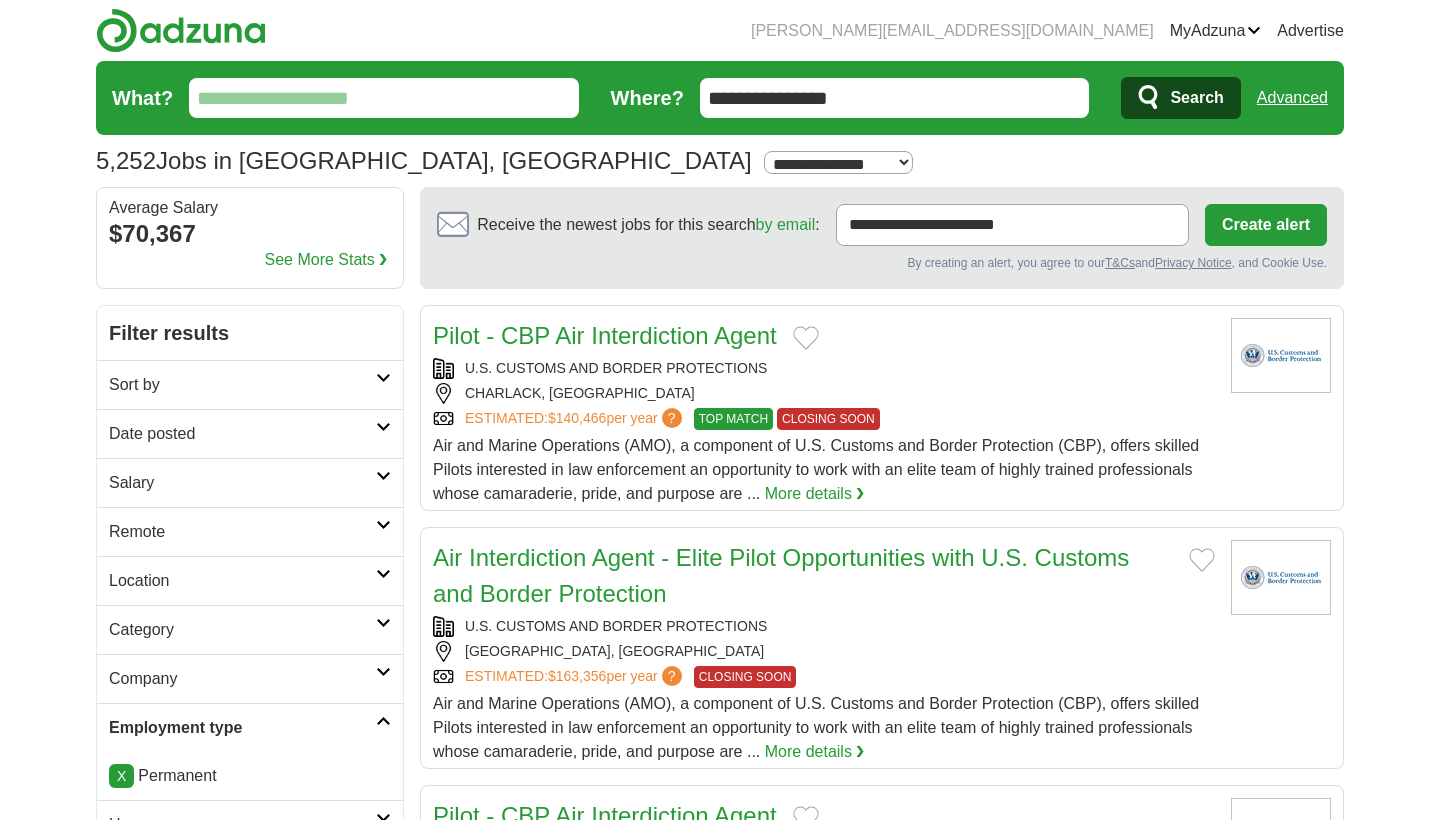 click on "Salary" at bounding box center [250, 482] 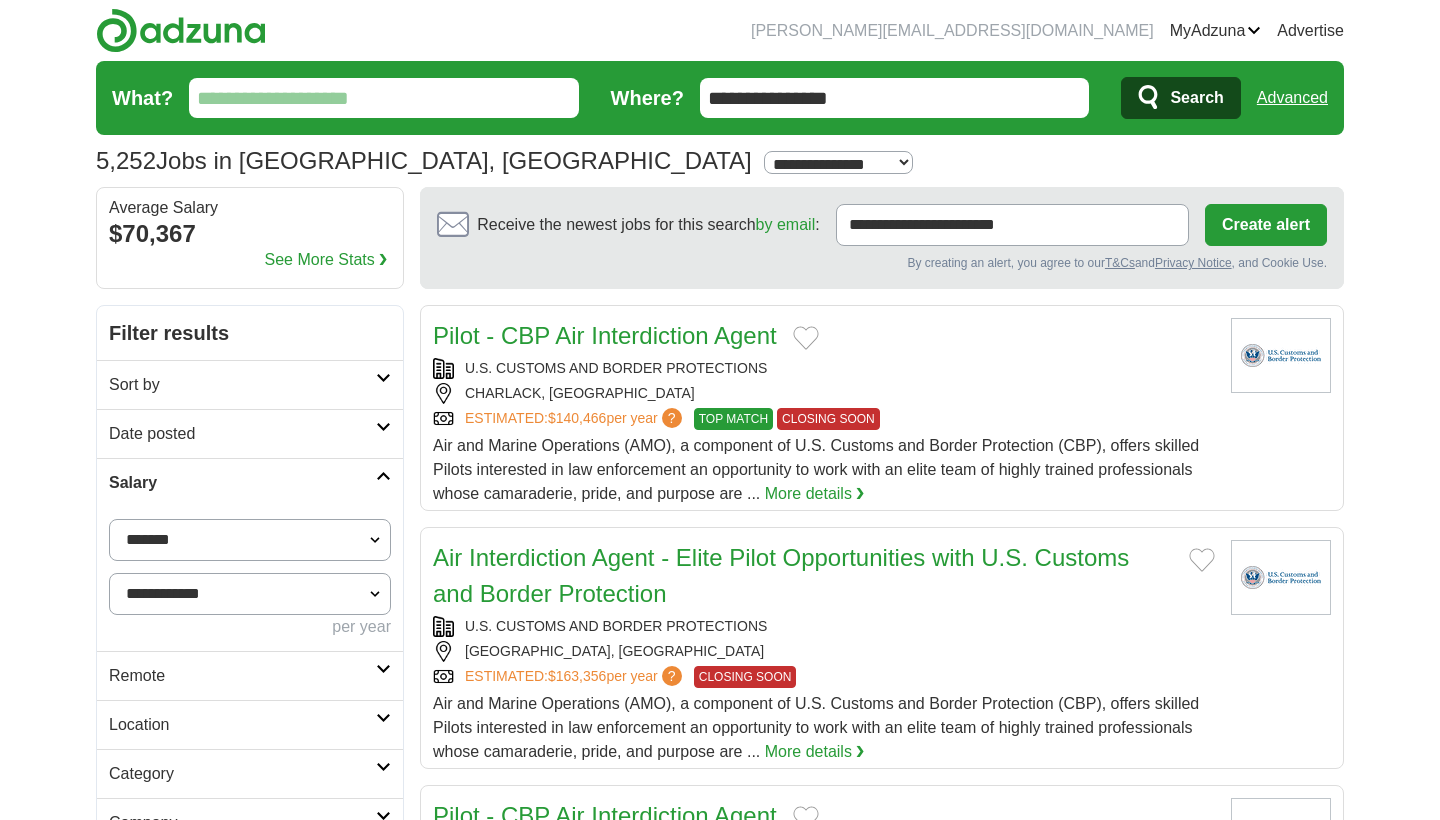 select on "*****" 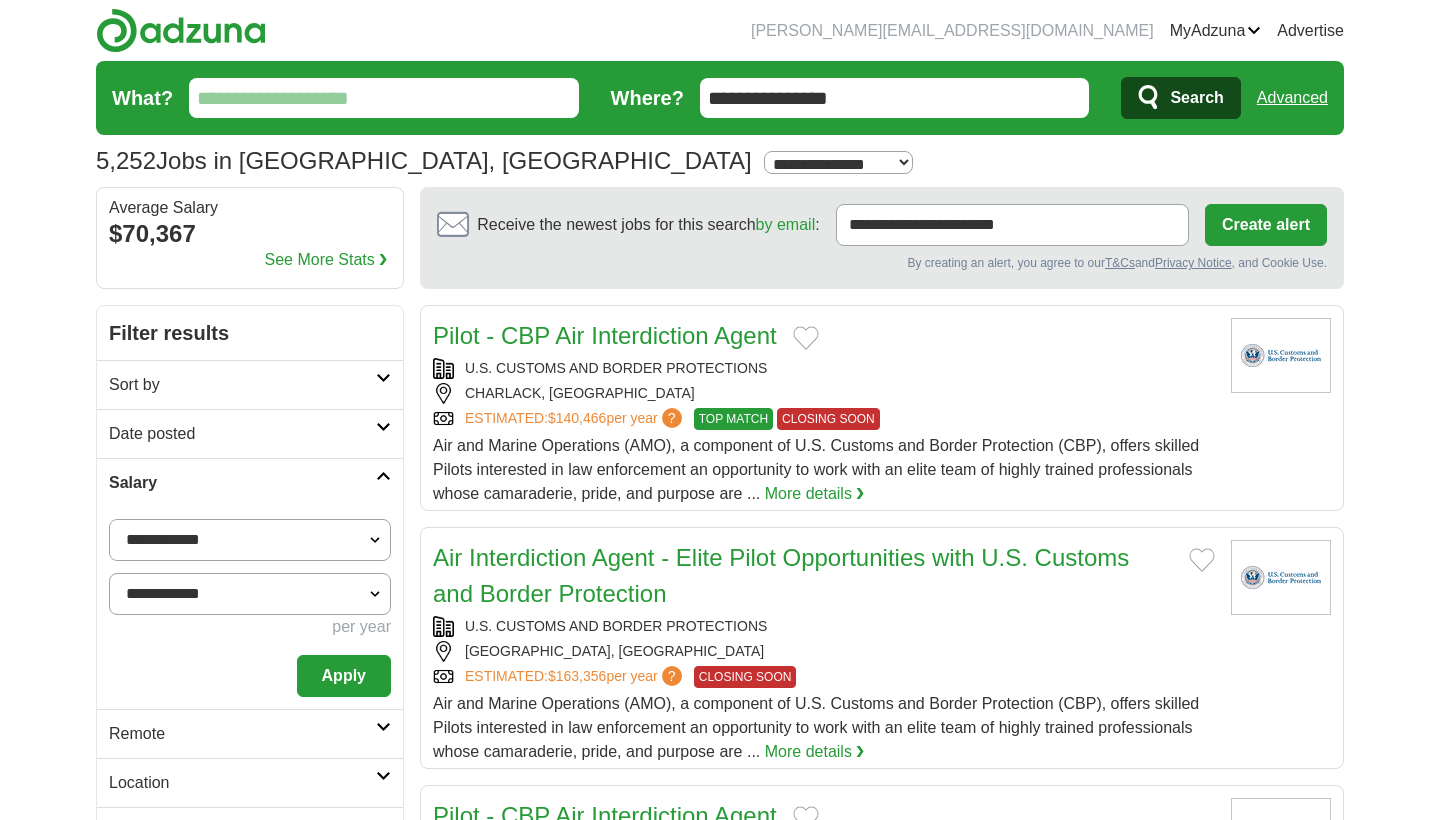 select on "******" 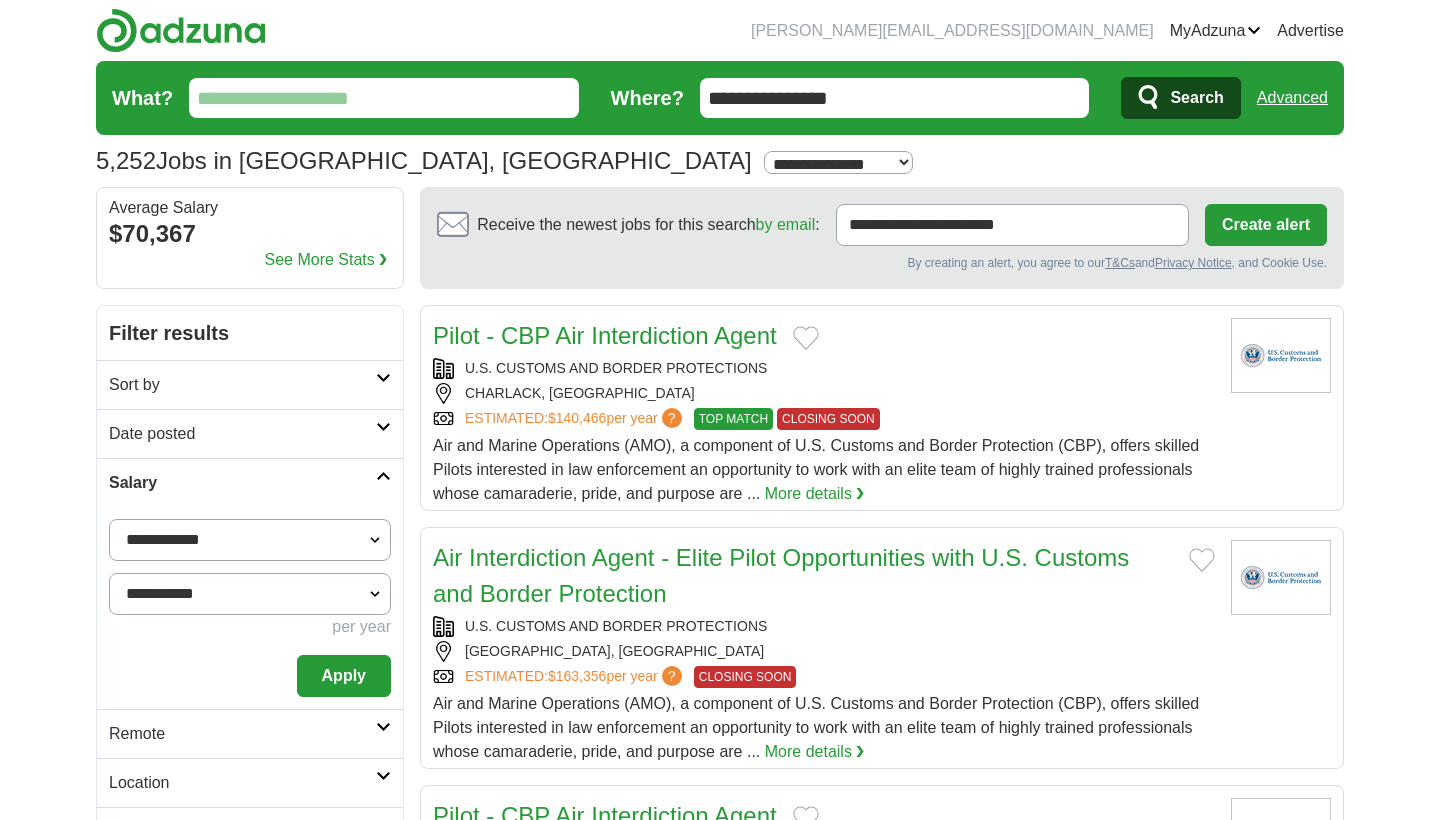 select on "**" 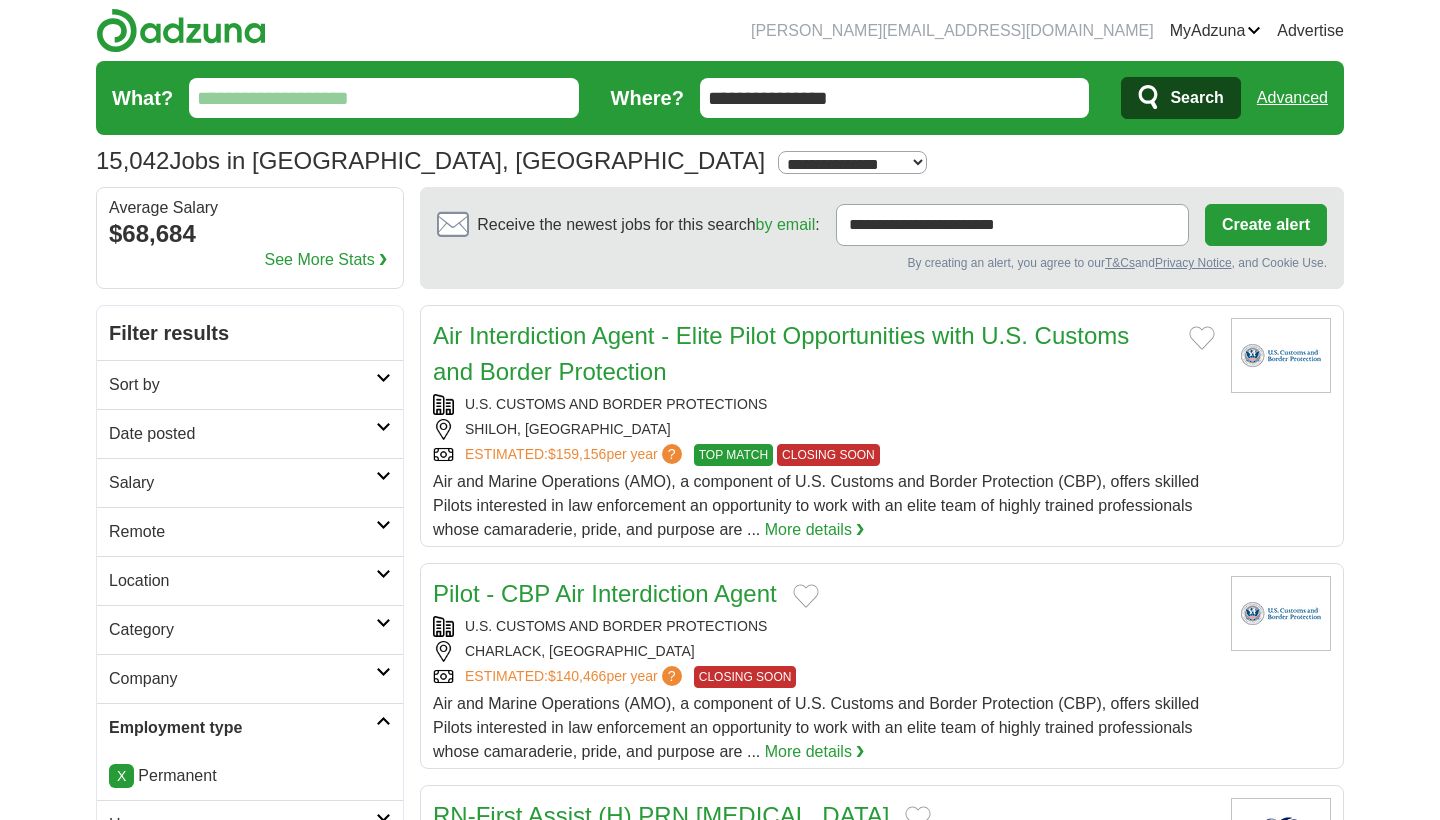 scroll, scrollTop: 0, scrollLeft: 0, axis: both 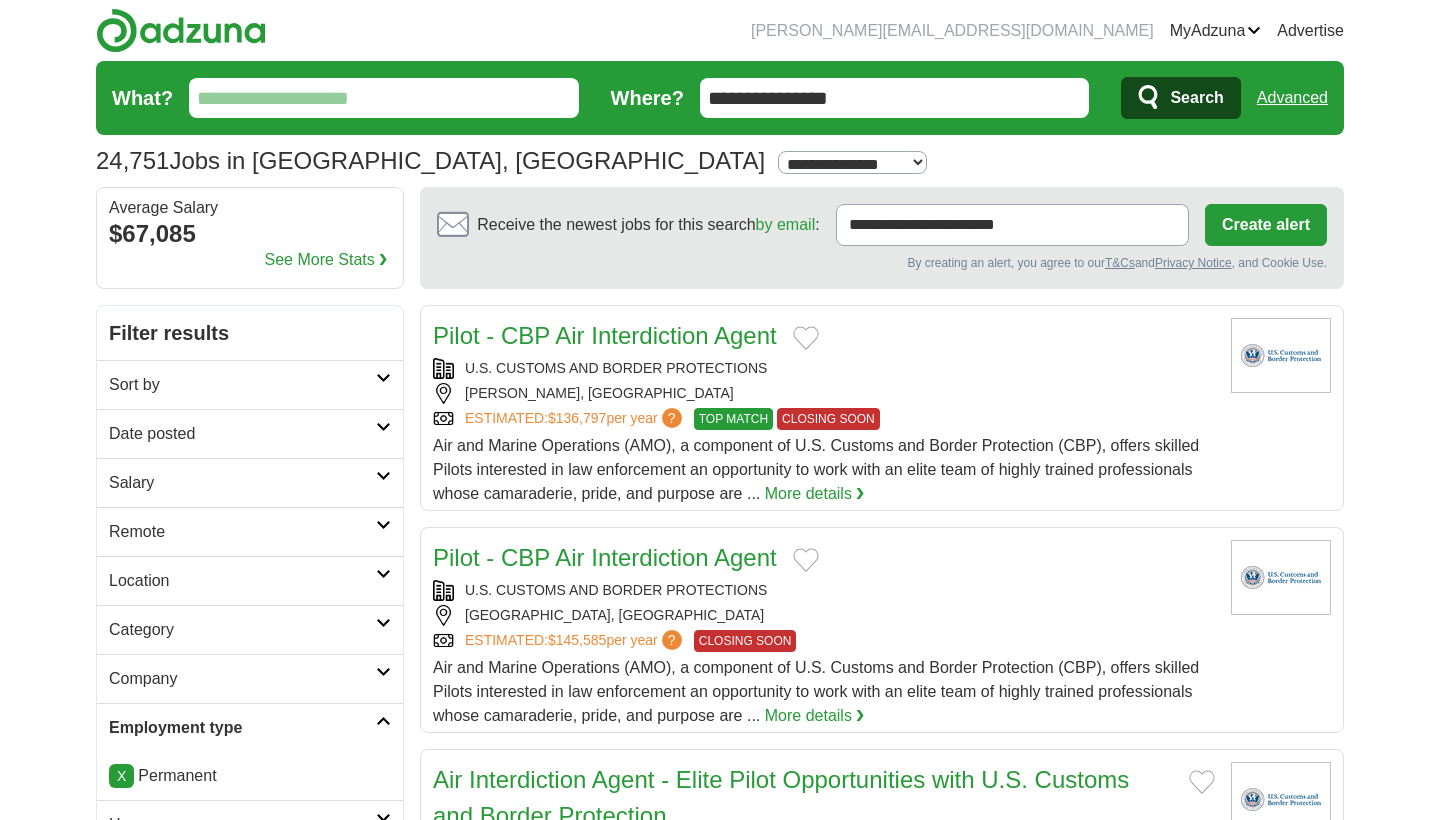 click on "Sort by" at bounding box center (242, 385) 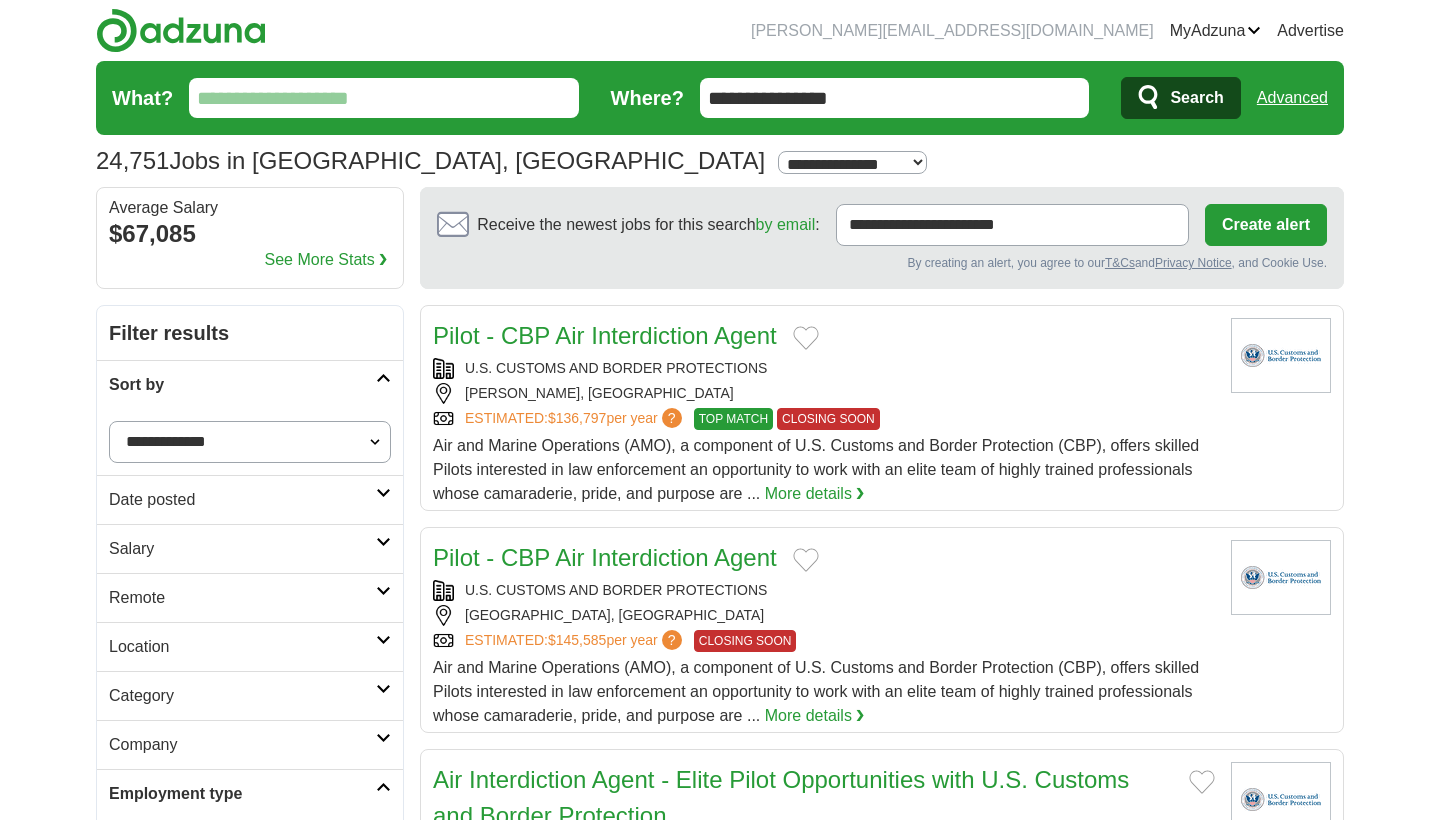 select on "**********" 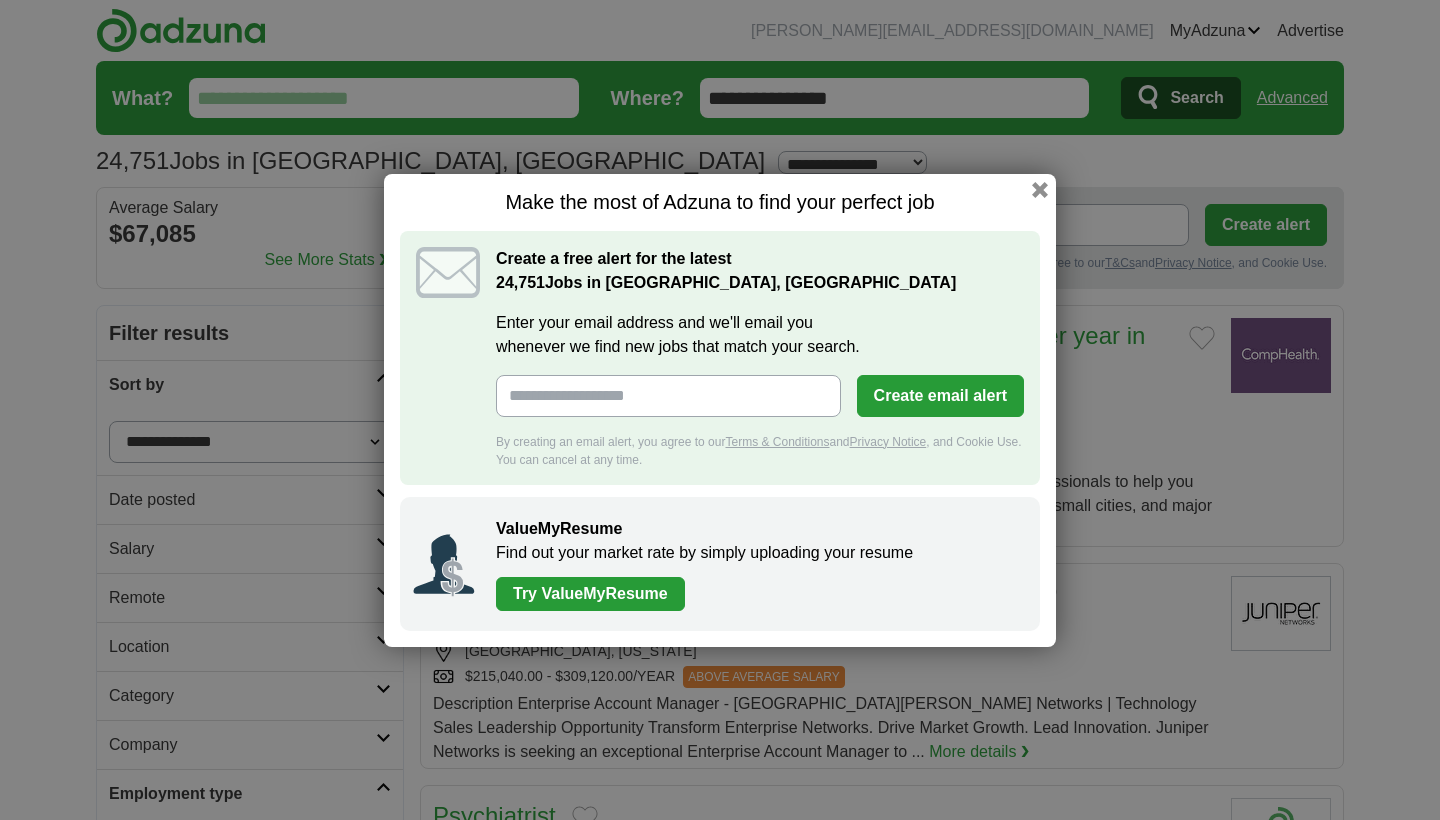 scroll, scrollTop: 0, scrollLeft: 0, axis: both 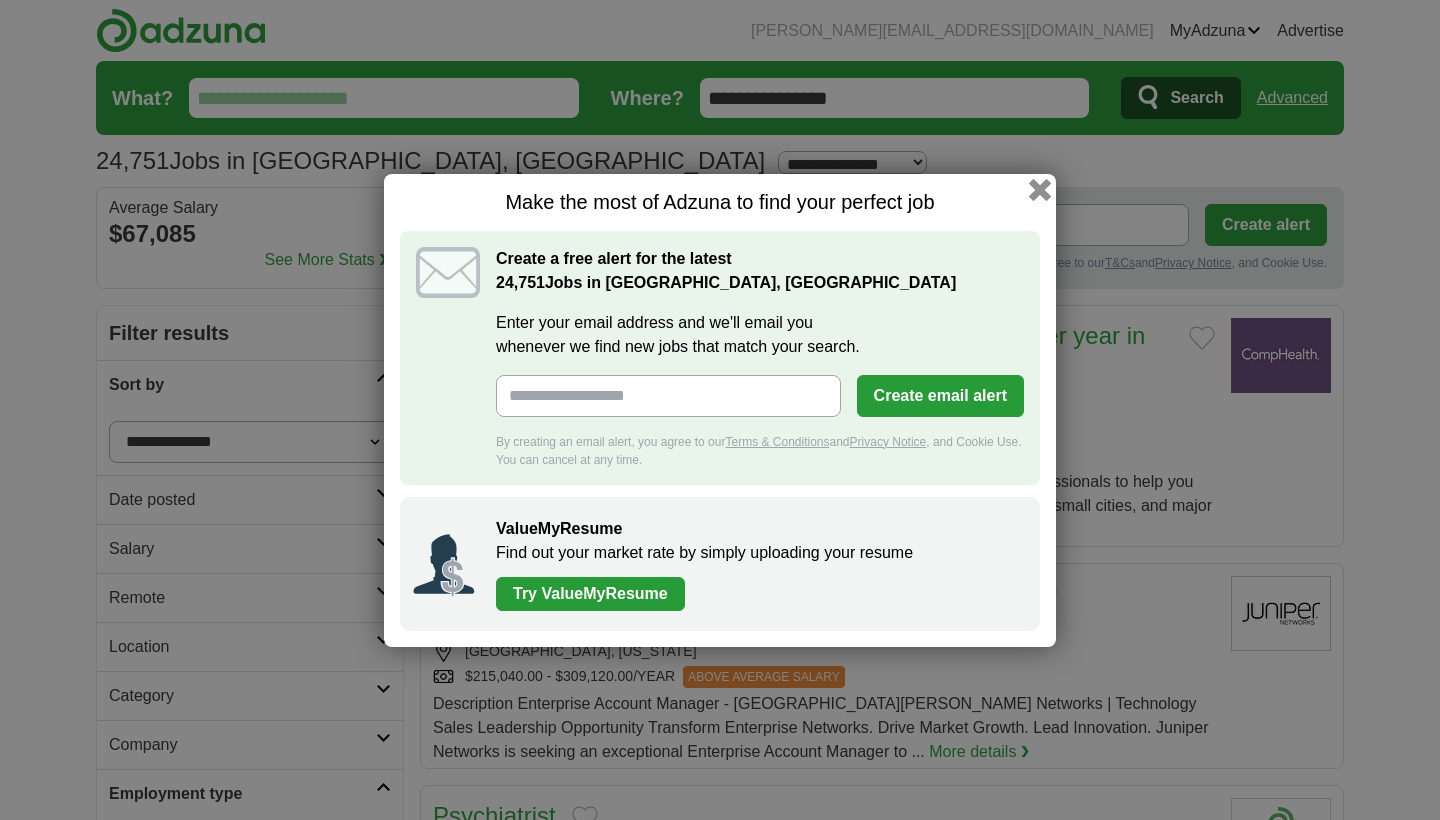 click at bounding box center (1040, 189) 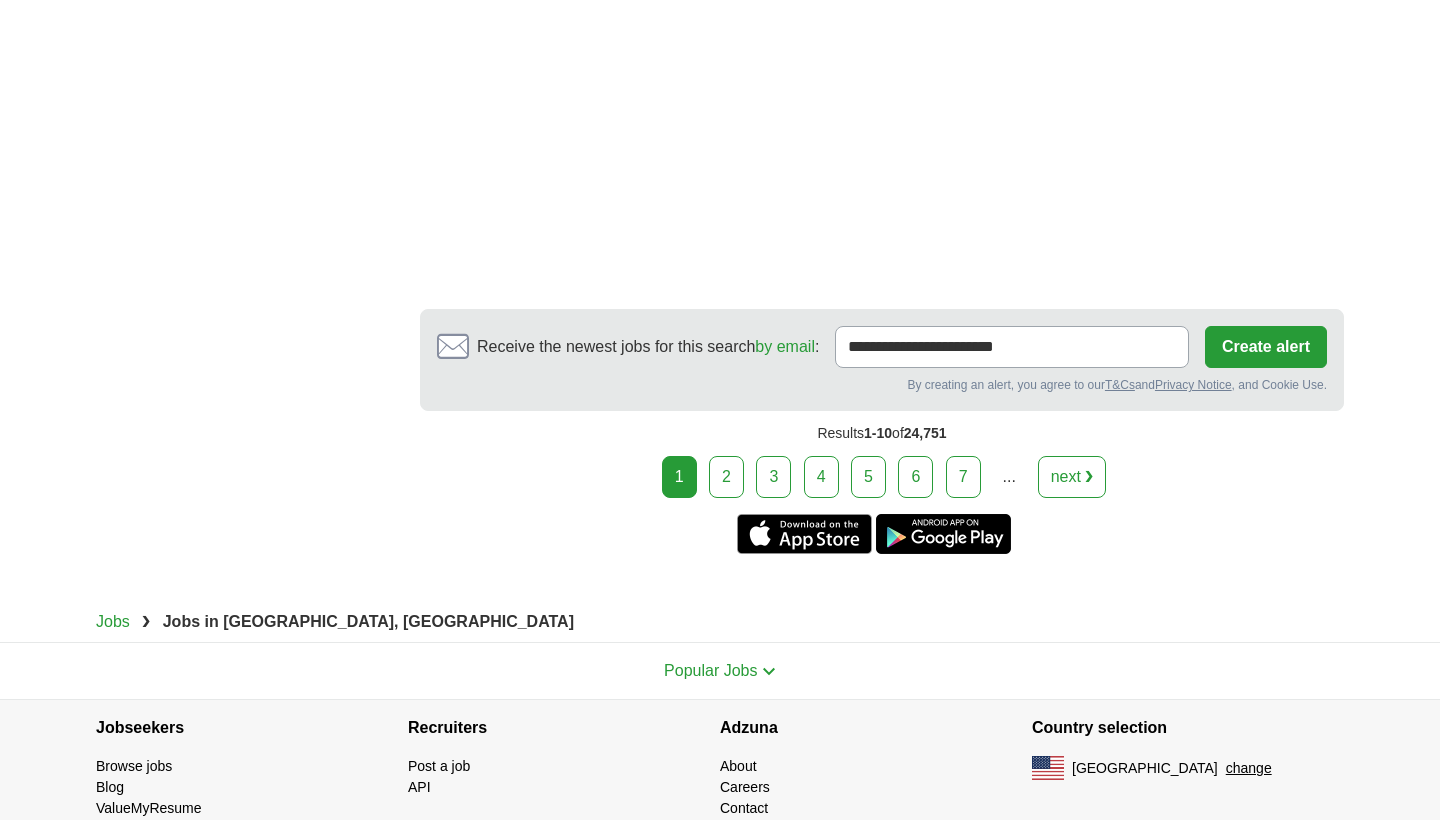 scroll, scrollTop: 3797, scrollLeft: 0, axis: vertical 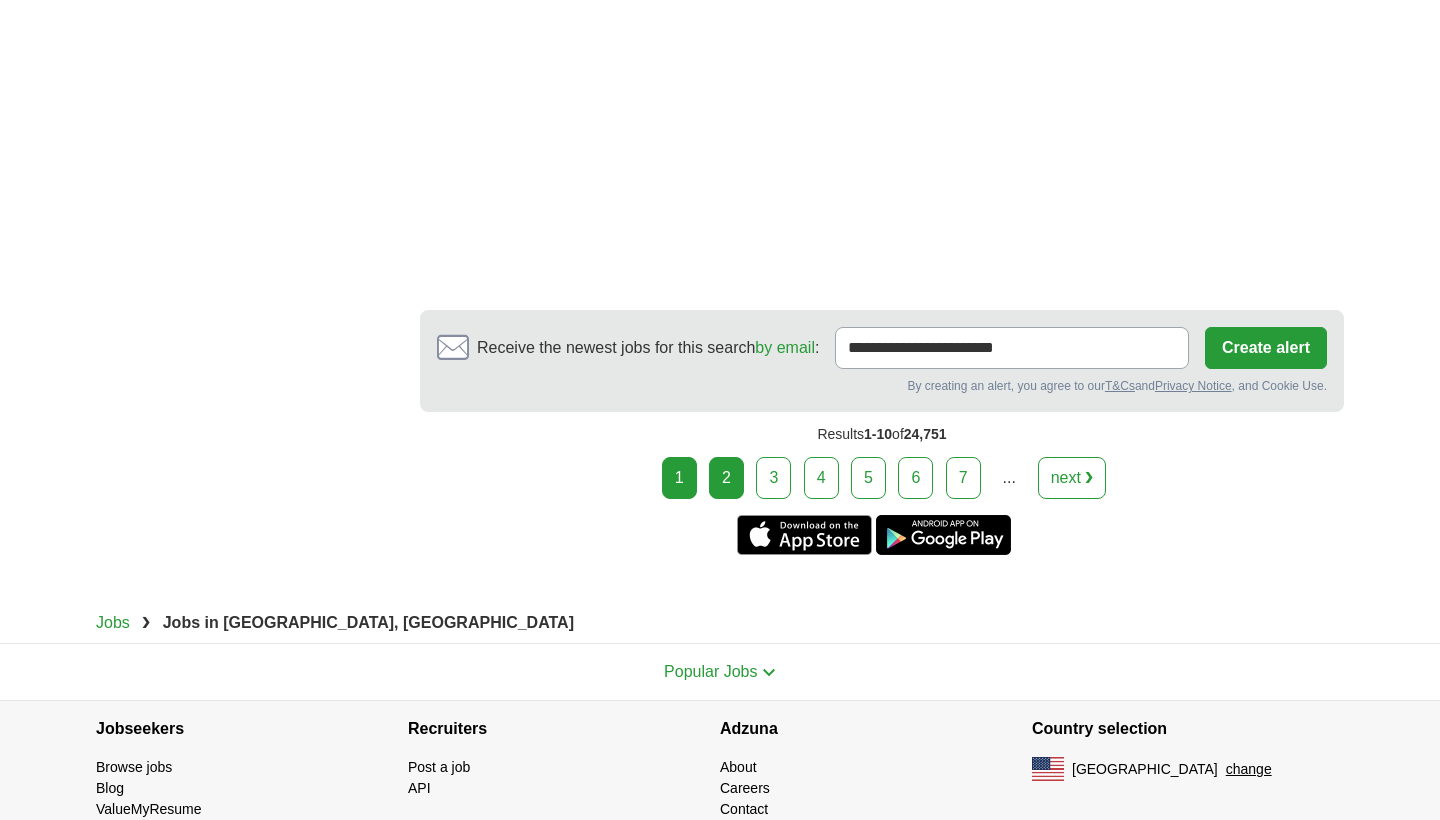 click on "2" at bounding box center [726, 478] 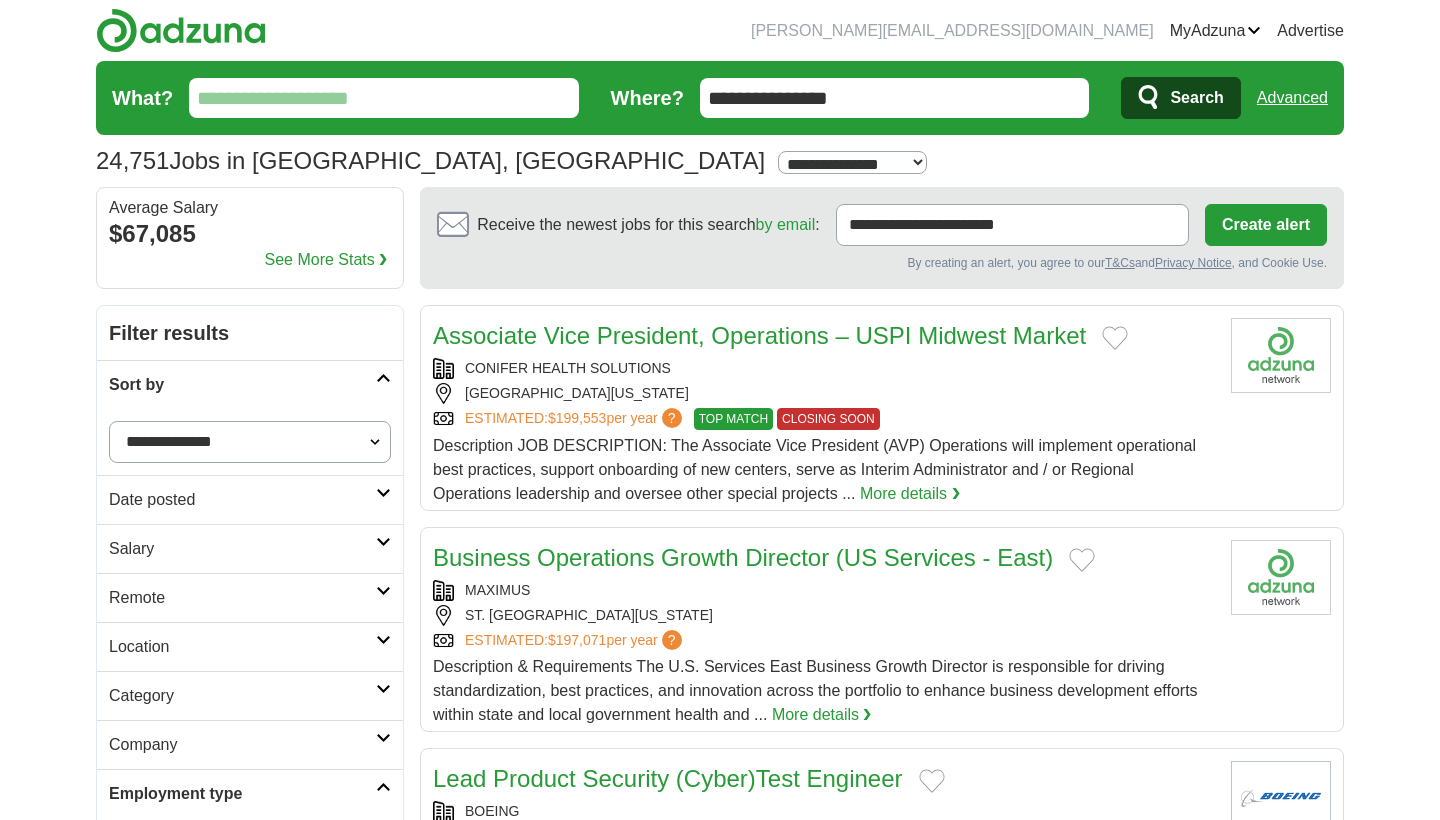 scroll, scrollTop: 0, scrollLeft: 0, axis: both 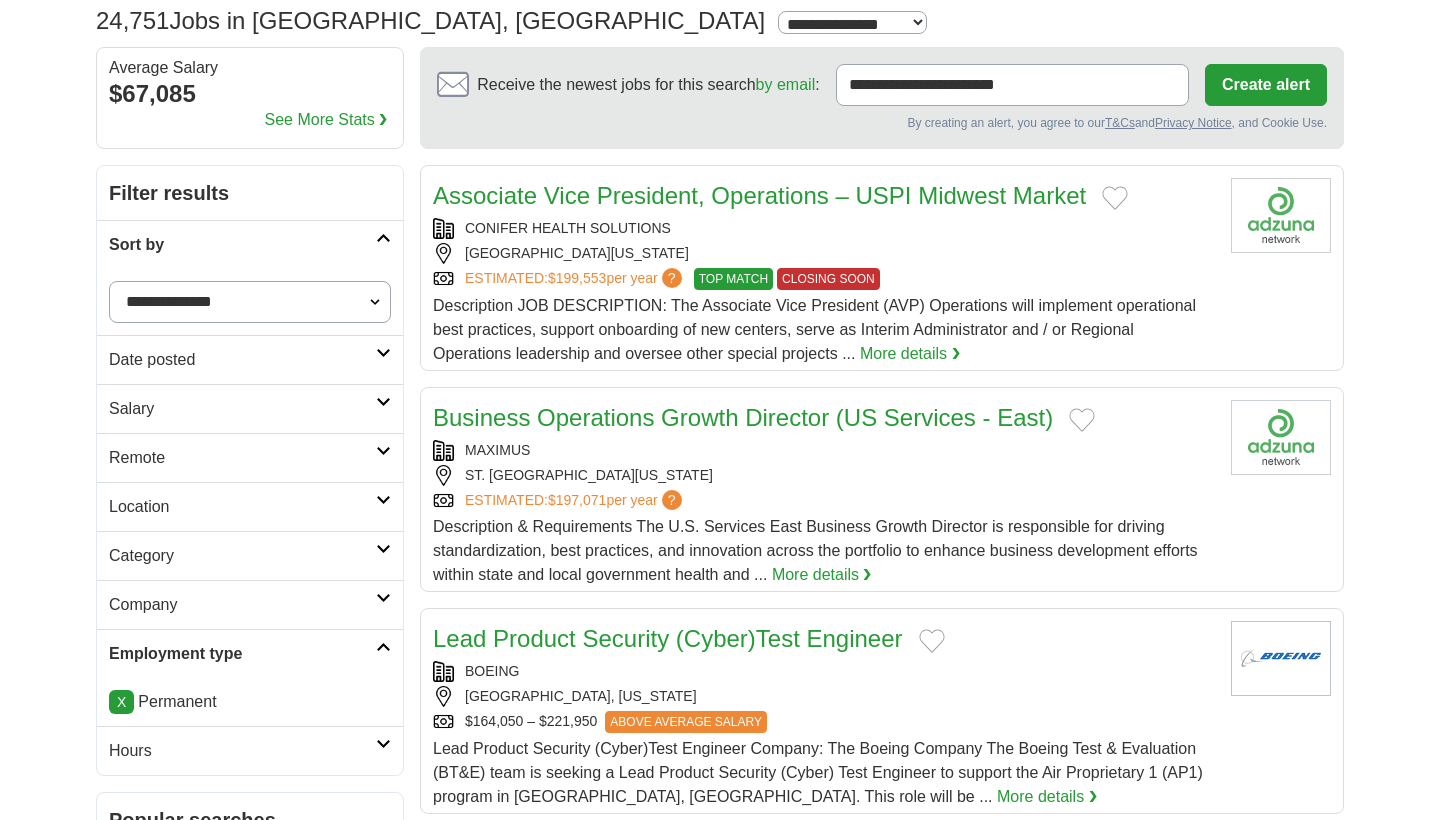 click at bounding box center (383, 402) 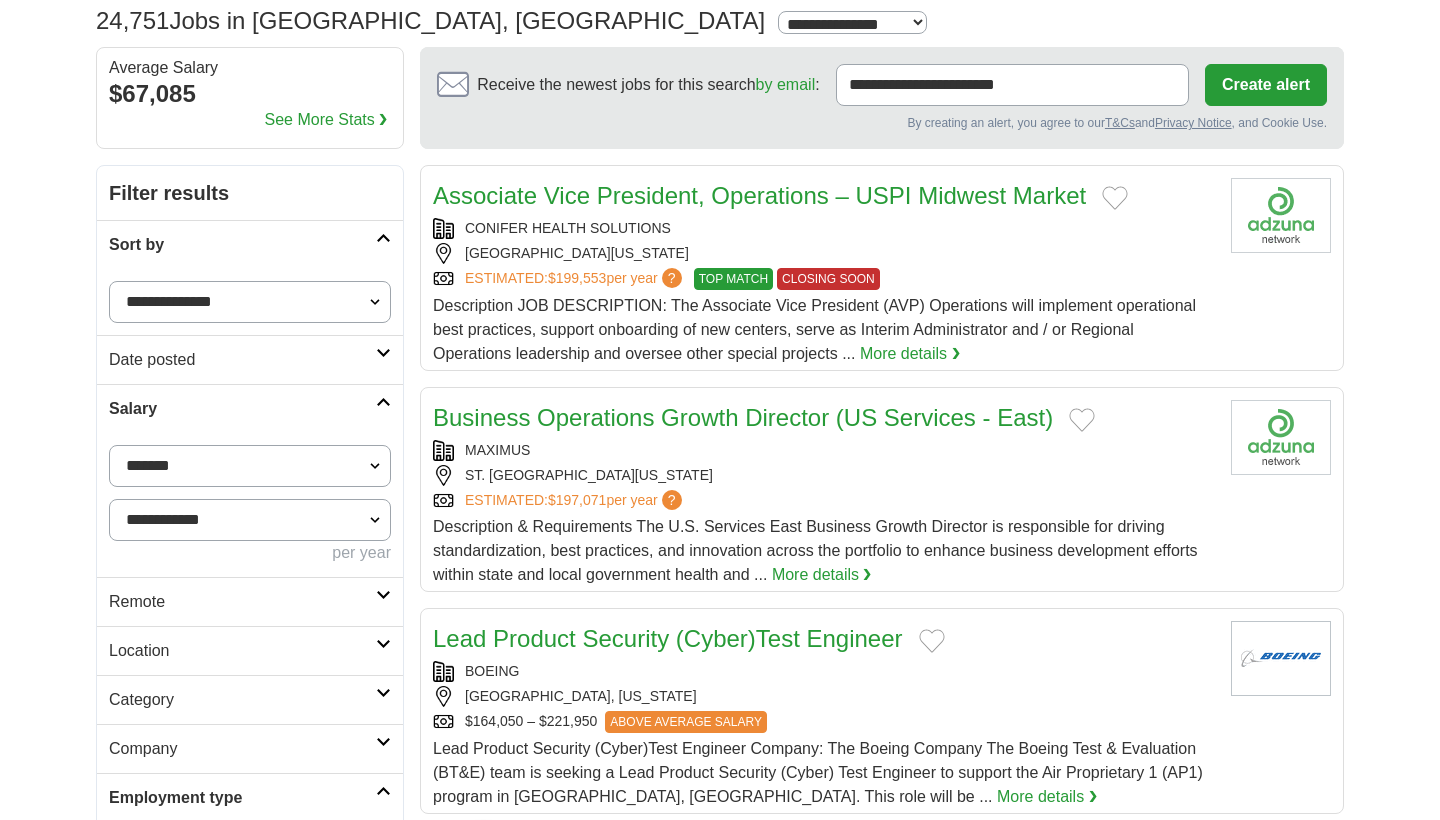 select on "******" 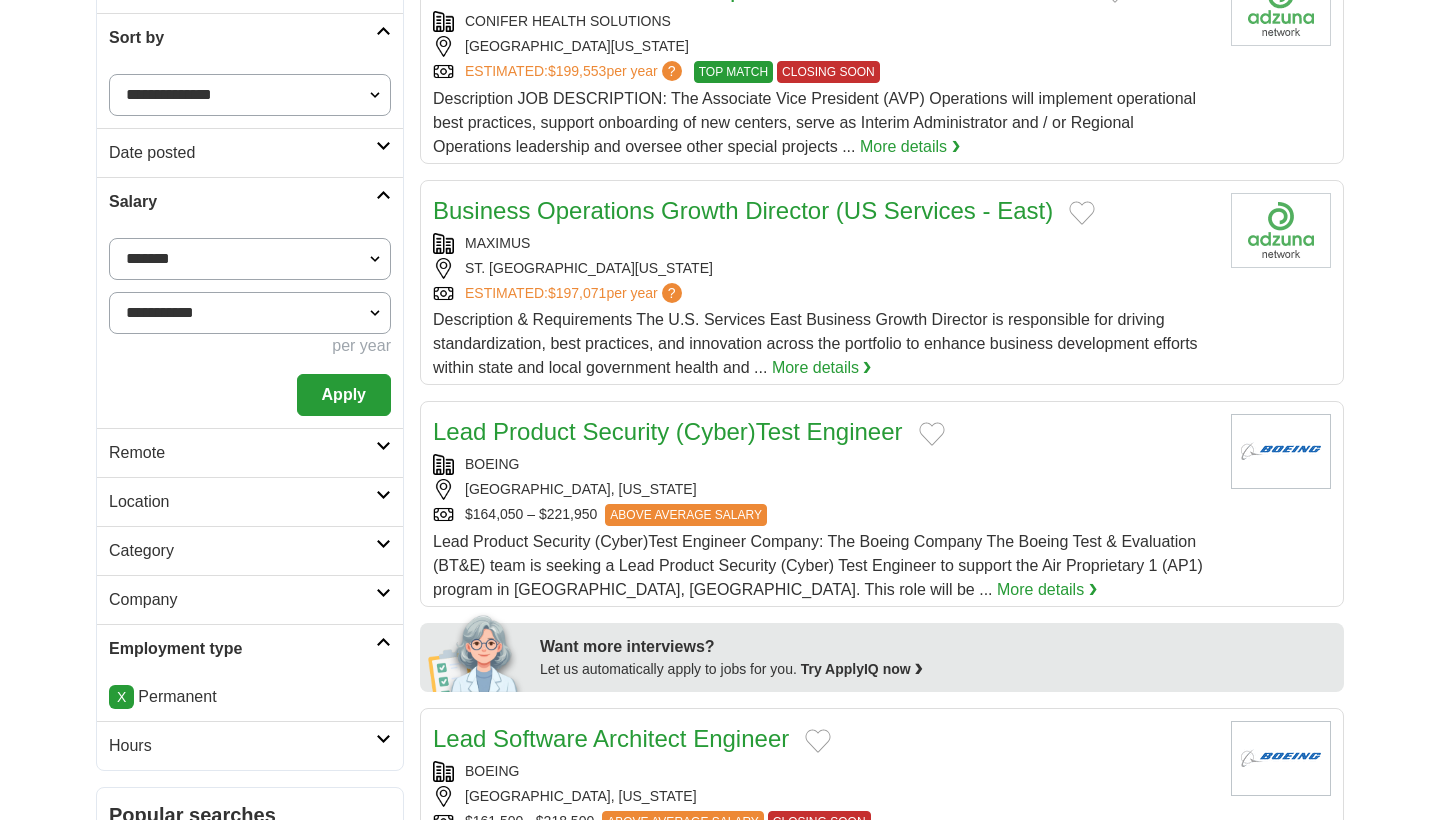 scroll, scrollTop: 350, scrollLeft: 0, axis: vertical 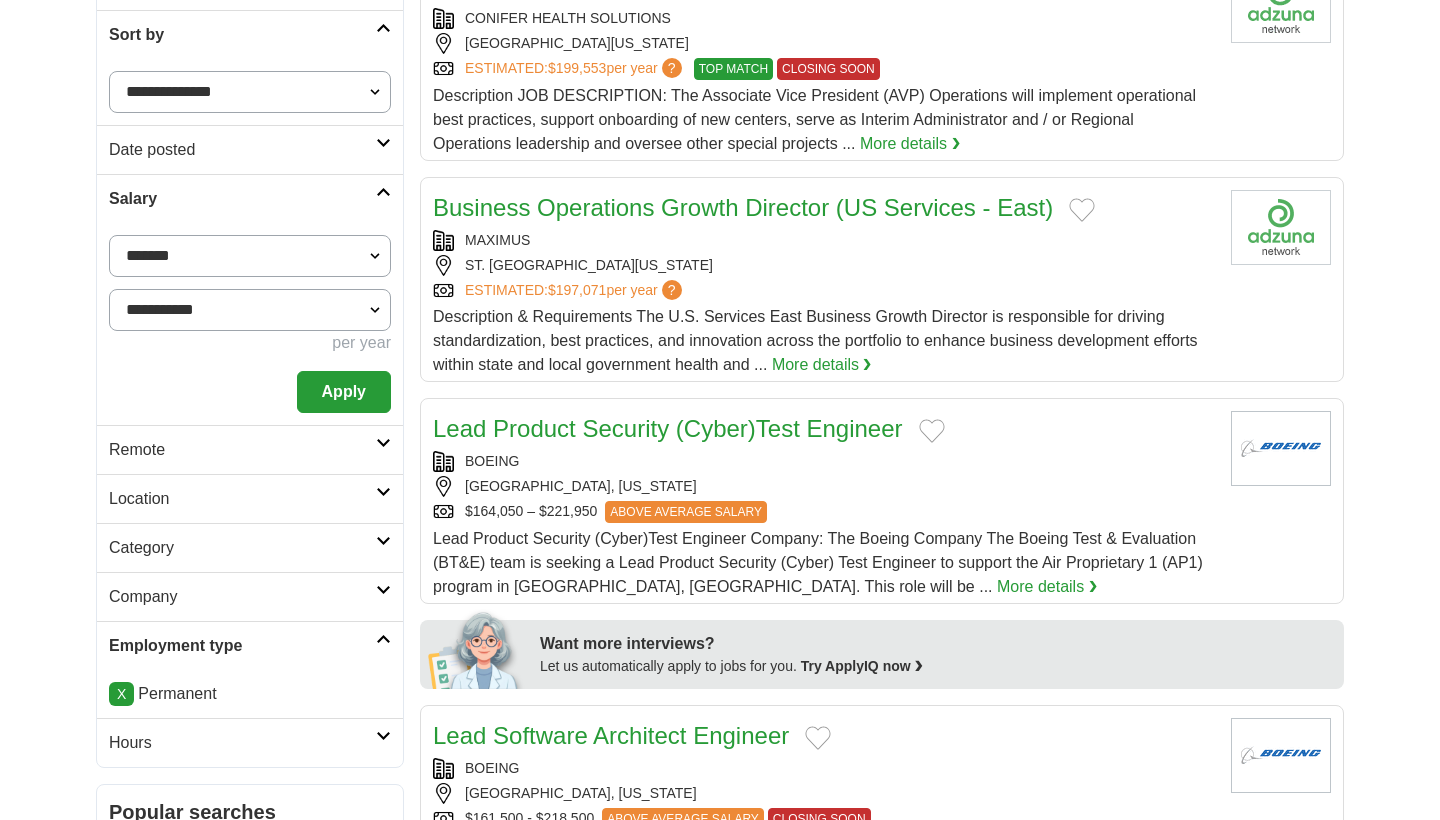 select on "*****" 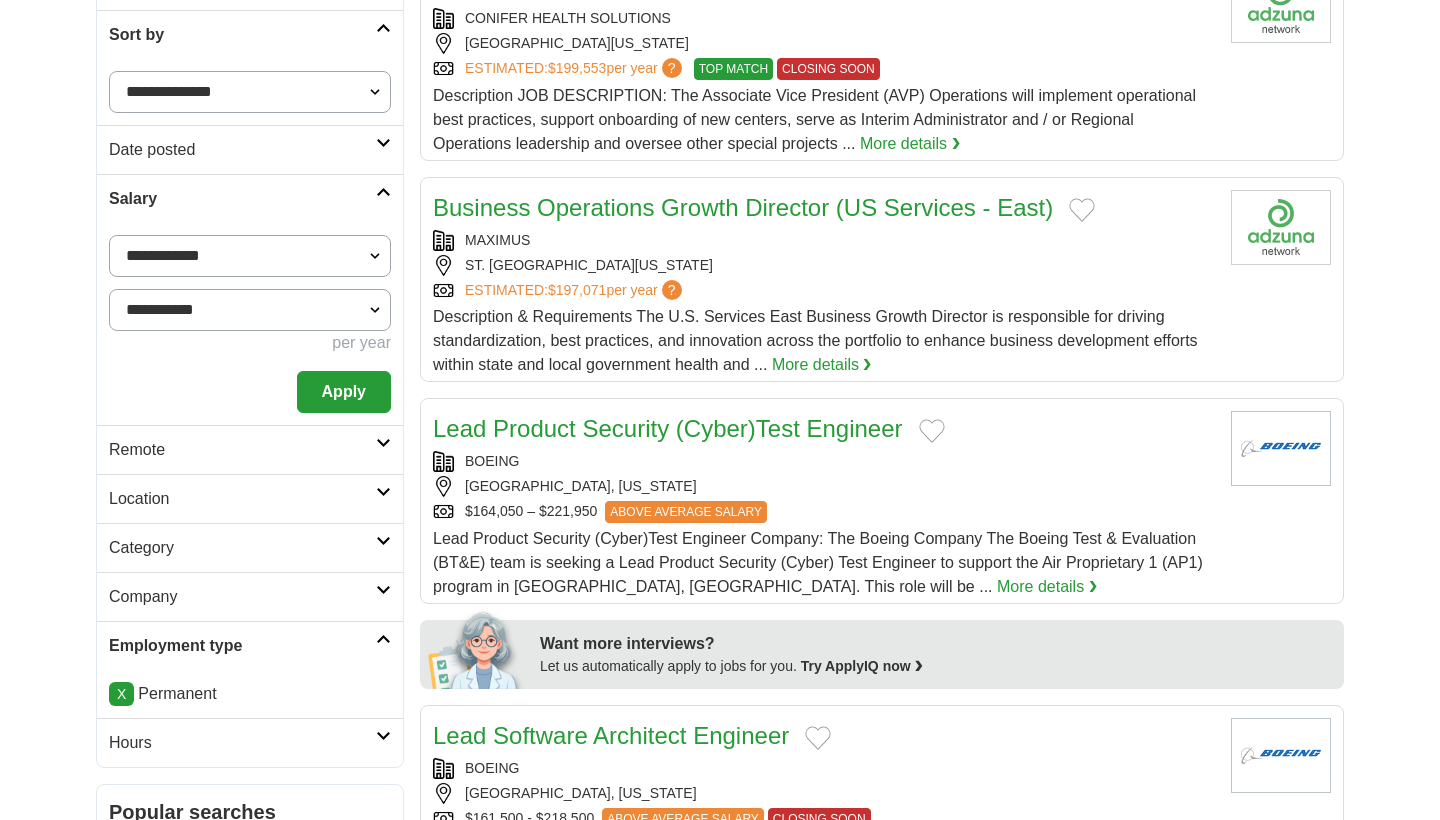 click on "**********" at bounding box center (250, 324) 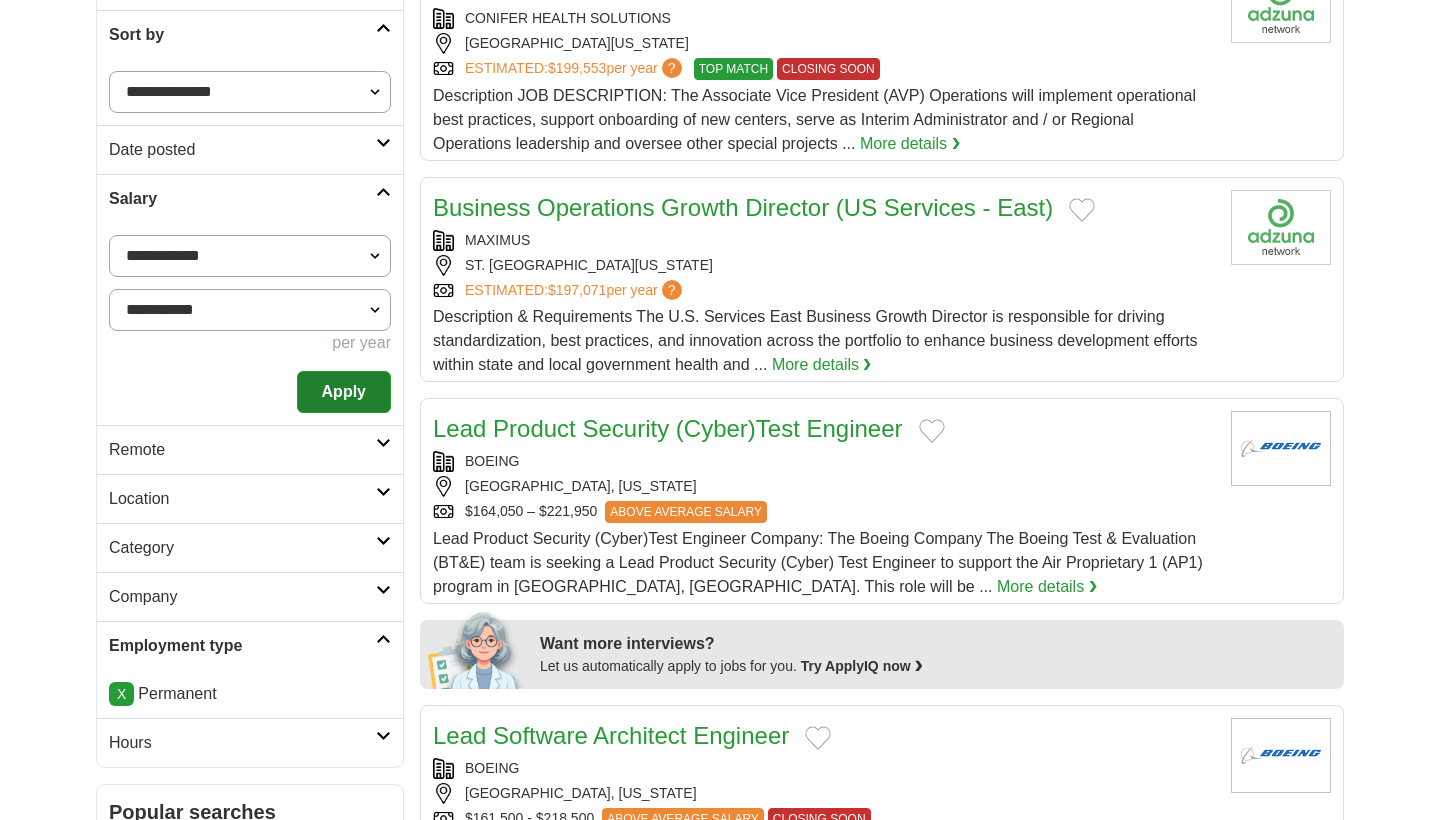 click on "Apply" at bounding box center (344, 392) 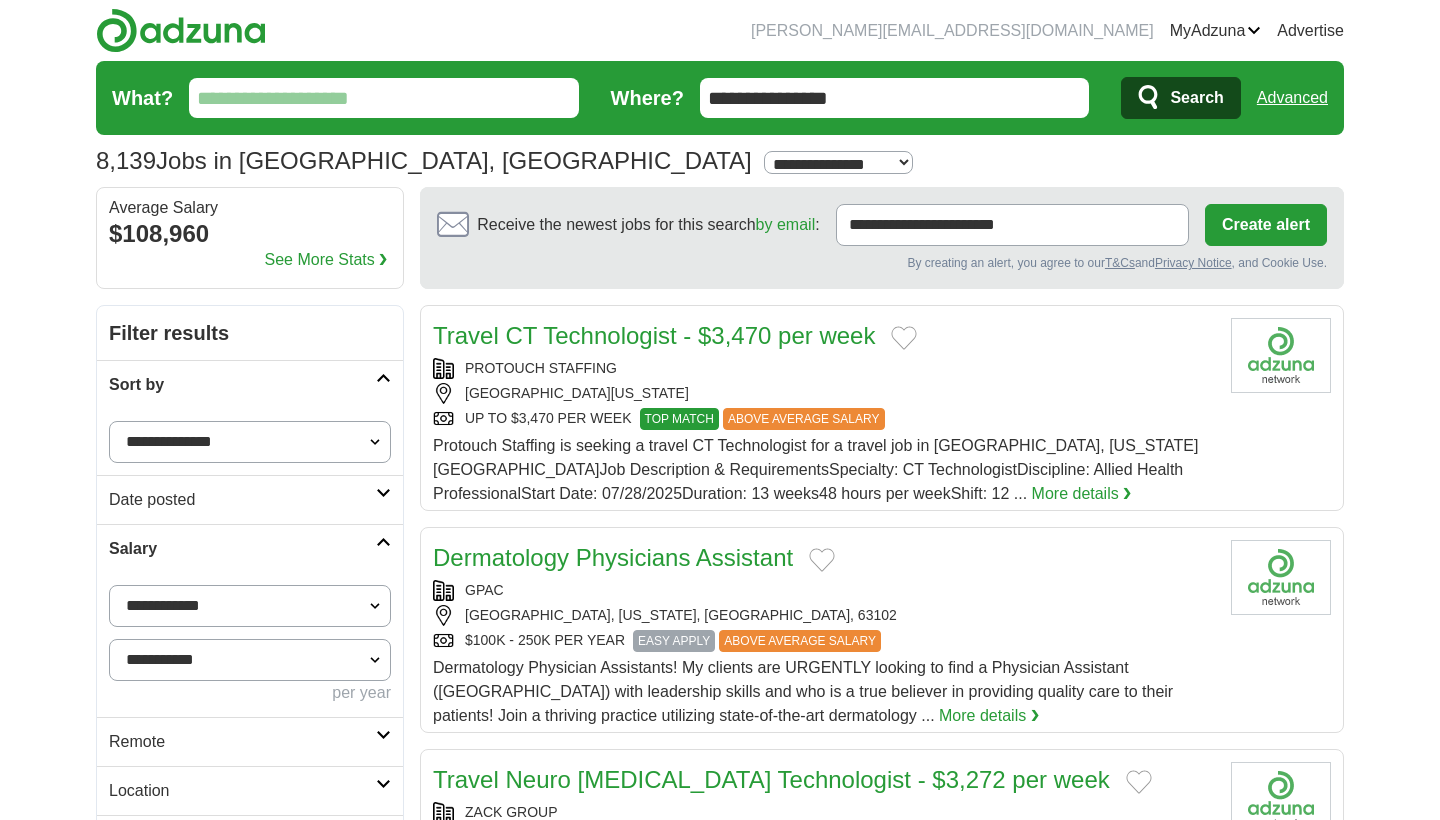 scroll, scrollTop: 0, scrollLeft: 0, axis: both 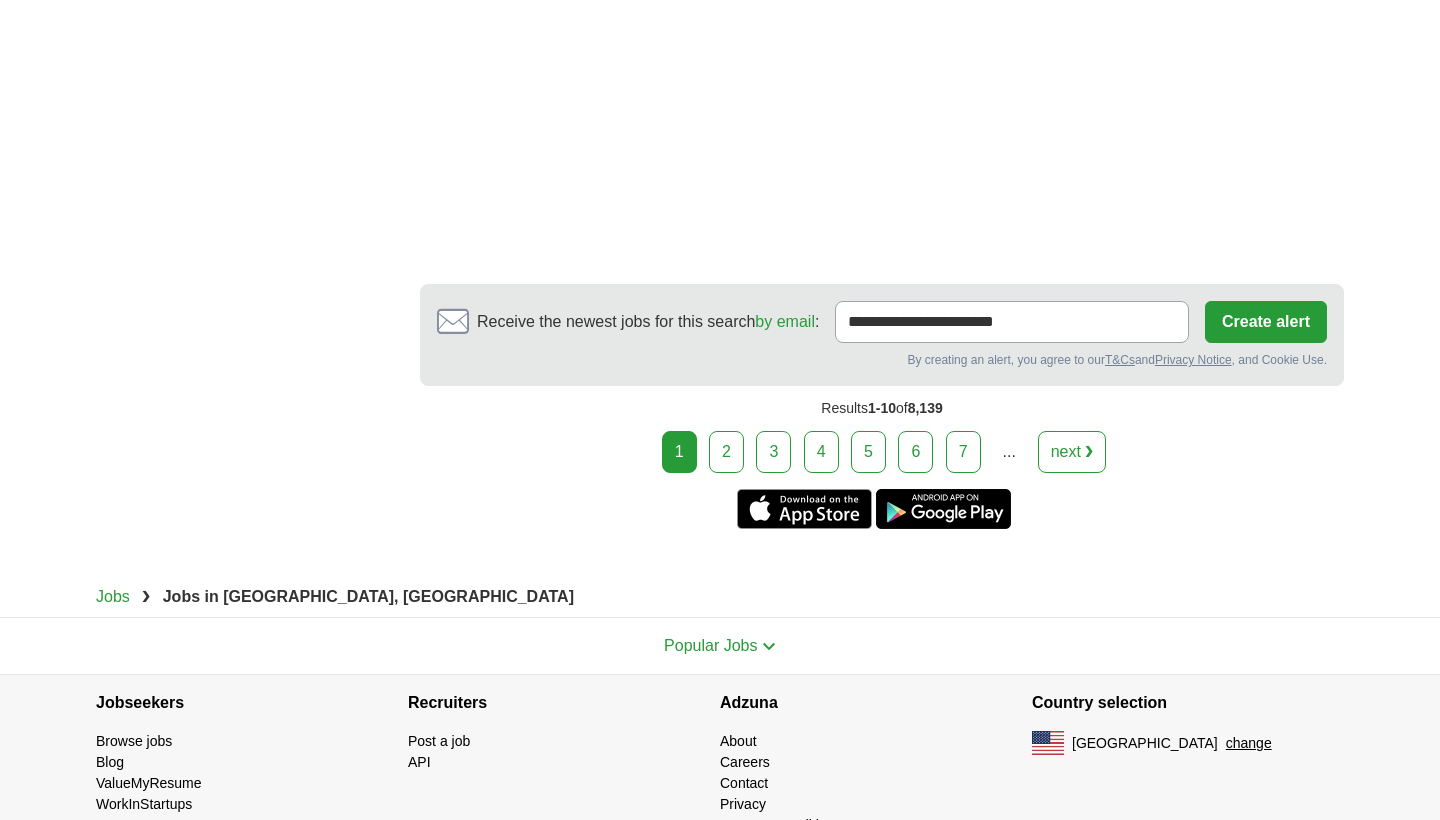 click on "Travel CT Technologist - $3,470 per week
PROTOUCH STAFFING
SAINT LOUIS, MISSOURI, 63190
UP TO $3,470 PER WEEK
TOP MATCH ABOVE AVERAGE SALARY
TOP MATCH ABOVE AVERAGE SALARY
More details ❯" at bounding box center (882, -1417) 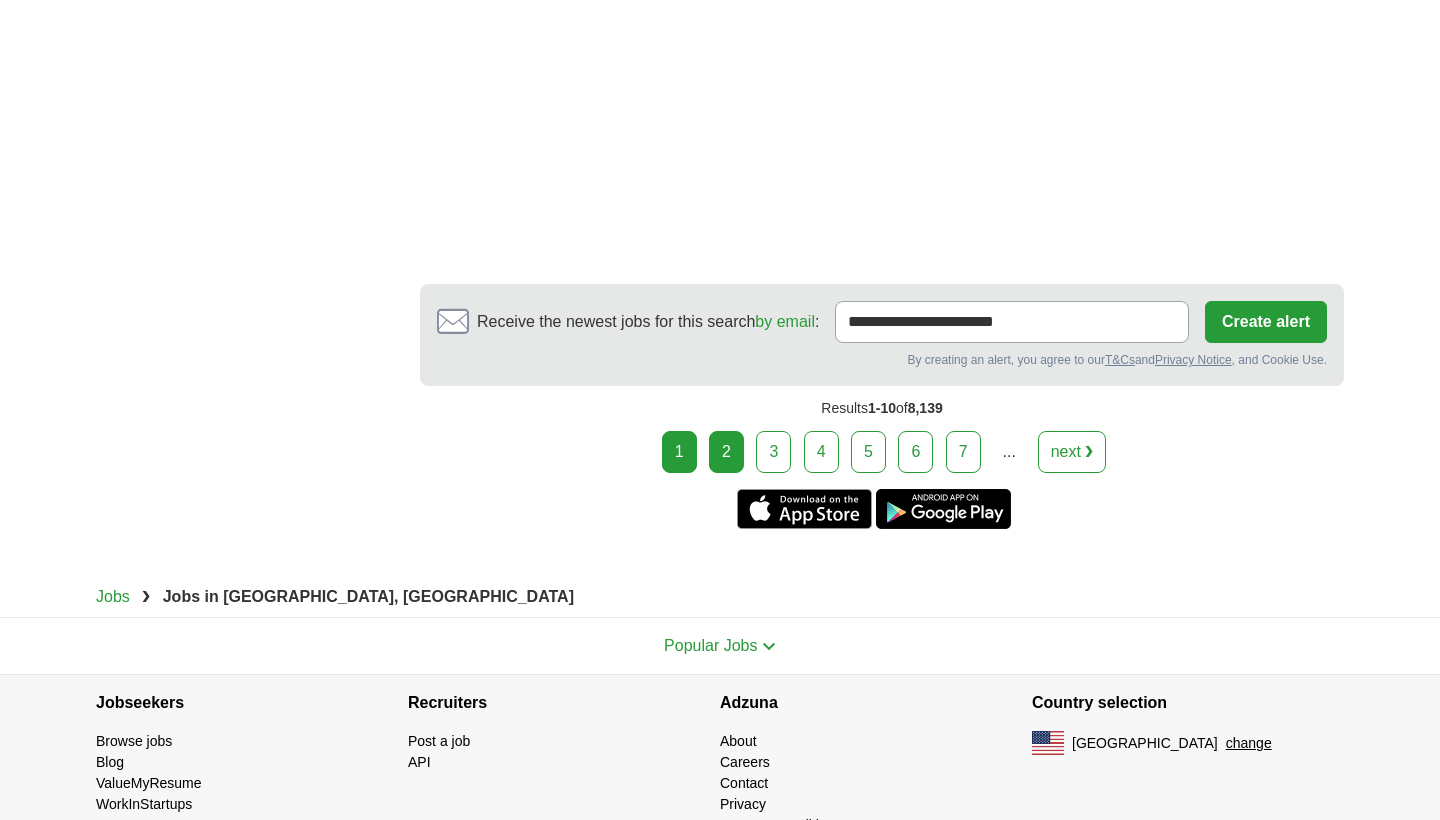click on "2" at bounding box center [726, 452] 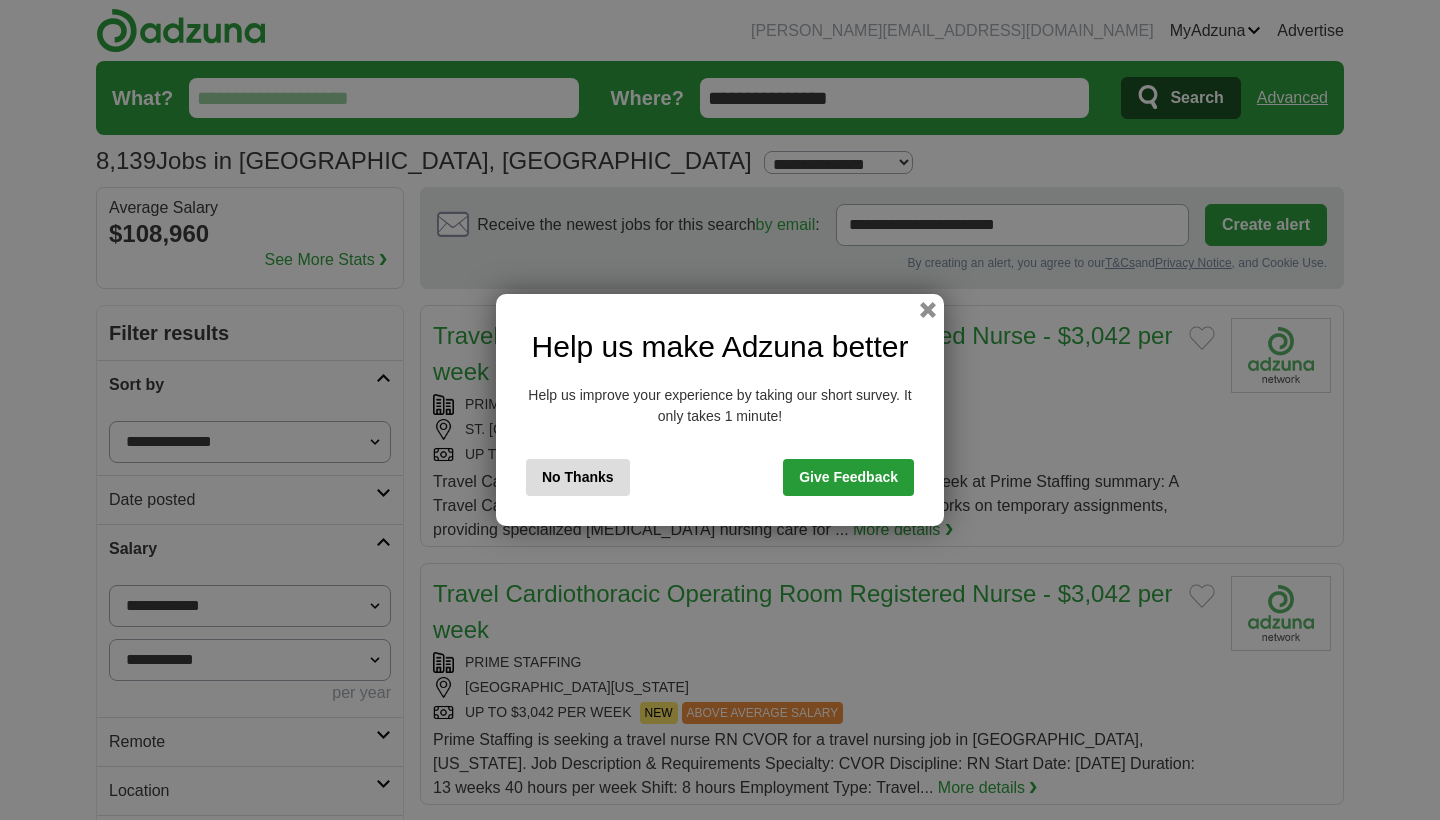 scroll, scrollTop: 0, scrollLeft: 0, axis: both 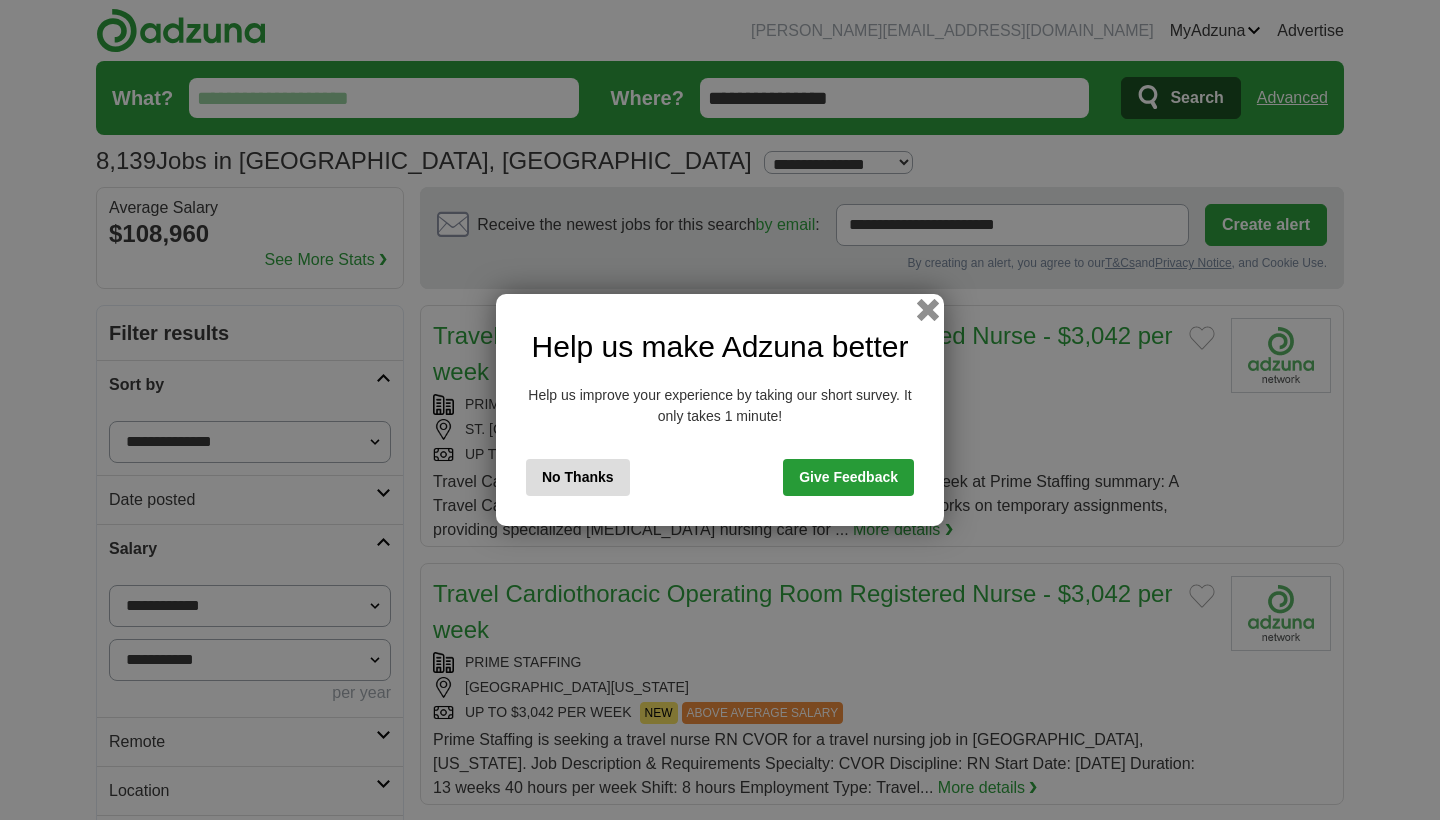 click at bounding box center (928, 310) 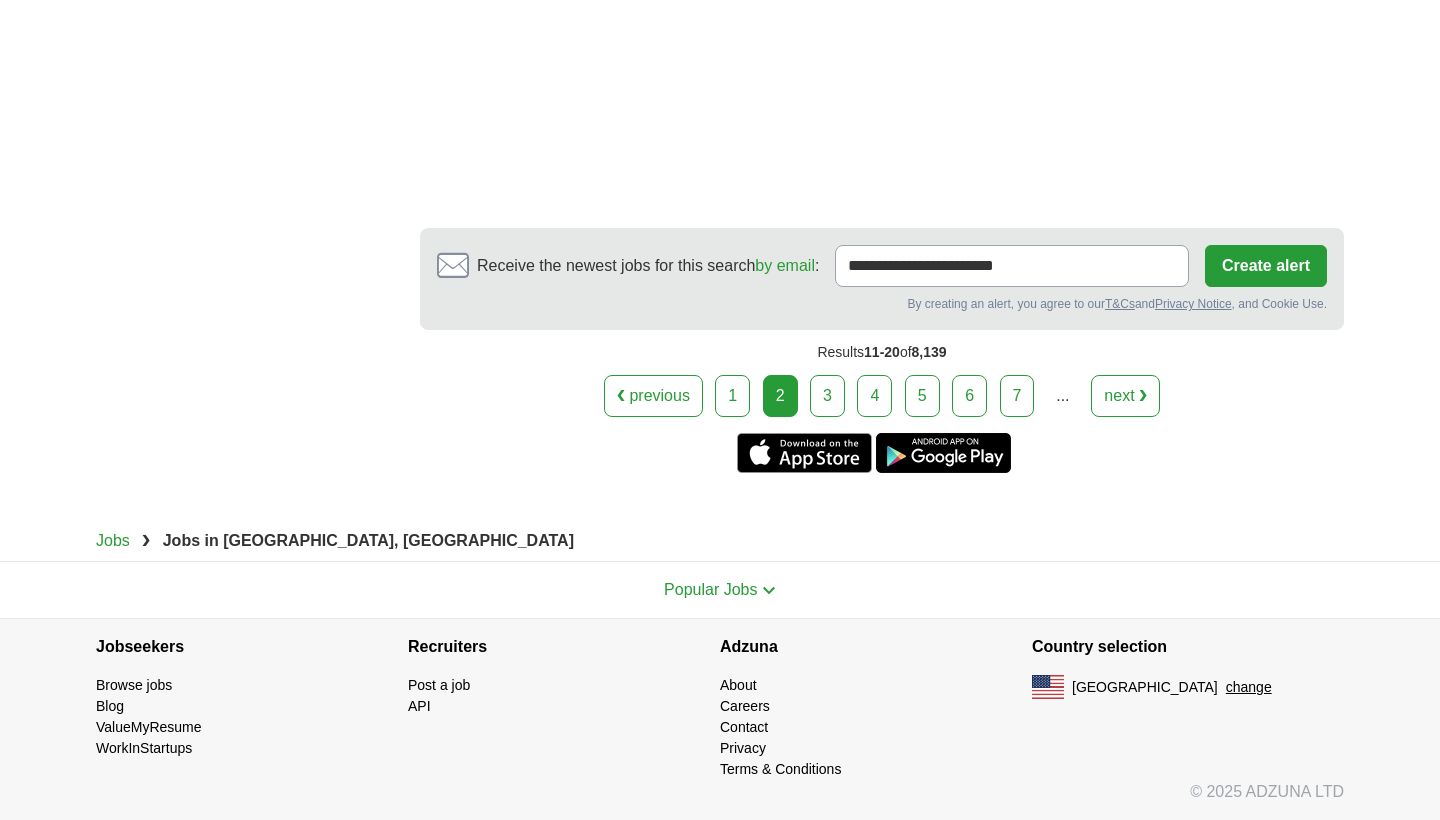 scroll, scrollTop: 3733, scrollLeft: 0, axis: vertical 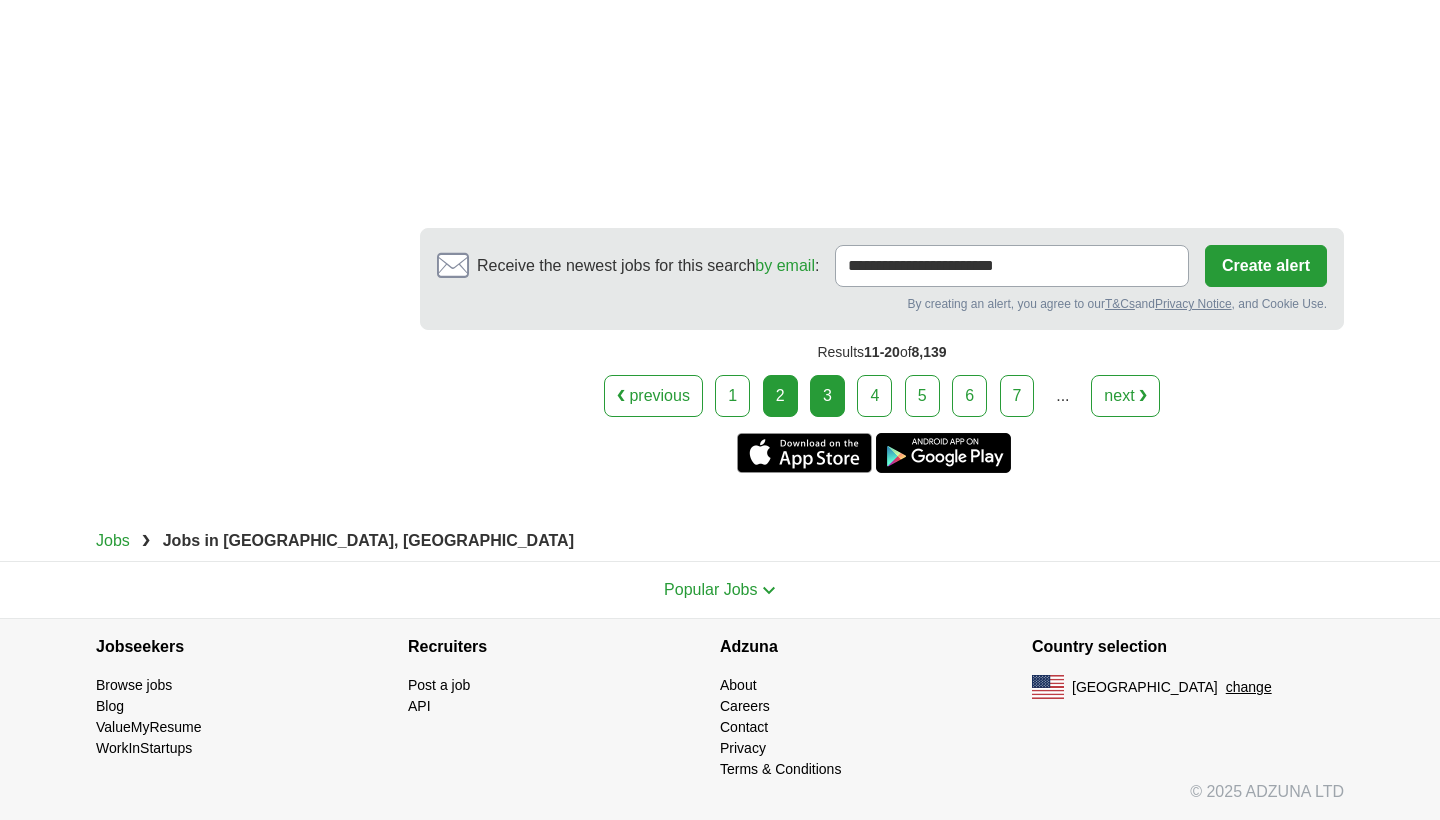 click on "3" at bounding box center (827, 396) 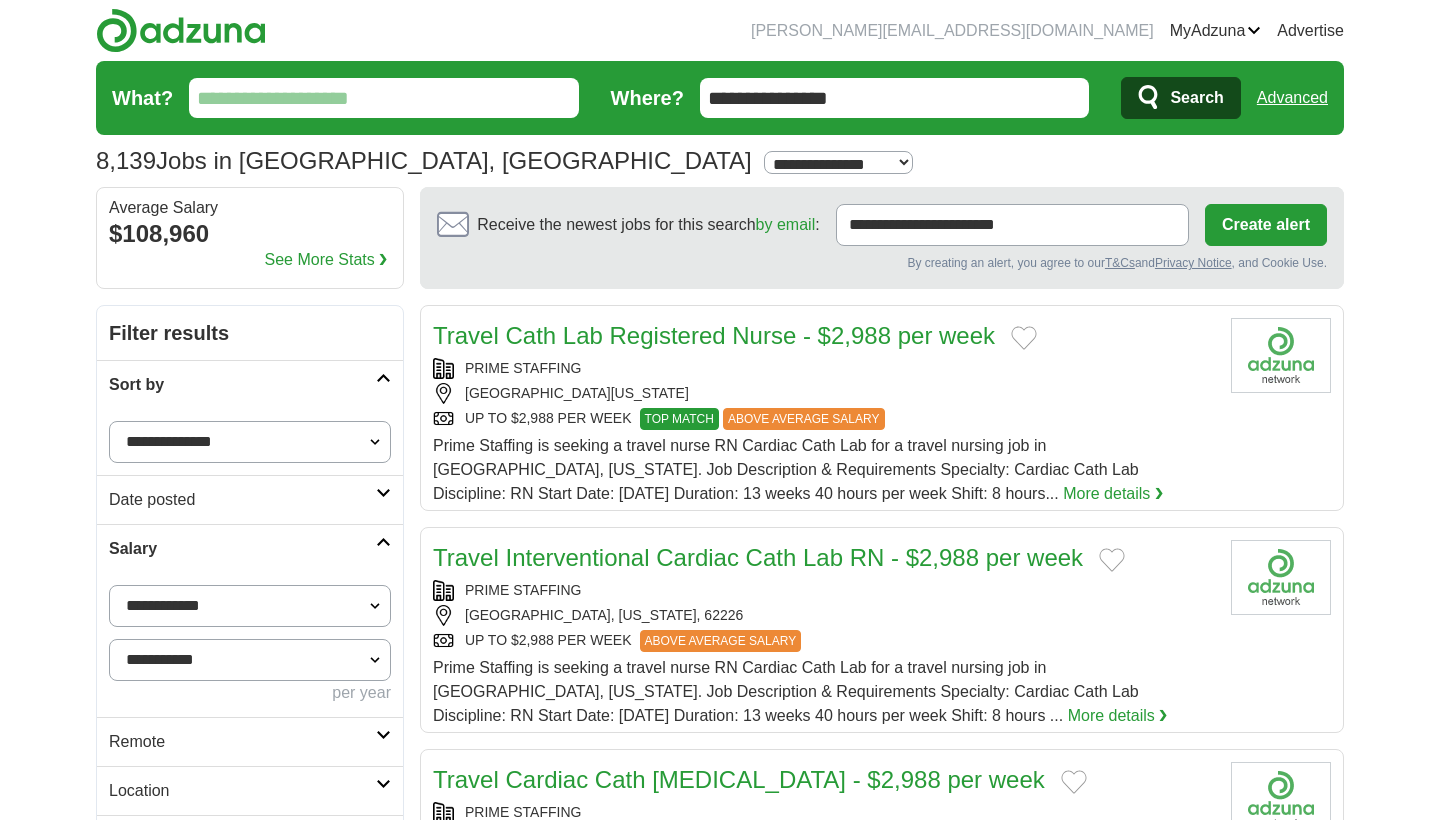 scroll, scrollTop: 0, scrollLeft: 0, axis: both 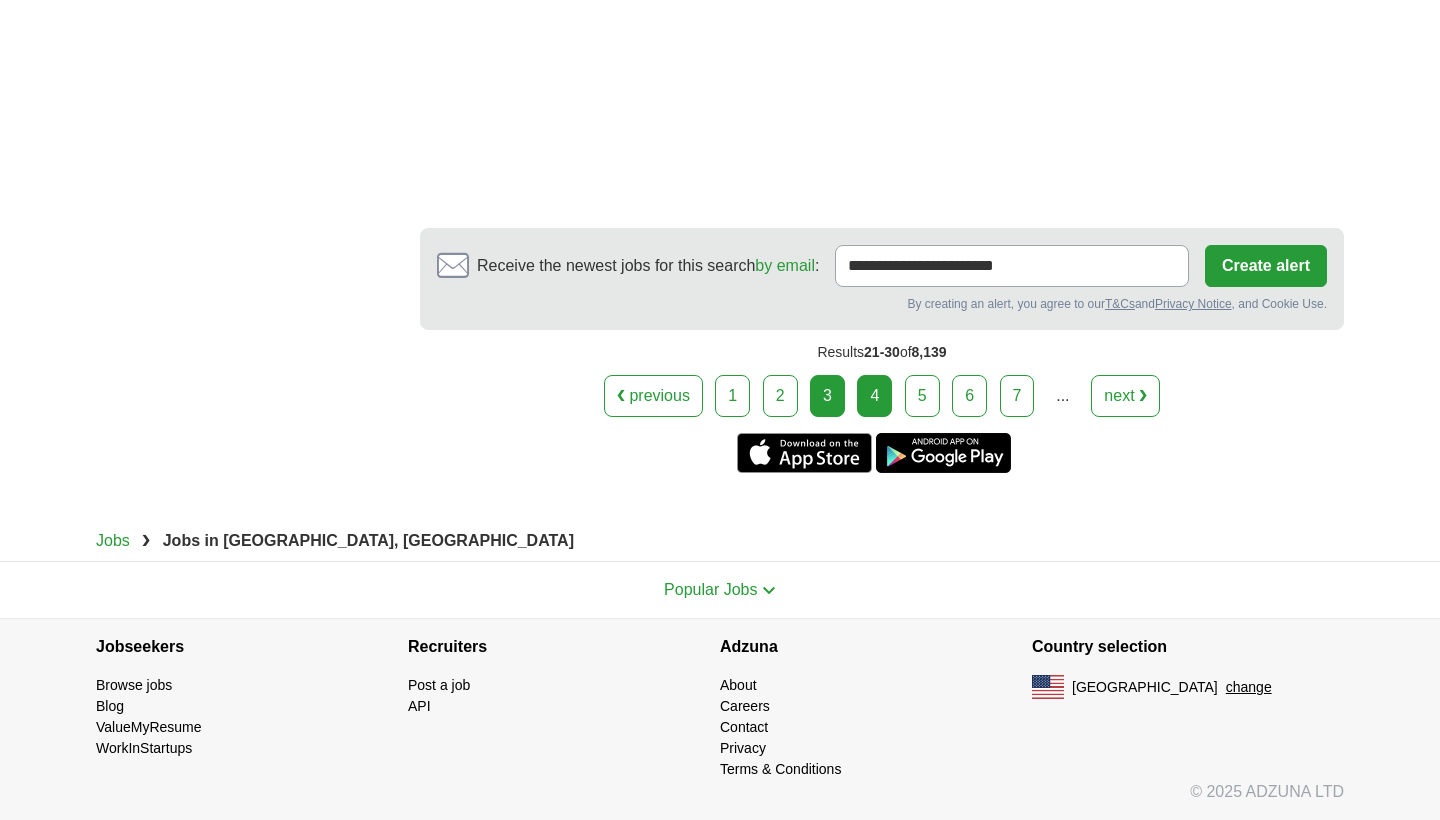 click on "4" at bounding box center [874, 396] 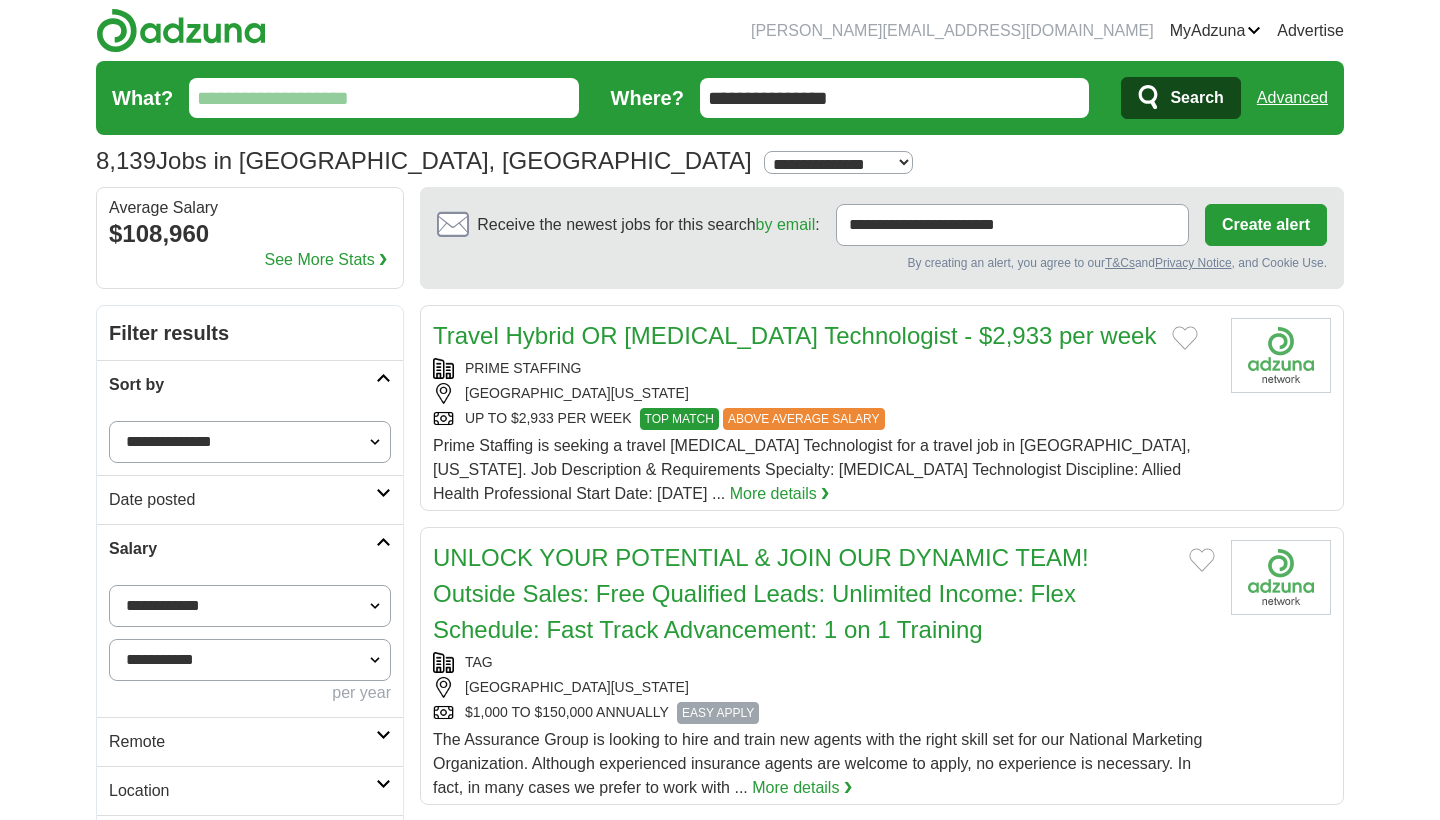 scroll, scrollTop: 0, scrollLeft: 0, axis: both 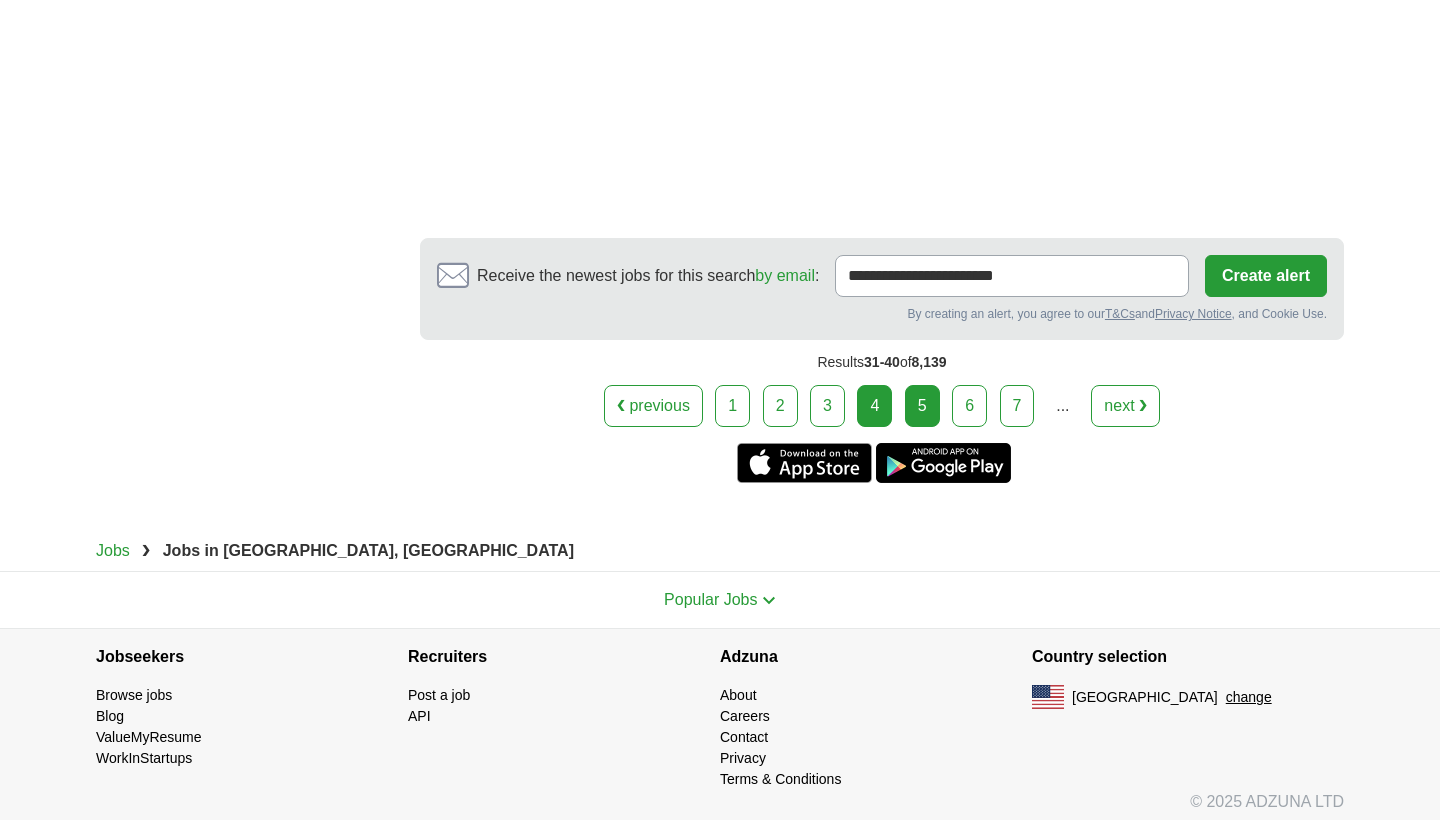 click on "5" at bounding box center [922, 406] 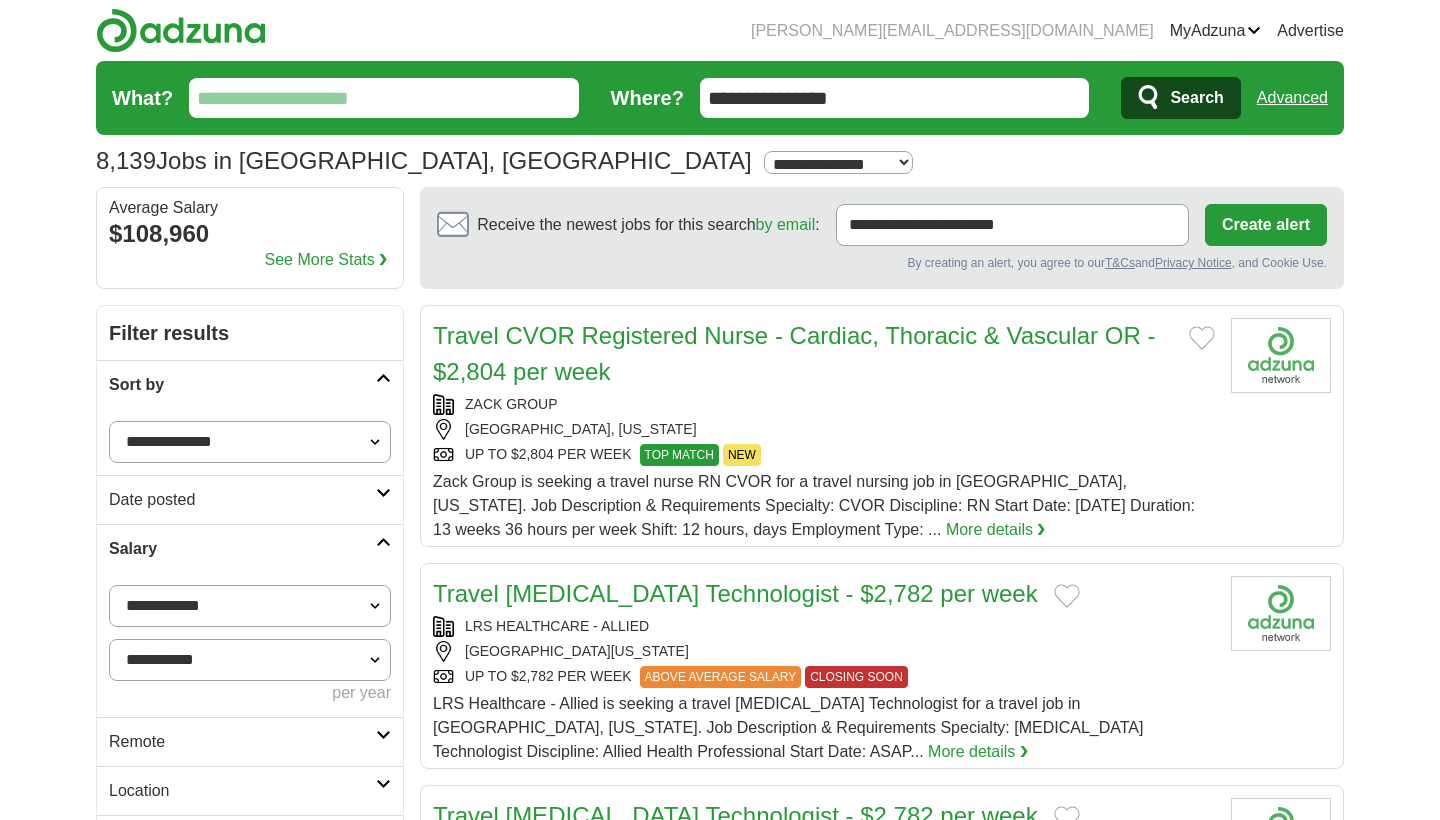 scroll, scrollTop: 0, scrollLeft: 0, axis: both 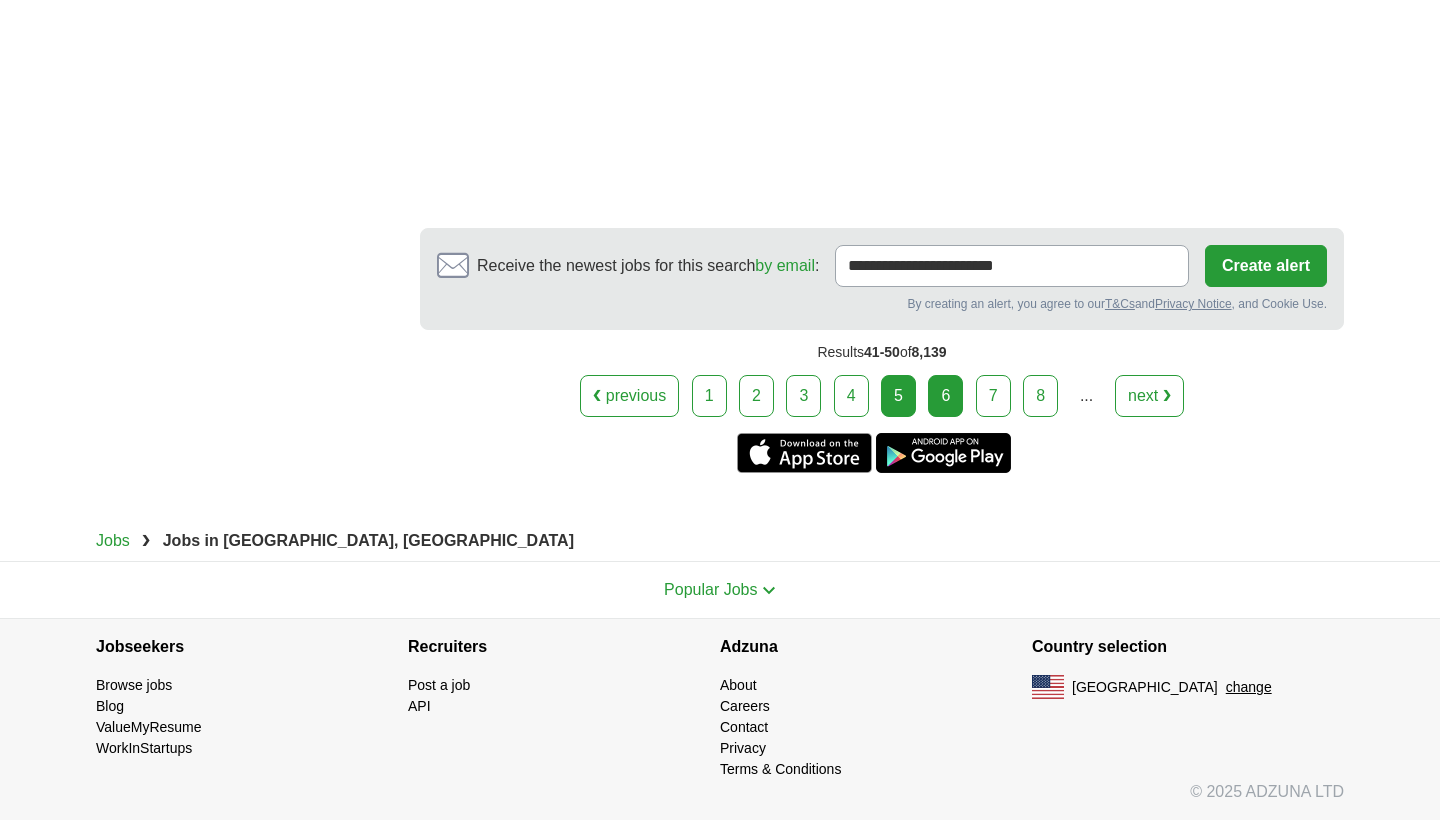 click on "6" at bounding box center [945, 396] 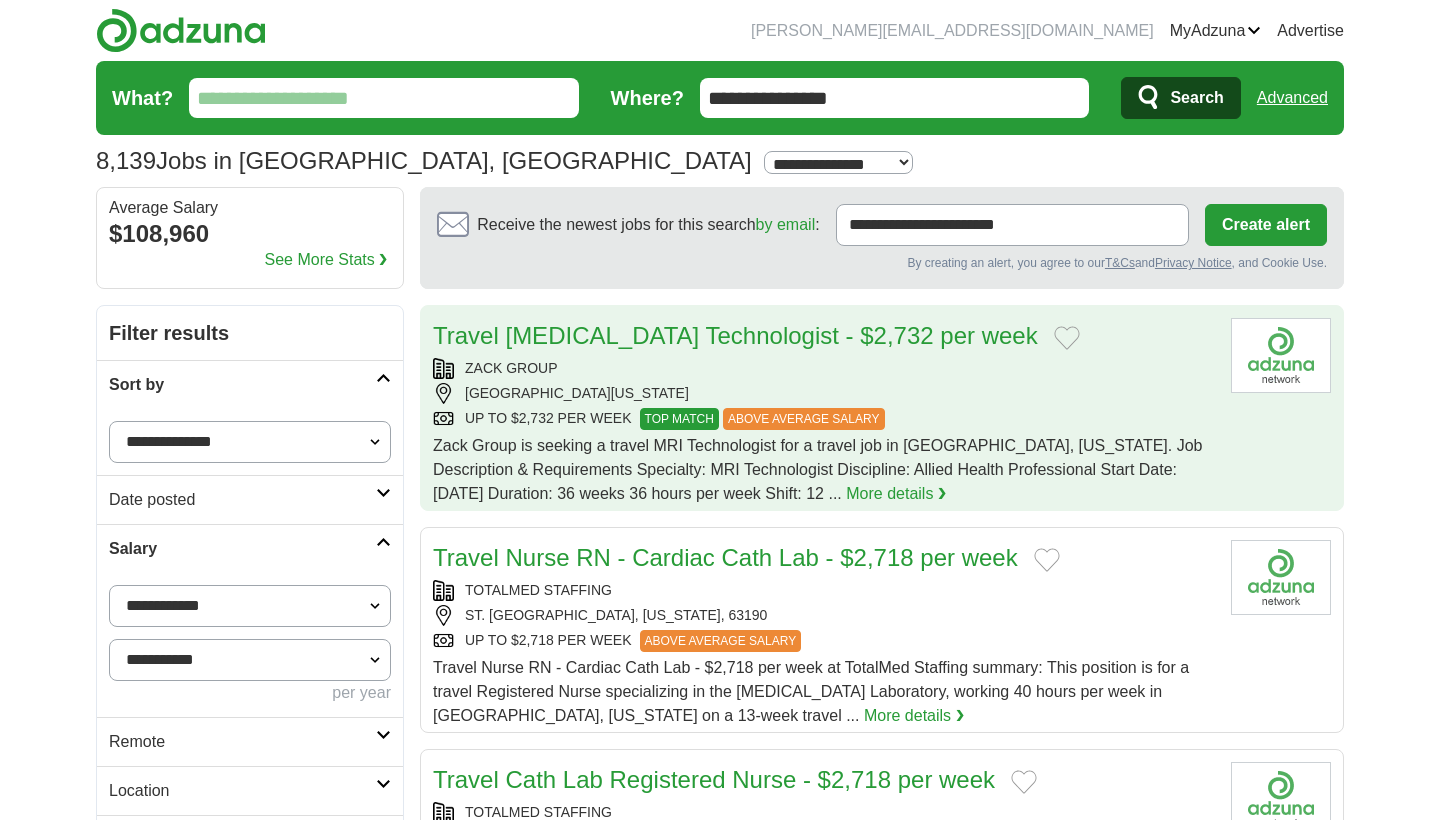 scroll, scrollTop: 0, scrollLeft: 0, axis: both 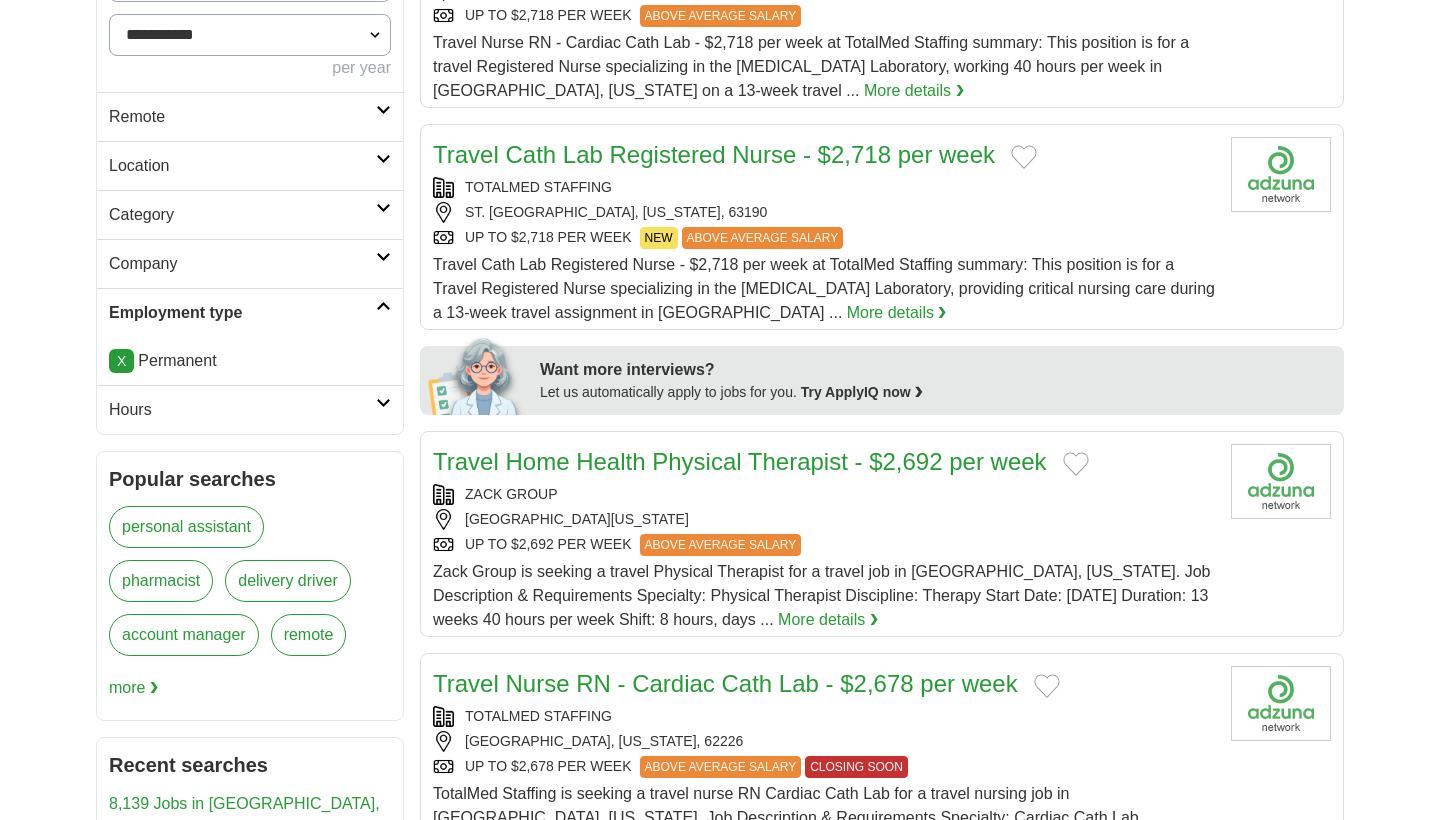 click at bounding box center [383, 208] 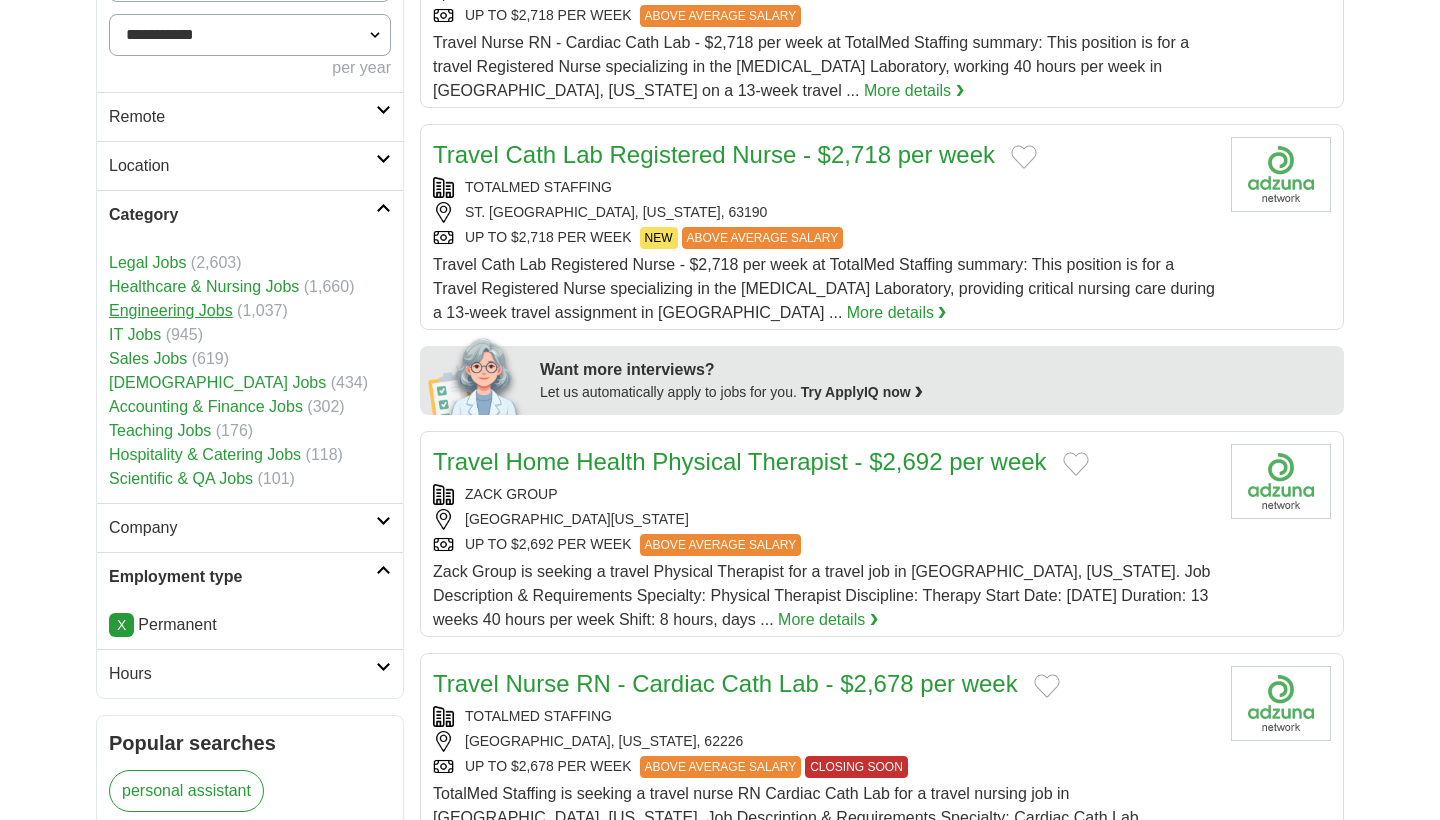 click on "Engineering Jobs" at bounding box center (171, 310) 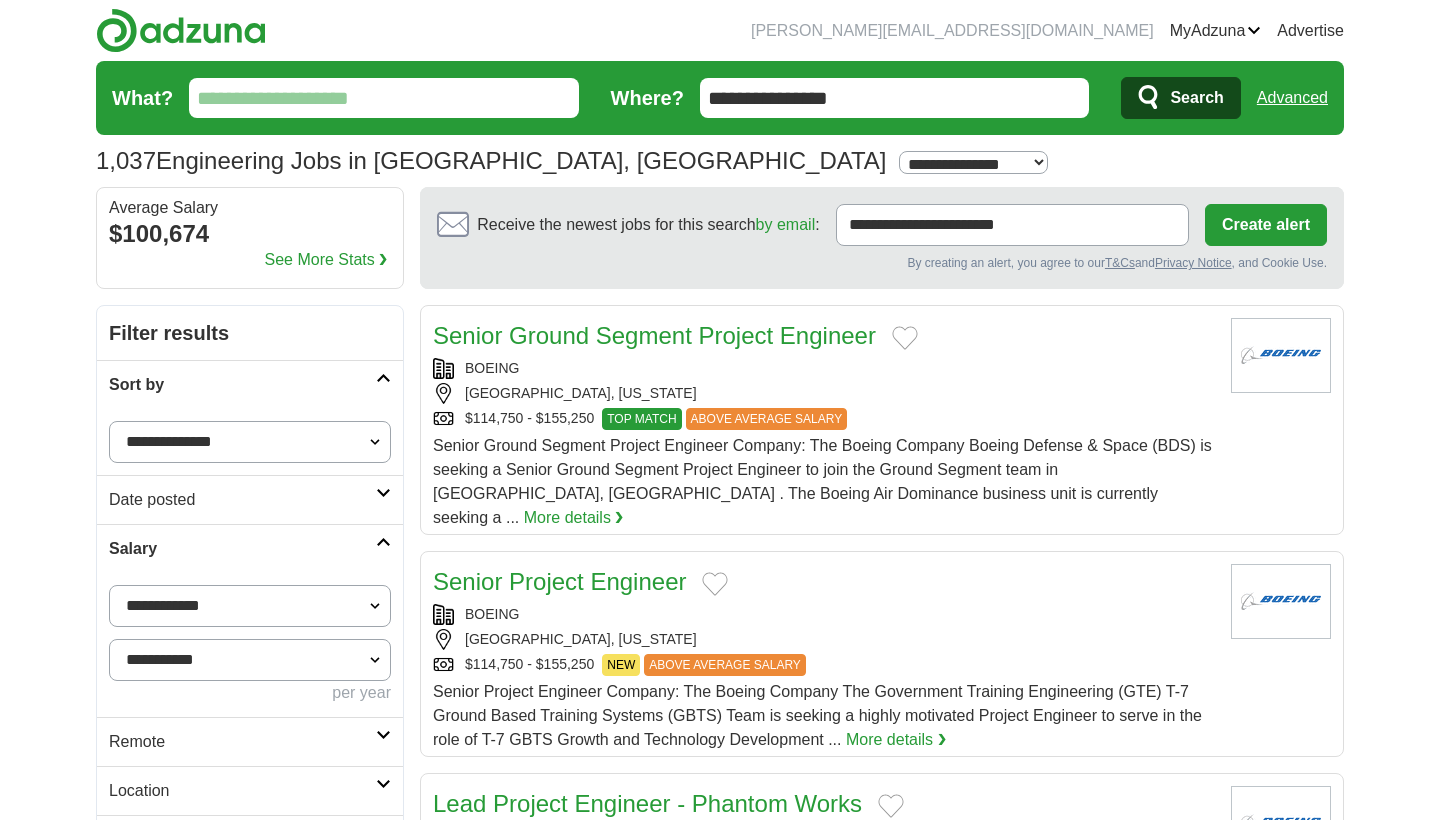 scroll, scrollTop: 0, scrollLeft: 0, axis: both 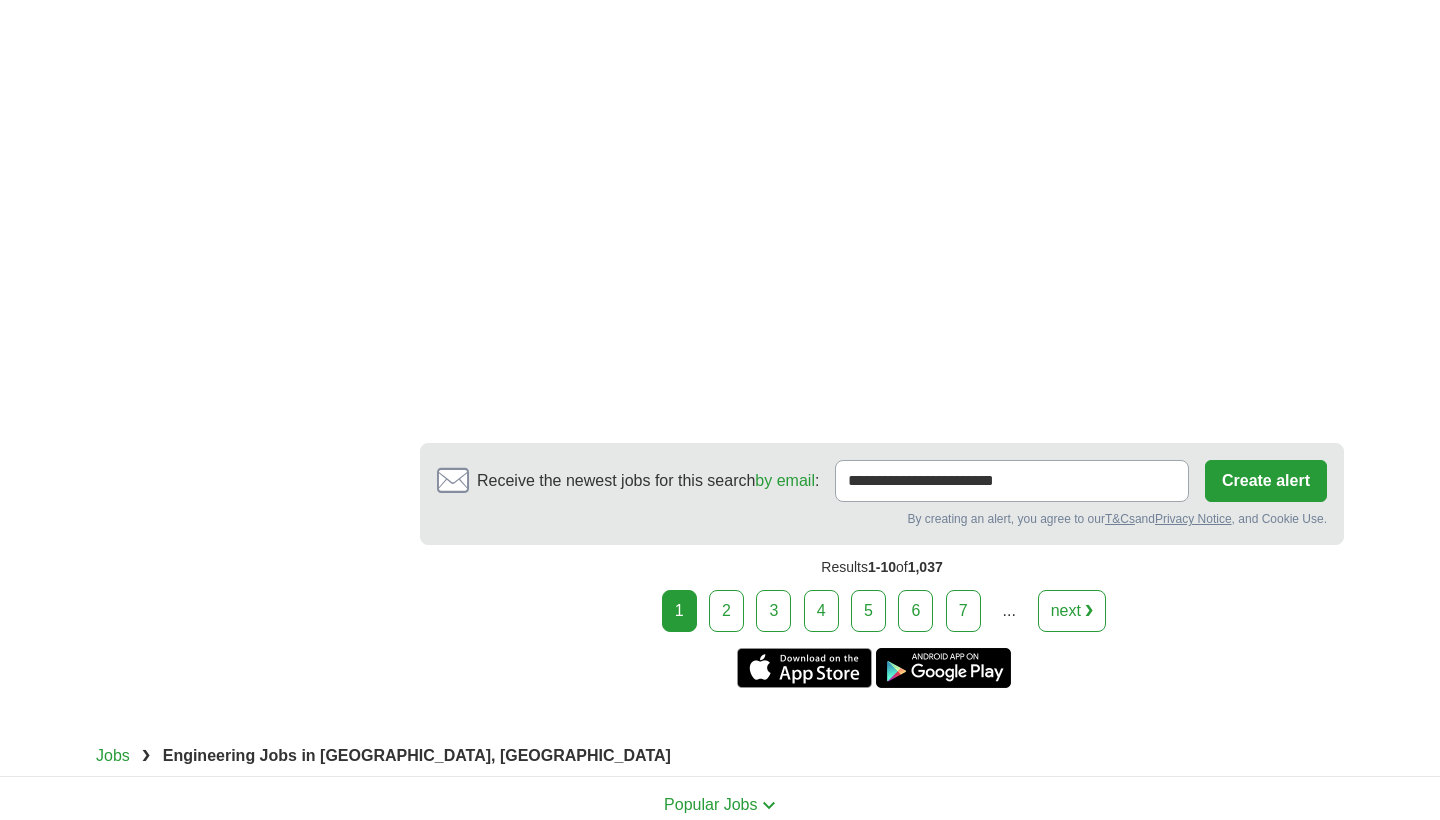 click on "3" at bounding box center (773, 611) 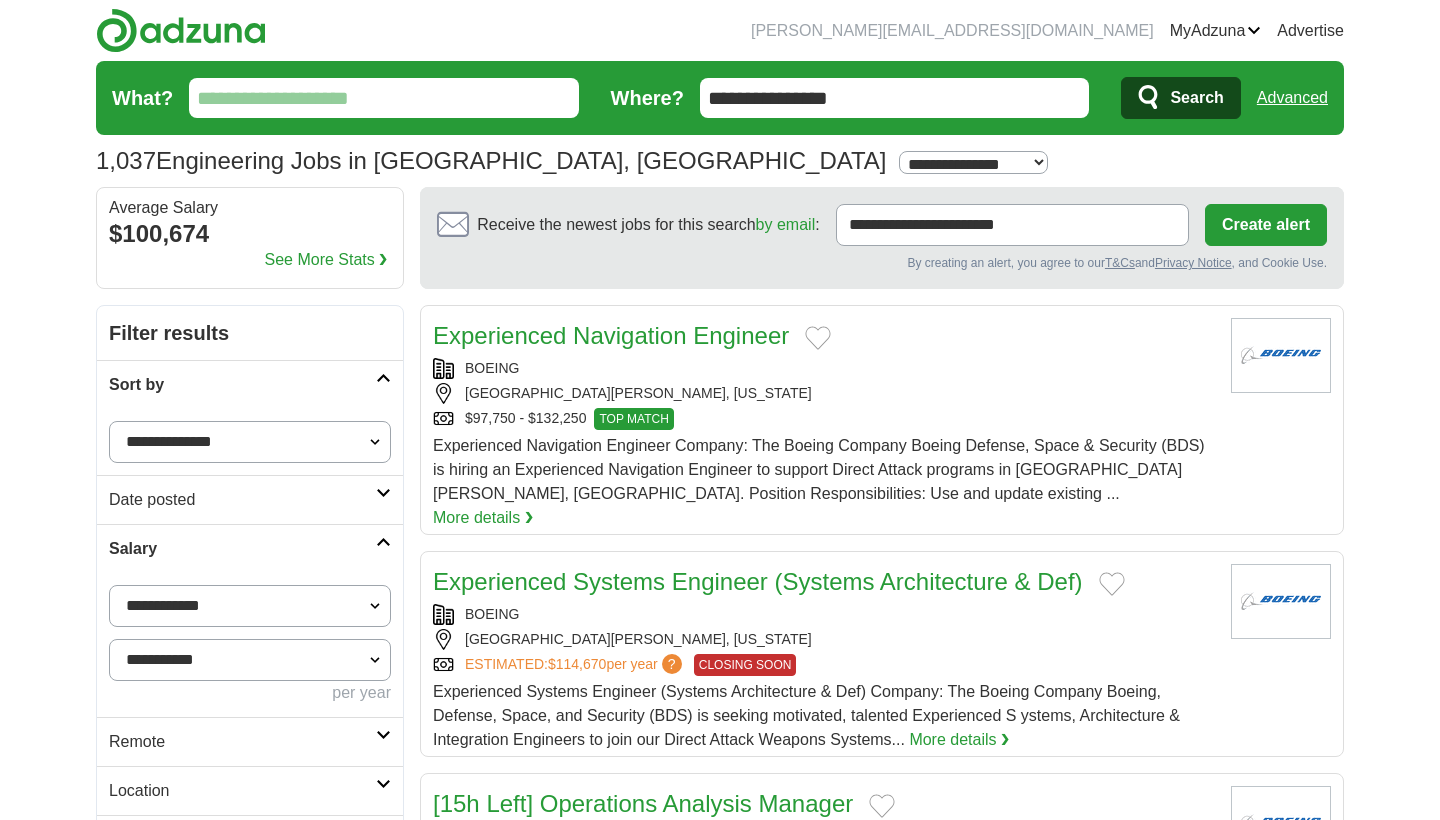 scroll, scrollTop: 0, scrollLeft: 0, axis: both 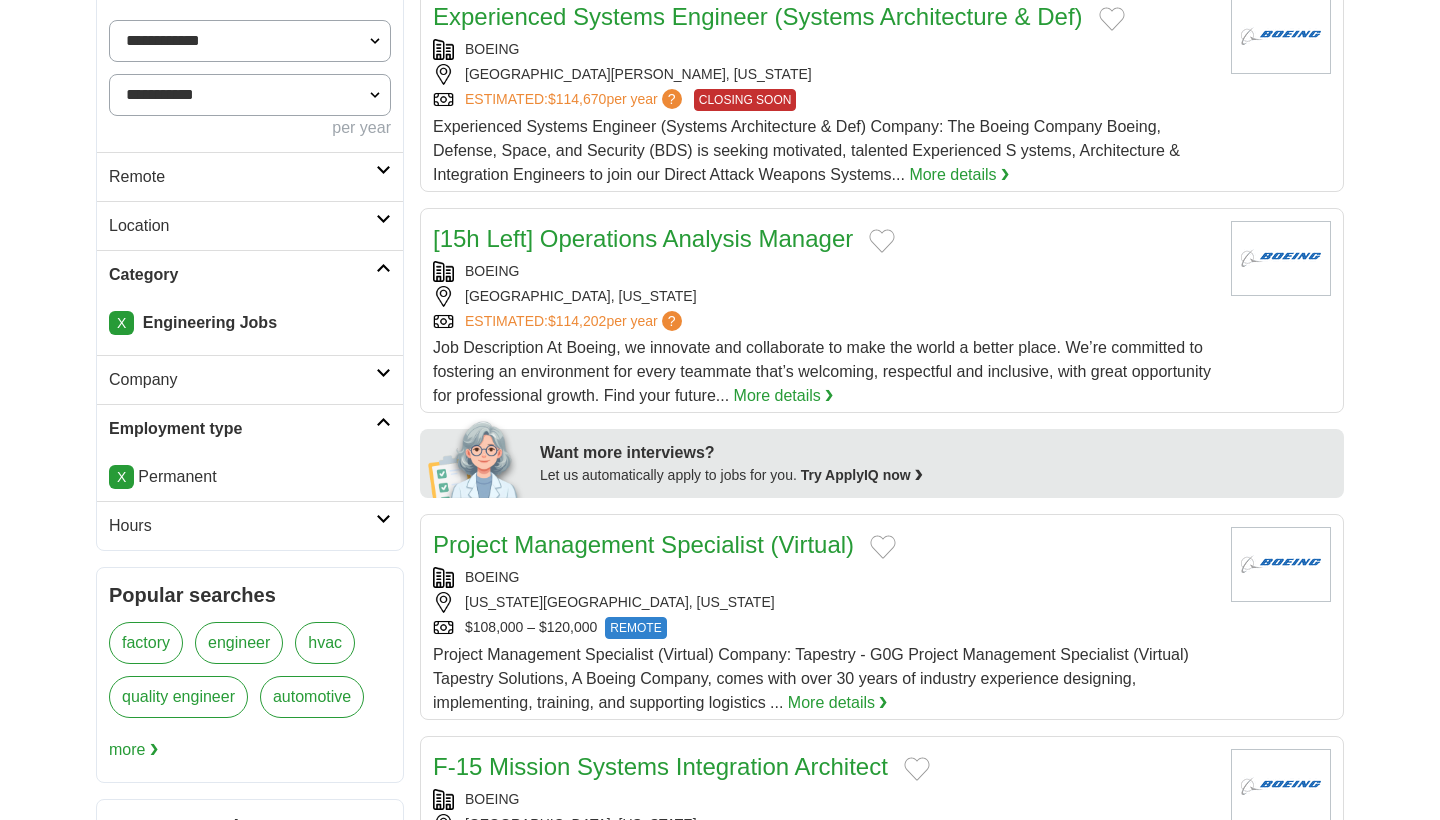 click on "Company" at bounding box center (250, 379) 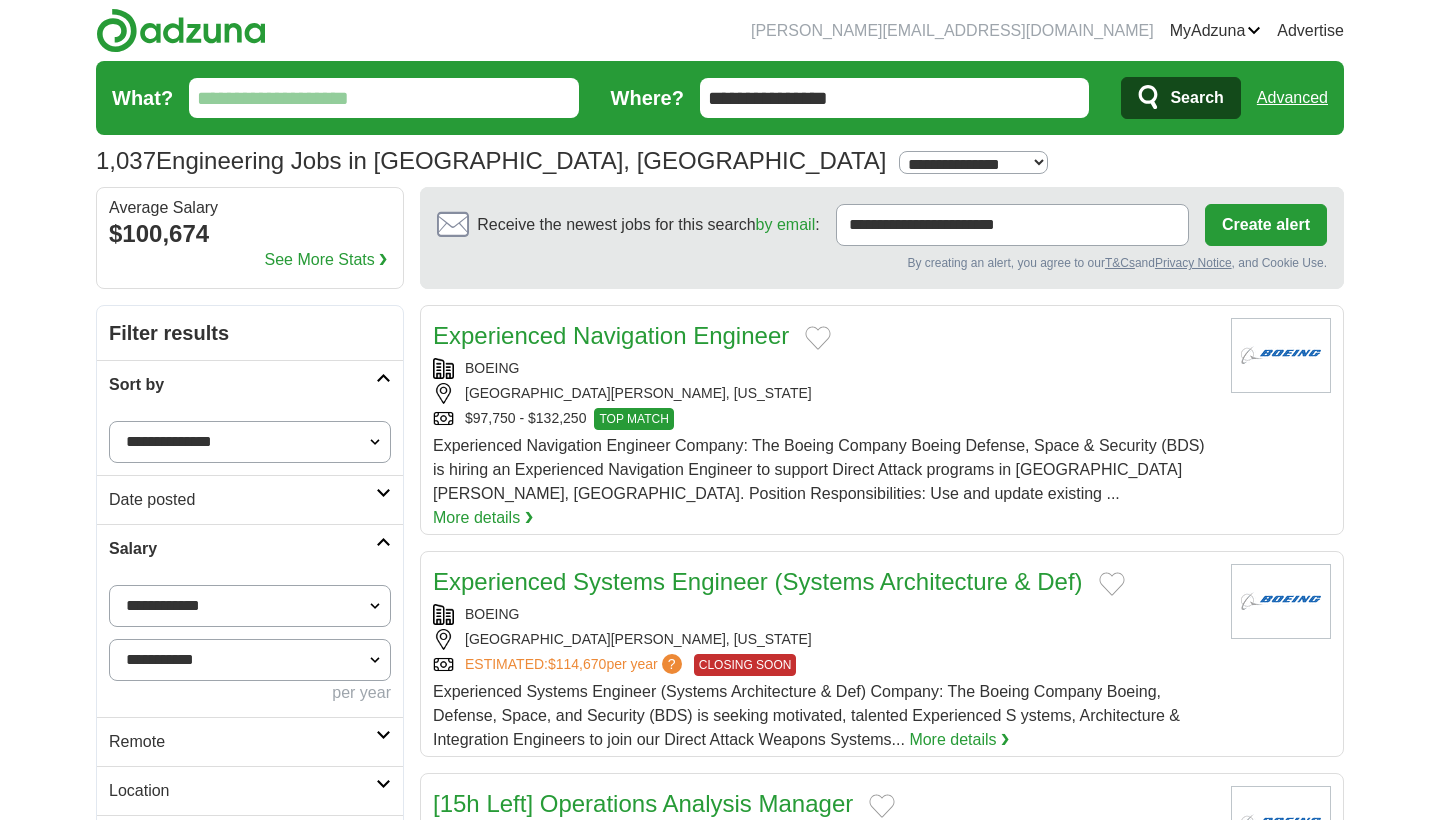 scroll, scrollTop: 0, scrollLeft: 0, axis: both 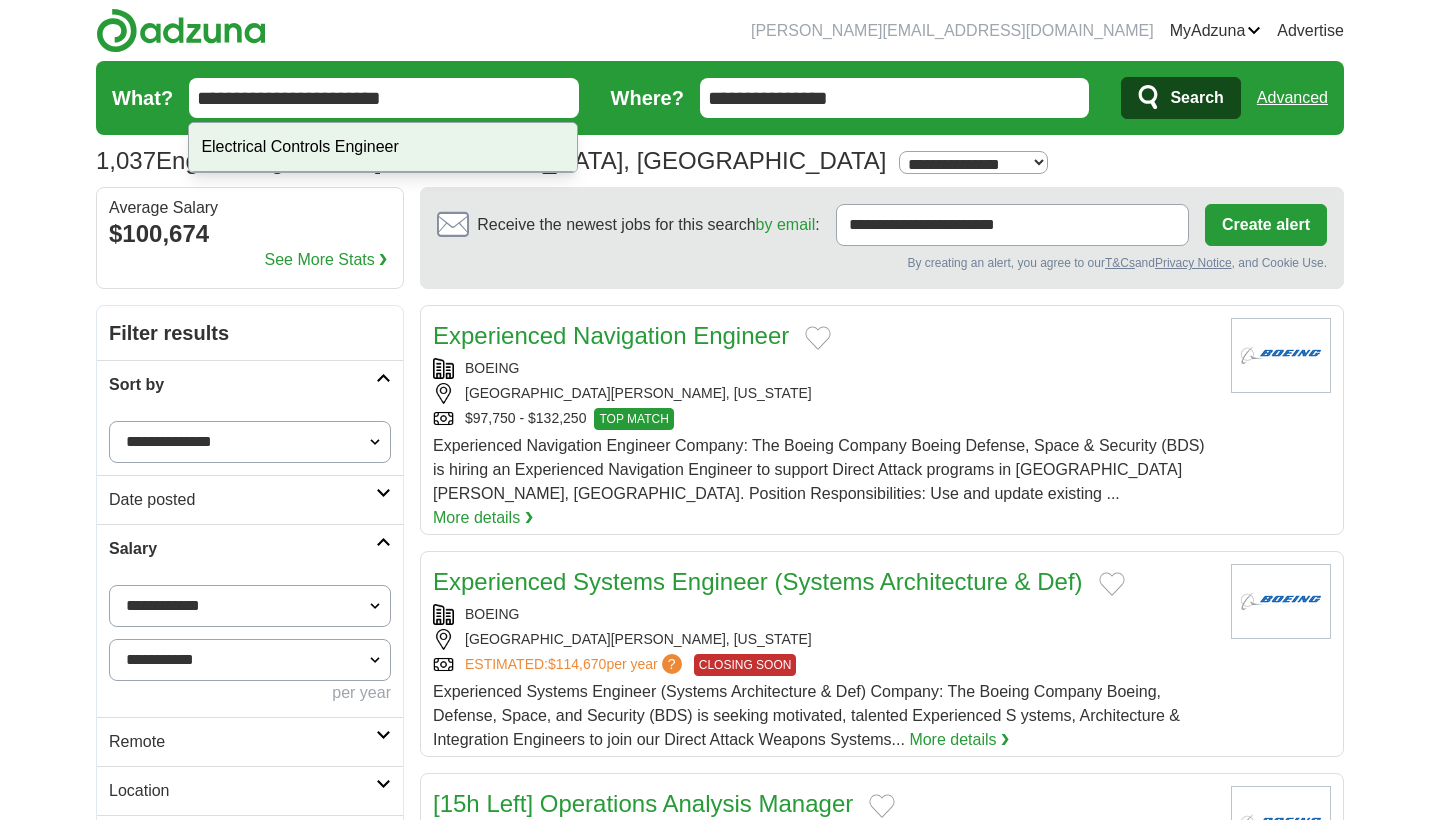 click on "Electrical Controls Engineer" at bounding box center [383, 147] 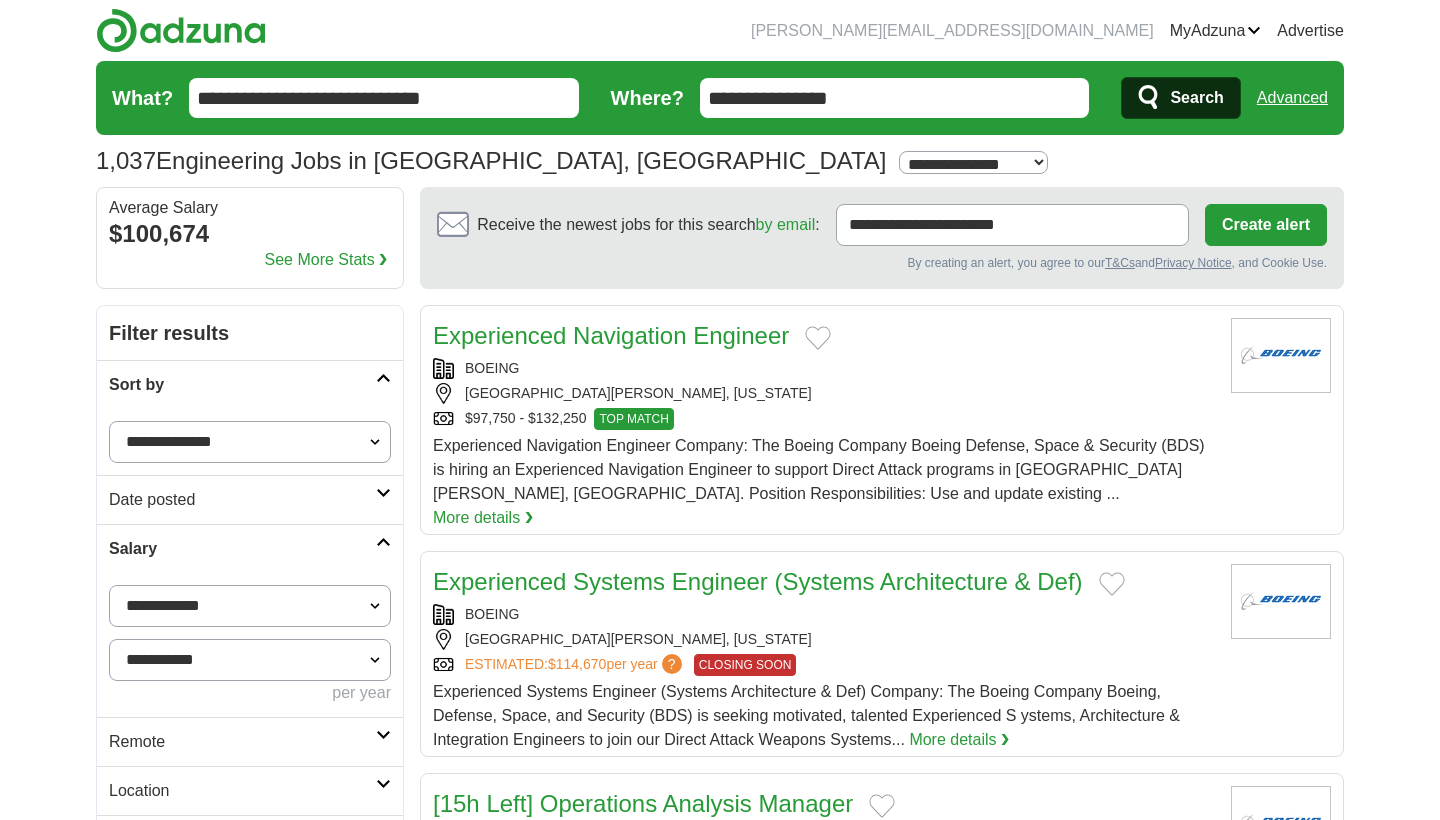 click 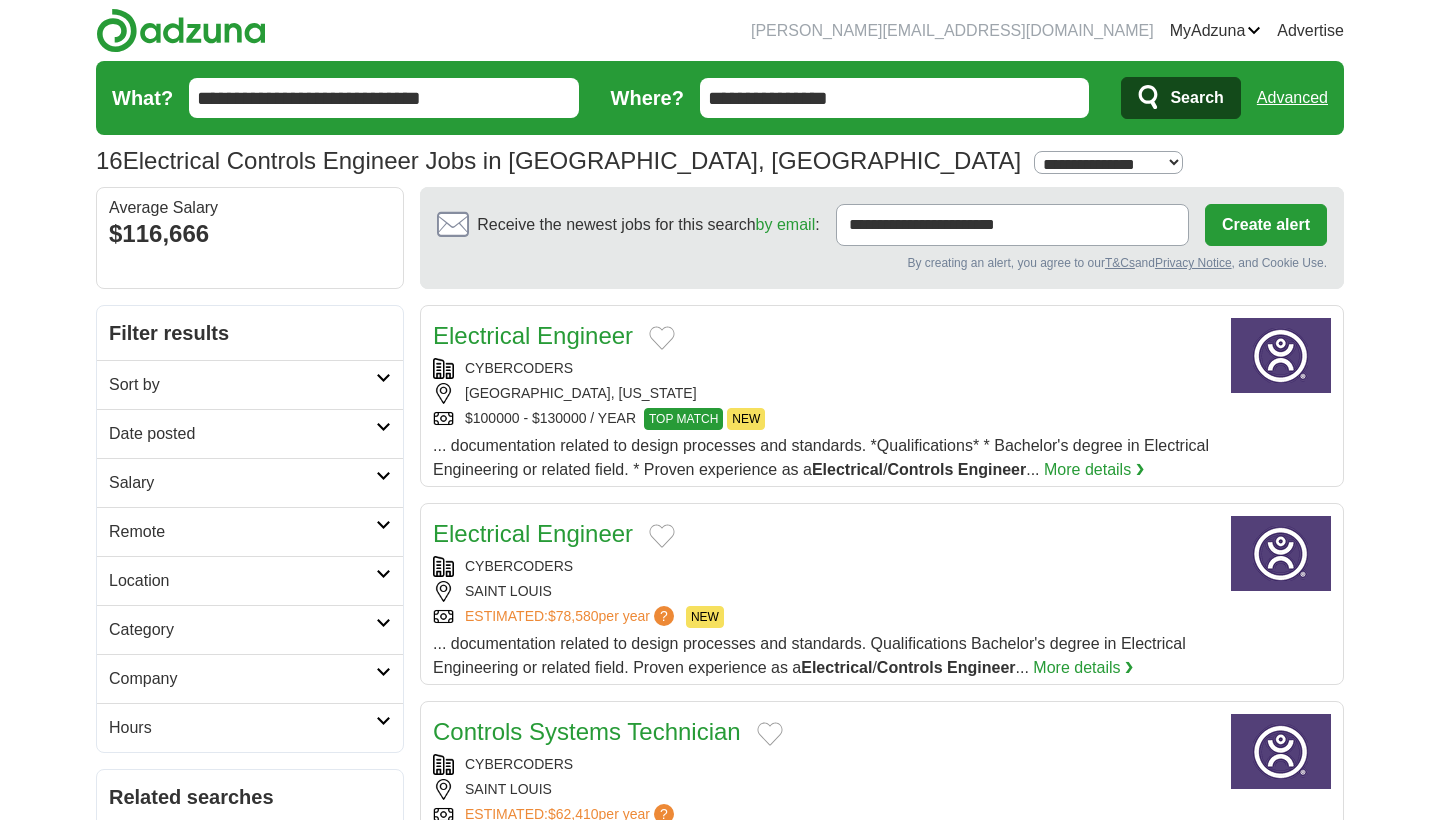 scroll, scrollTop: 0, scrollLeft: 0, axis: both 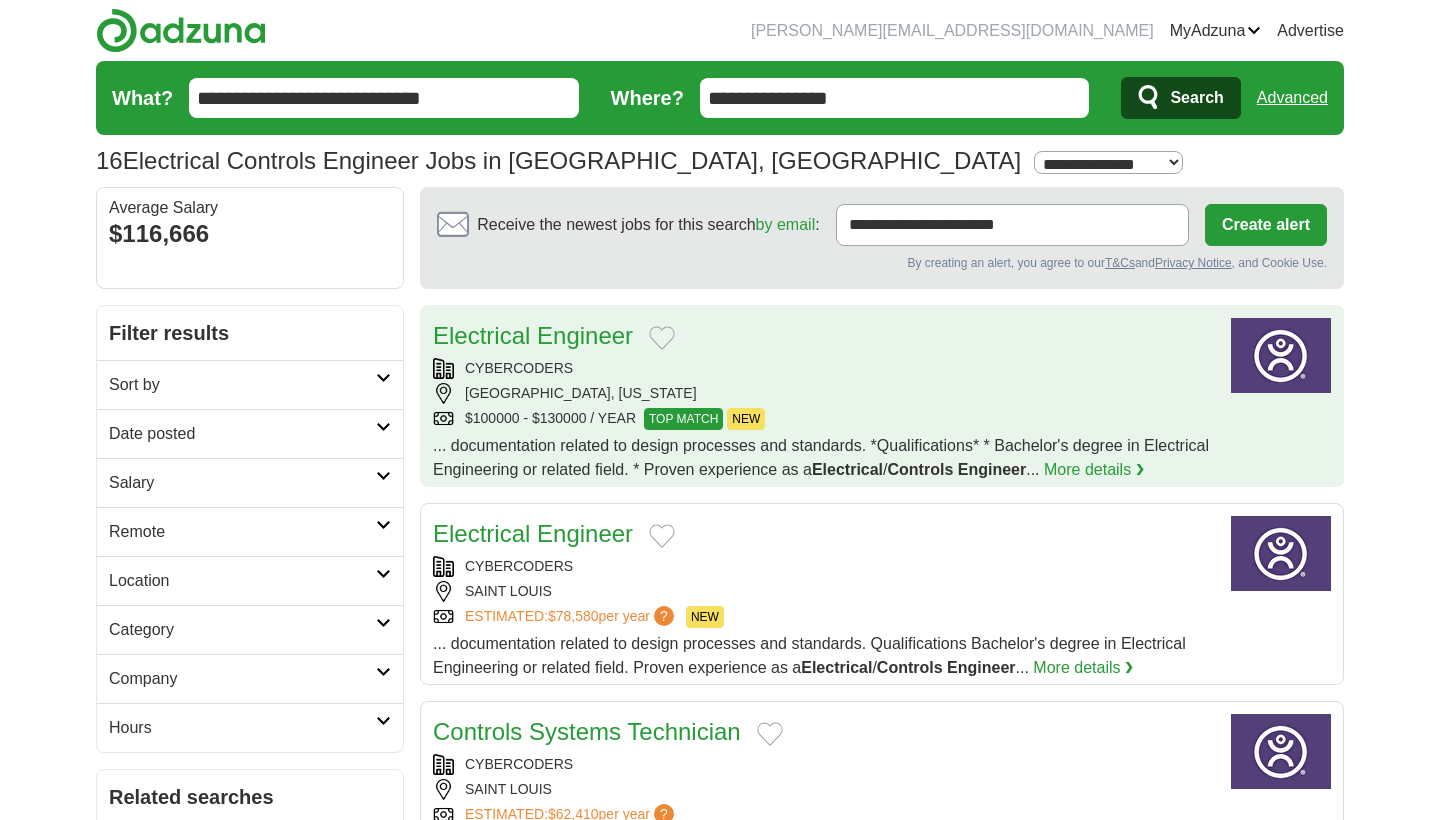 click at bounding box center (662, 338) 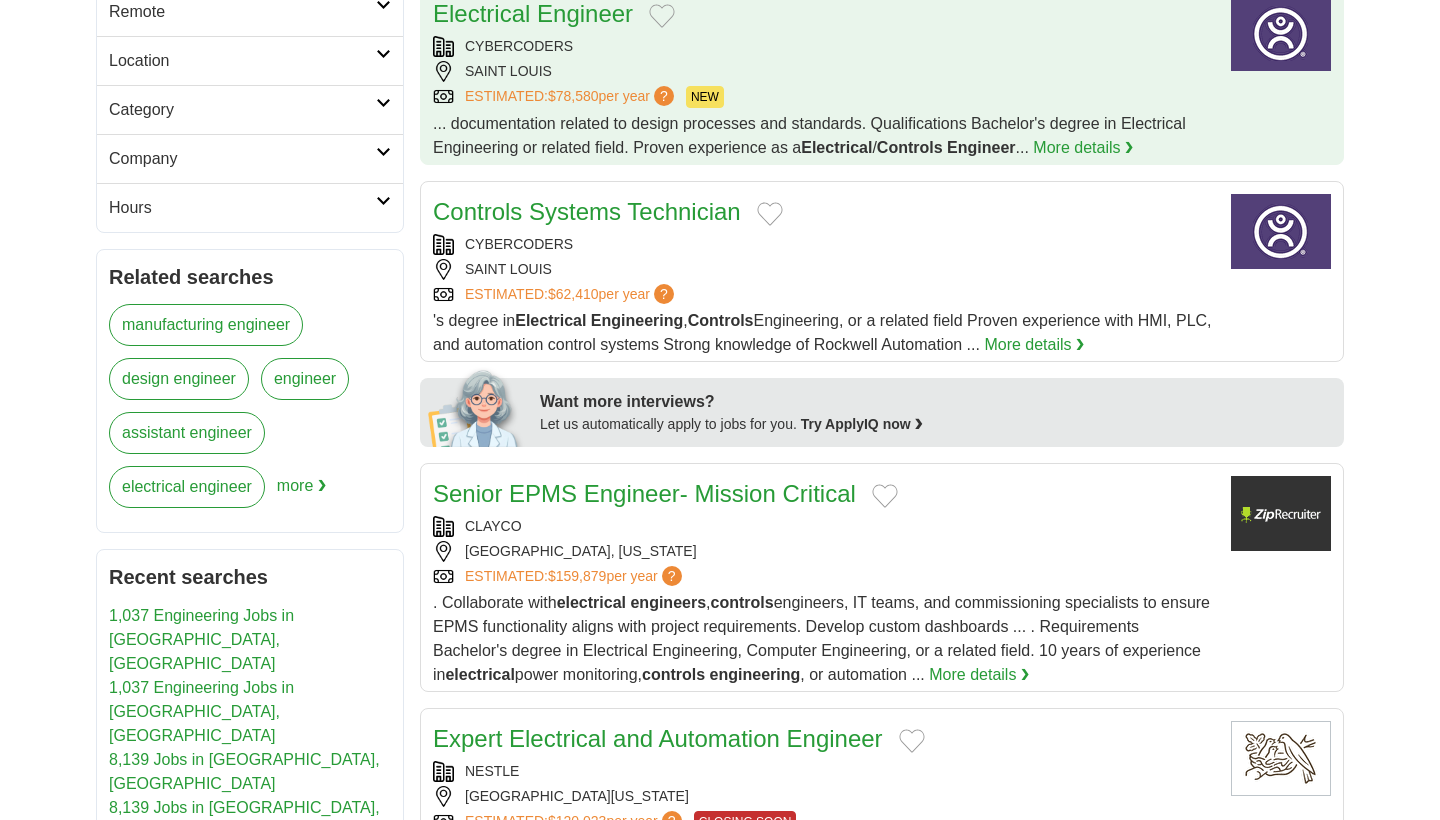 scroll, scrollTop: 517, scrollLeft: 0, axis: vertical 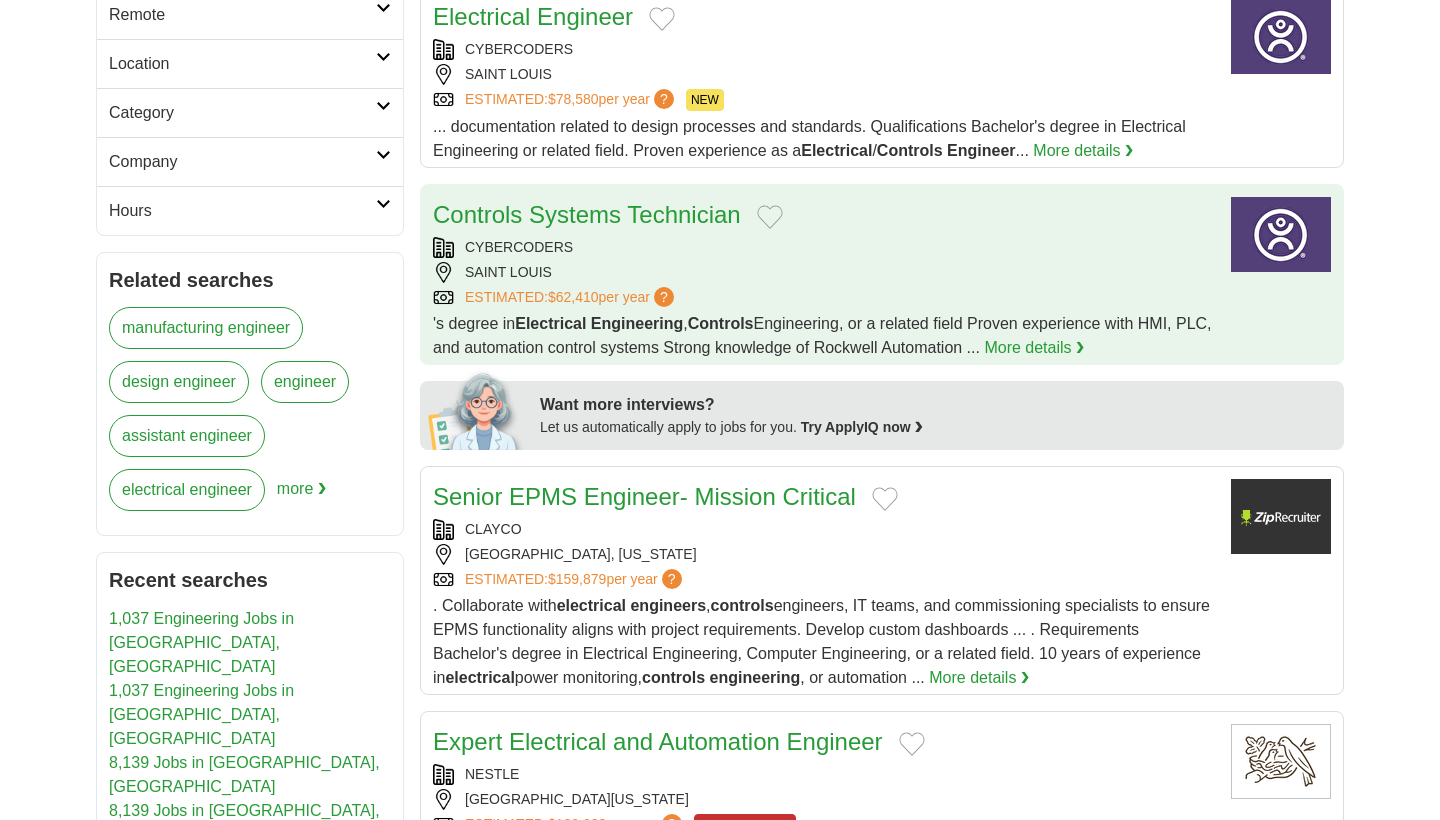 click on "Controls Systems Technician" at bounding box center (824, 215) 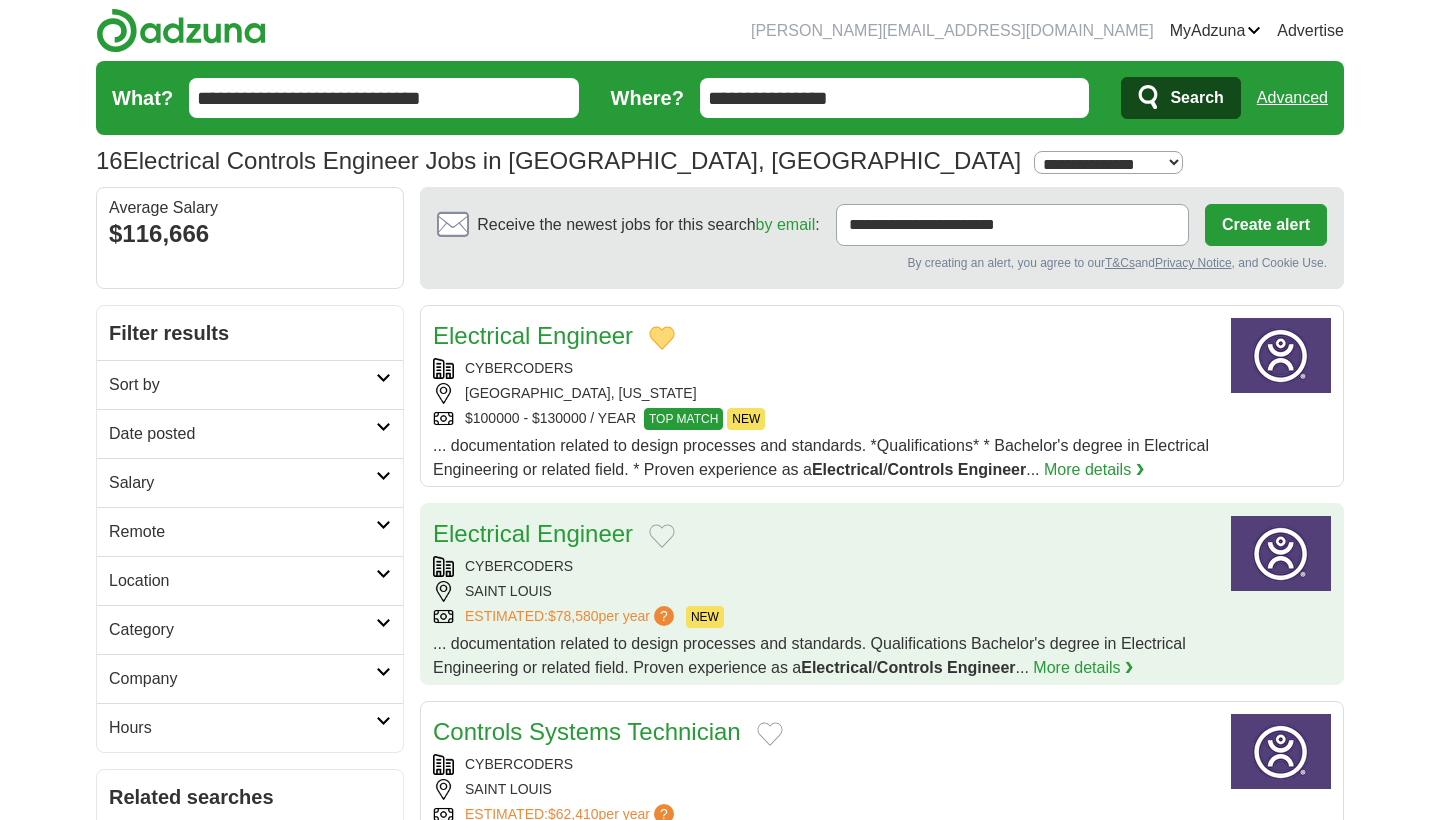 scroll, scrollTop: 0, scrollLeft: 0, axis: both 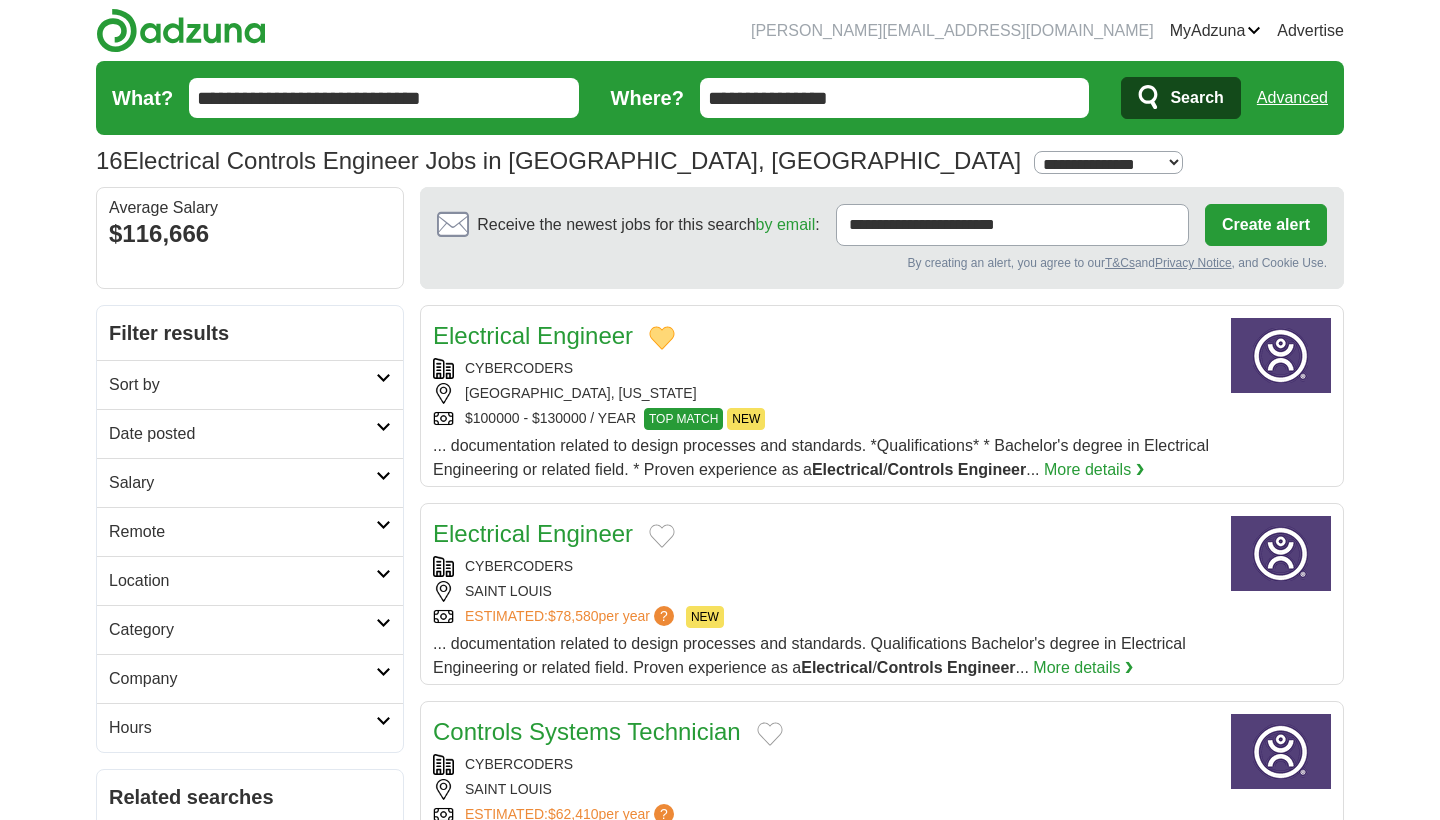 click on "**********" at bounding box center (384, 98) 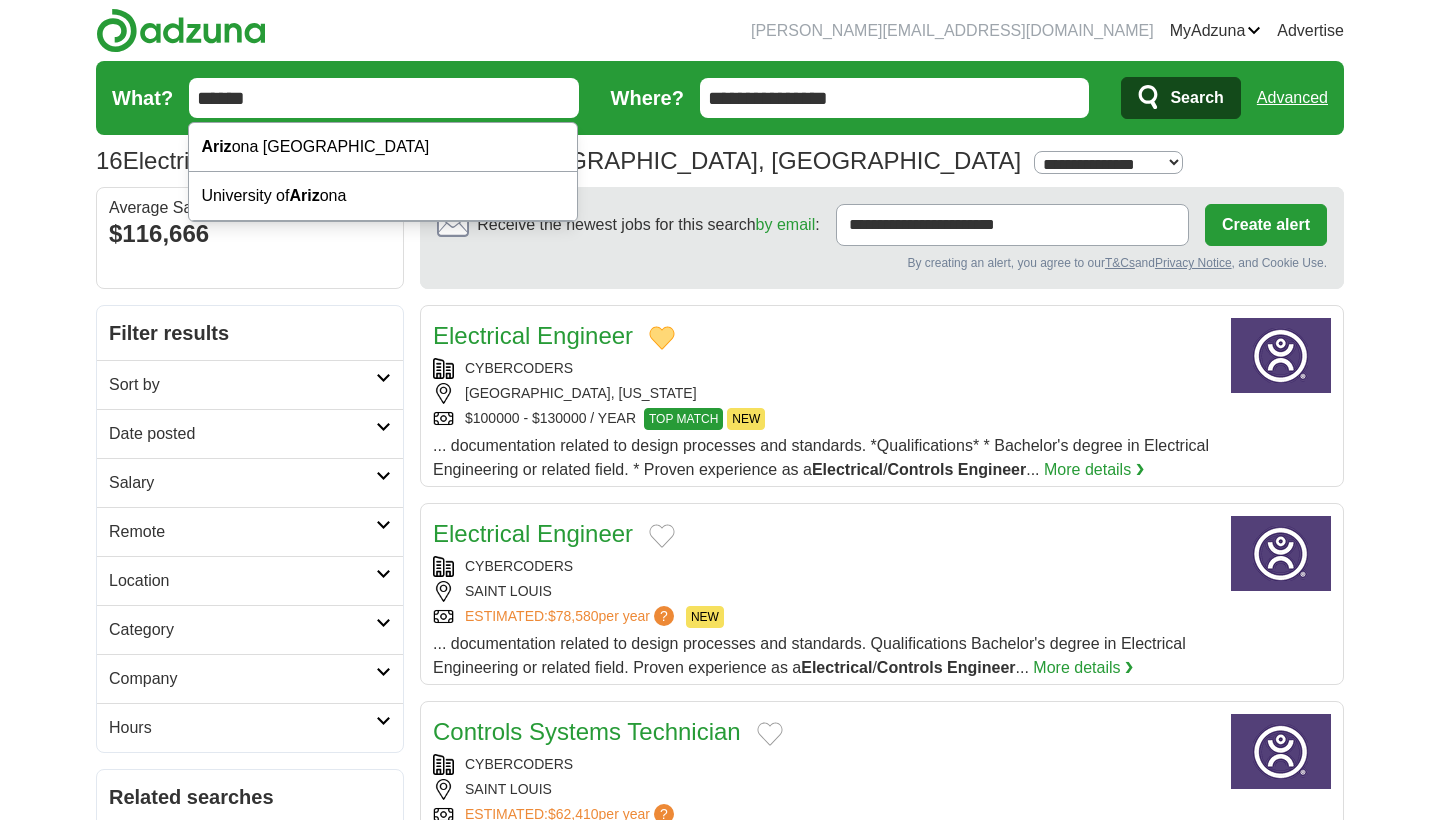 type on "******" 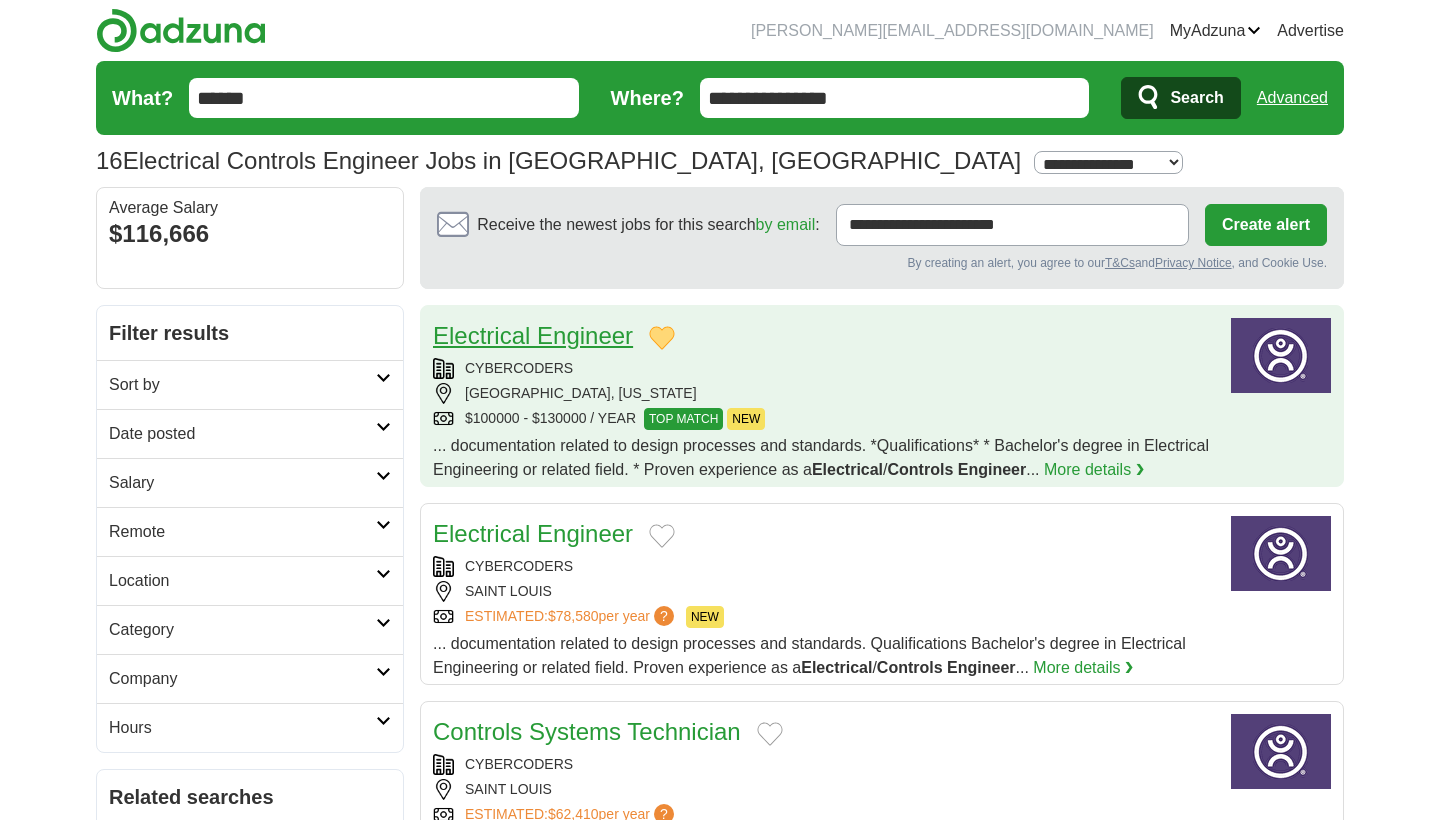 scroll, scrollTop: 0, scrollLeft: 0, axis: both 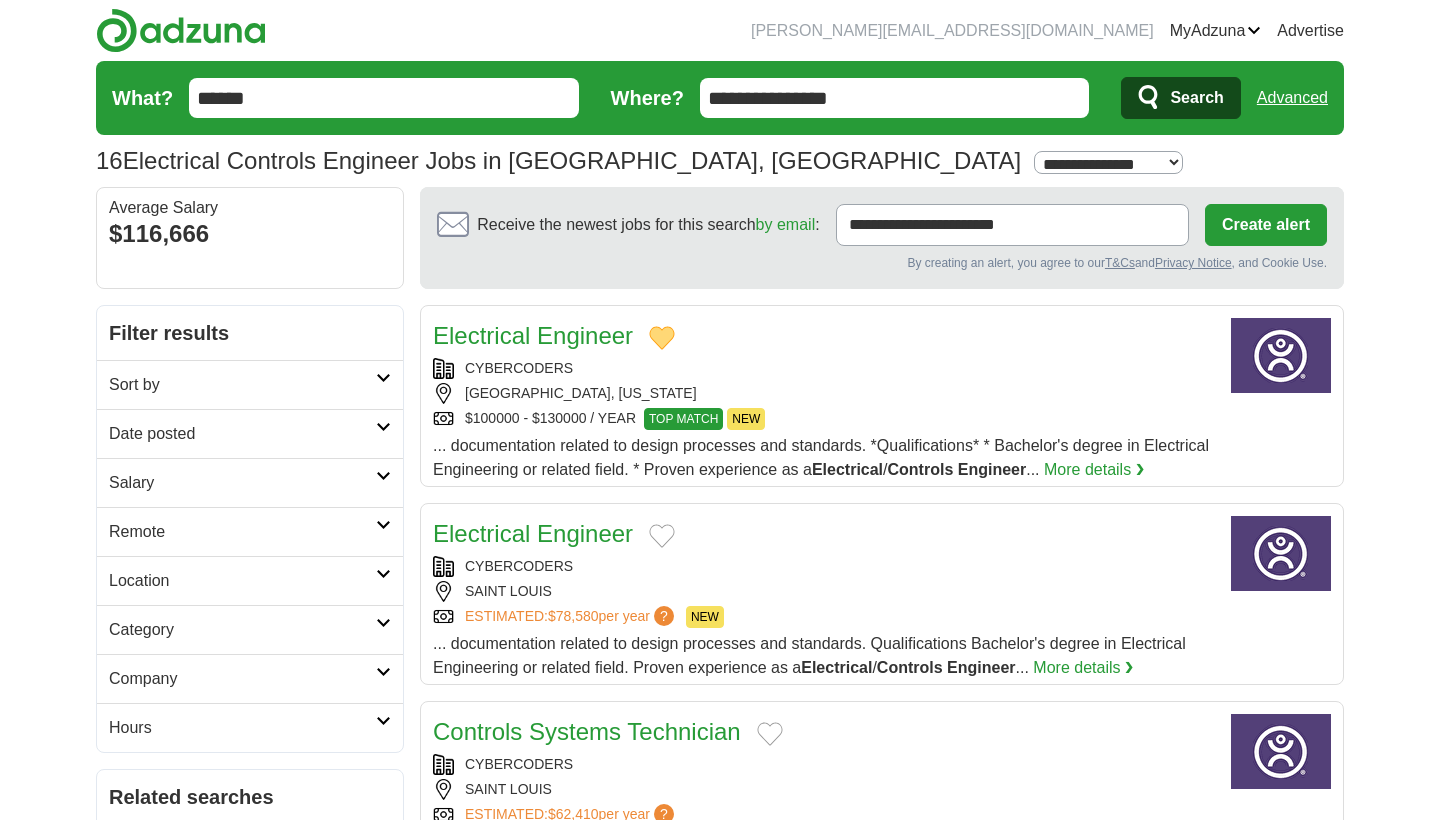 select on "**" 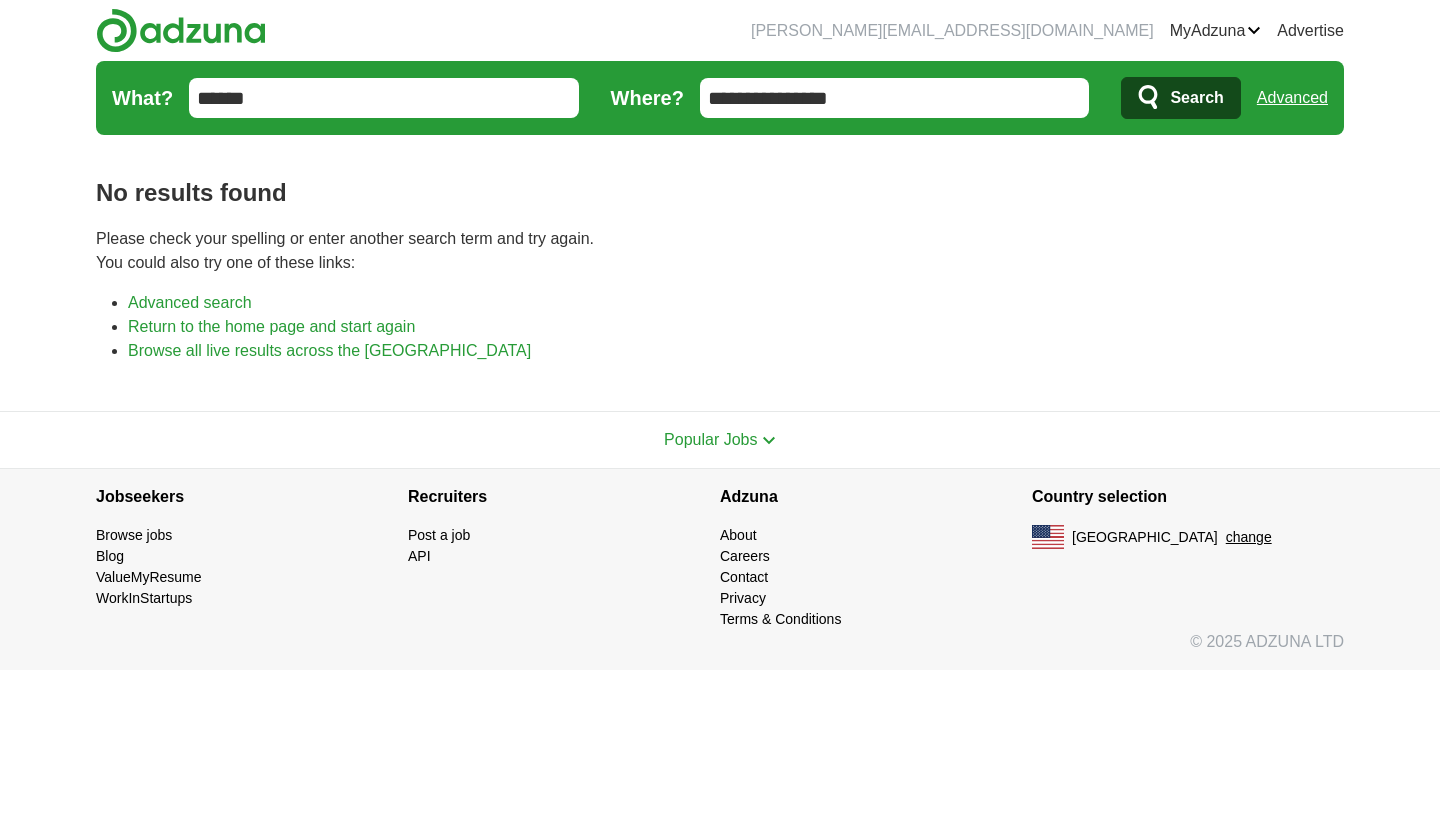 scroll, scrollTop: 0, scrollLeft: 0, axis: both 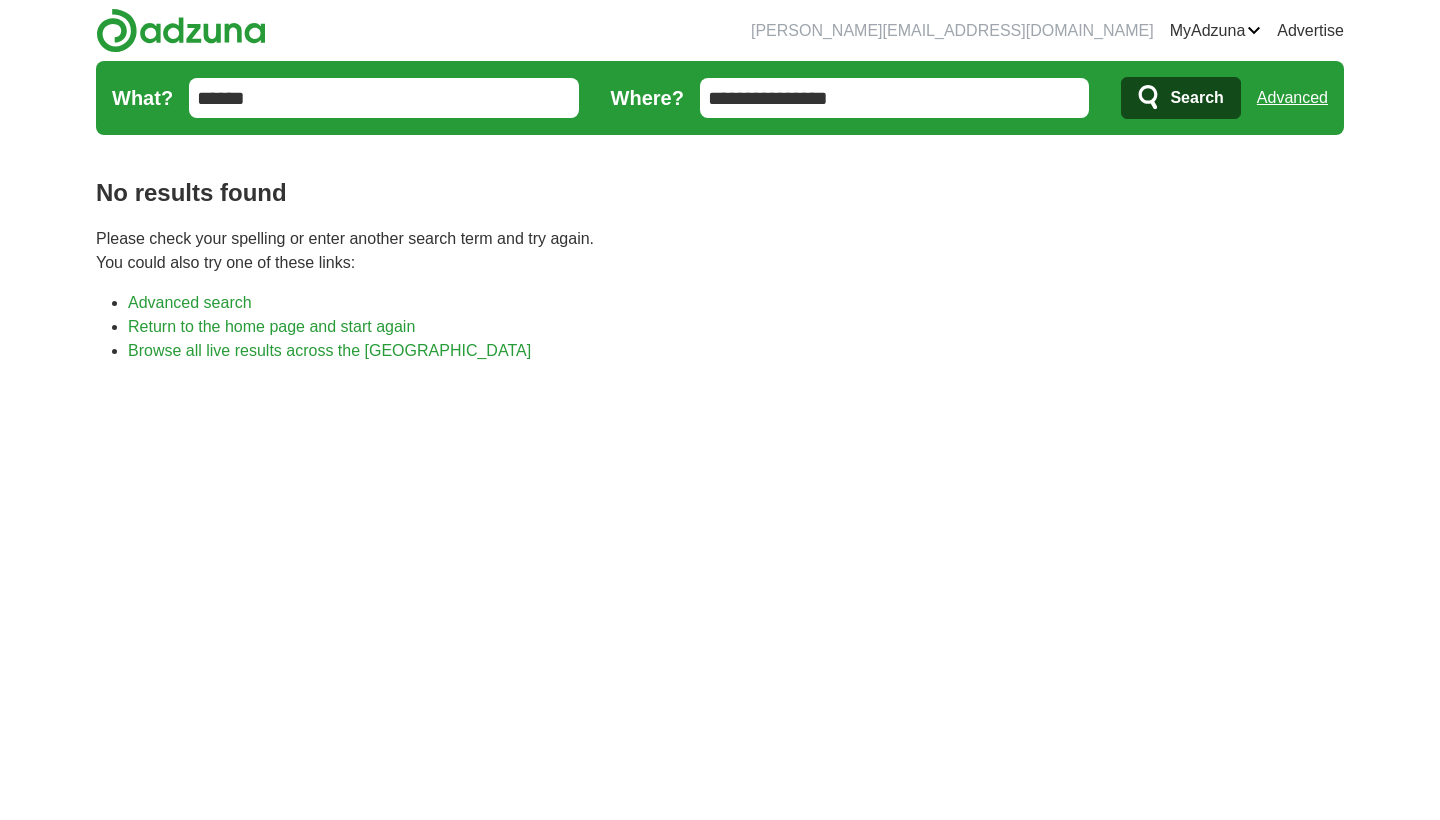 click on "**********" at bounding box center [720, 98] 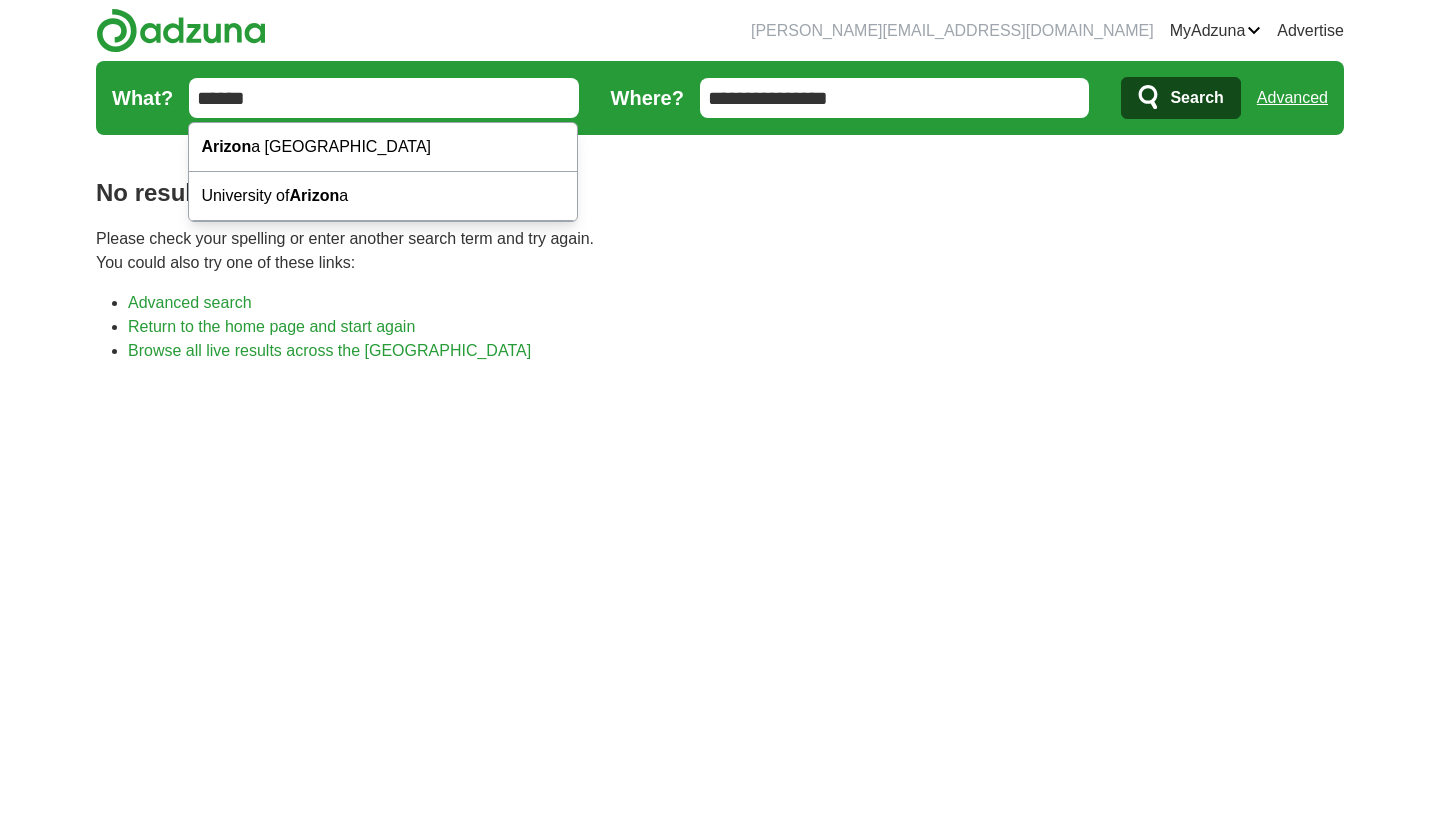 click on "******" at bounding box center [384, 98] 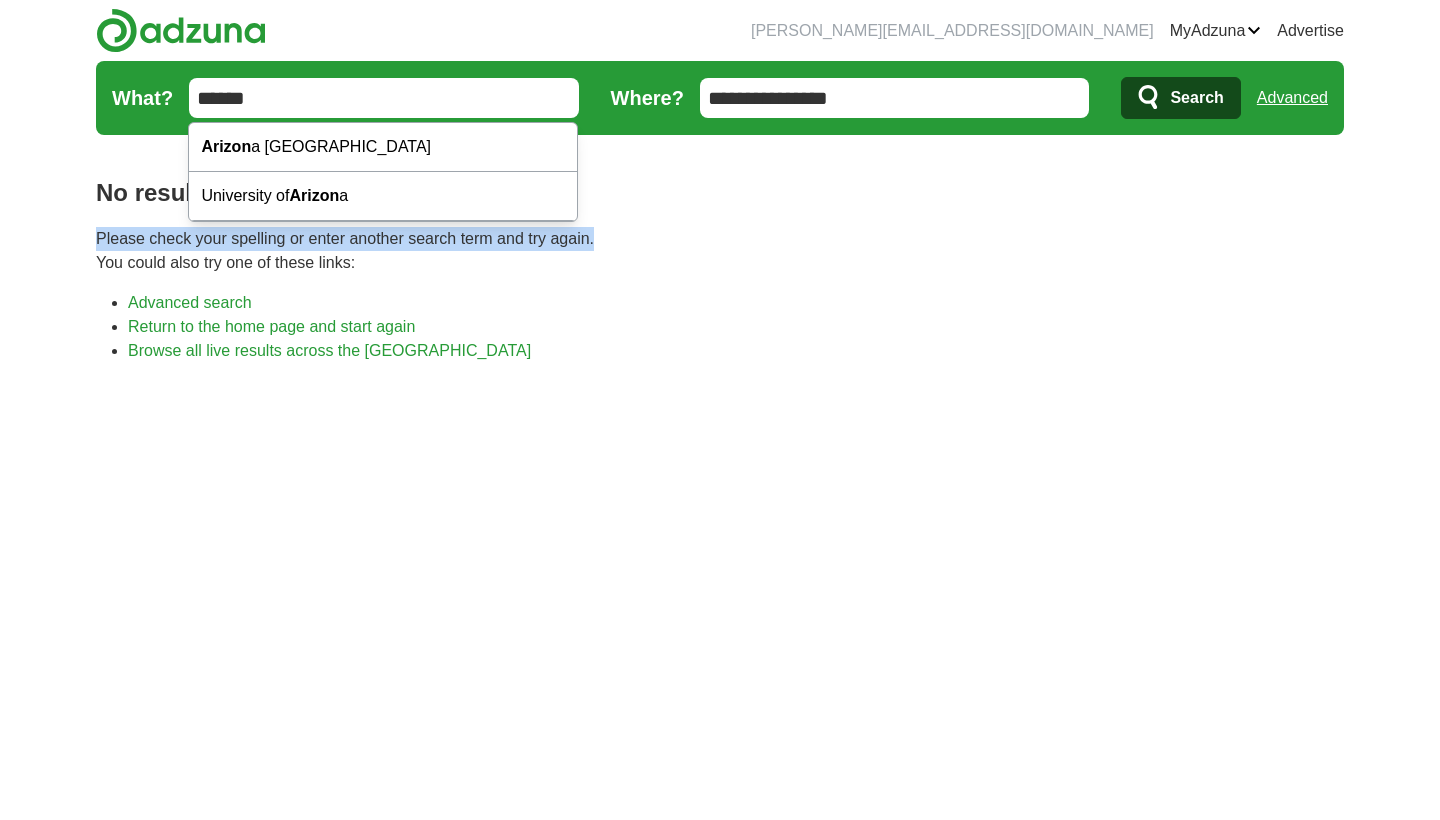 click on "No results found
Please check your spelling or enter another search term and try again. You could also try one of these links:
Advanced search
Return to the home page and start again
Browse all live results across the US" at bounding box center (720, 593) 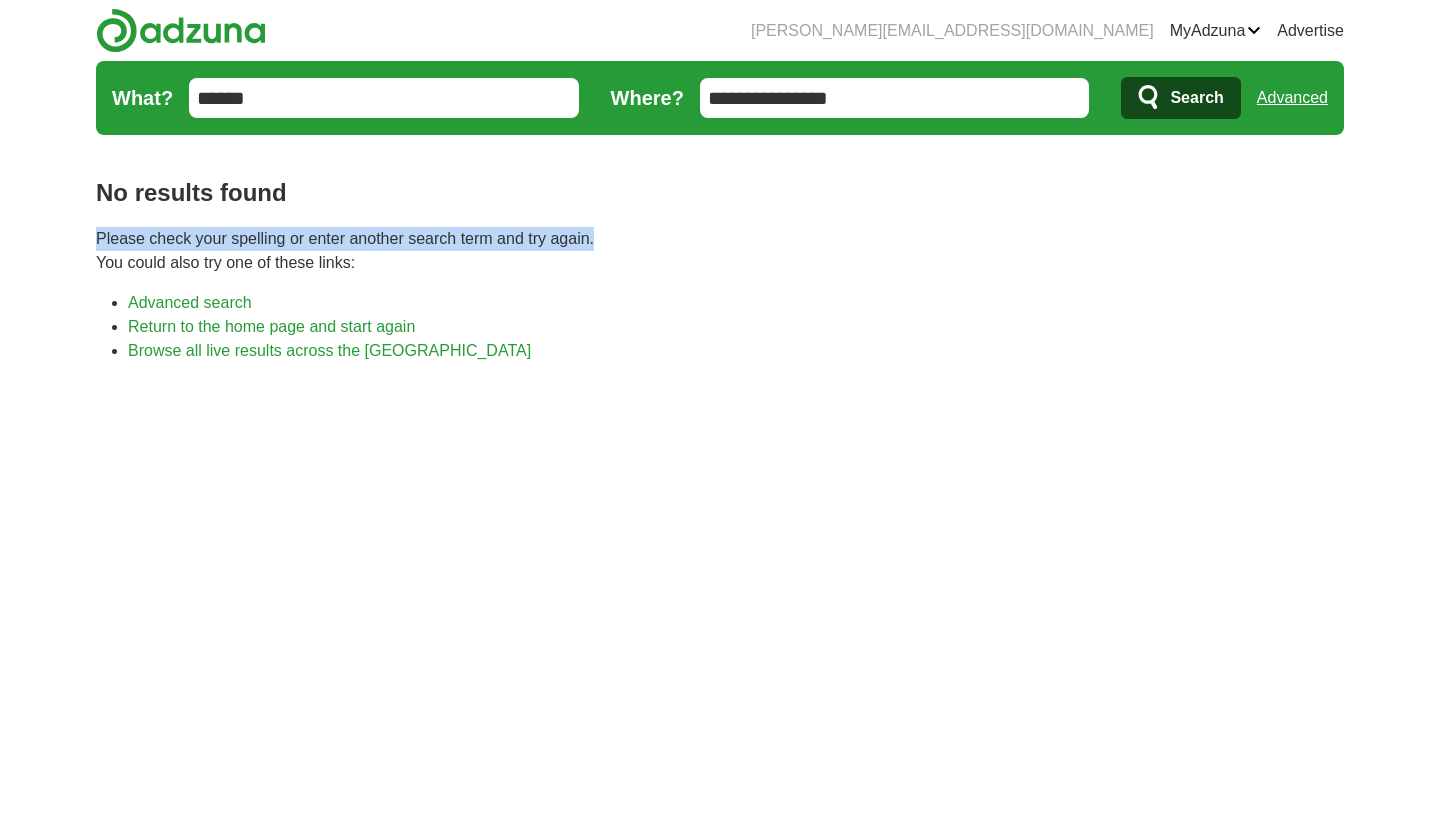 click on "No results found
Please check your spelling or enter another search term and try again. You could also try one of these links:
Advanced search
Return to the home page and start again
Browse all live results across the US" at bounding box center (720, 593) 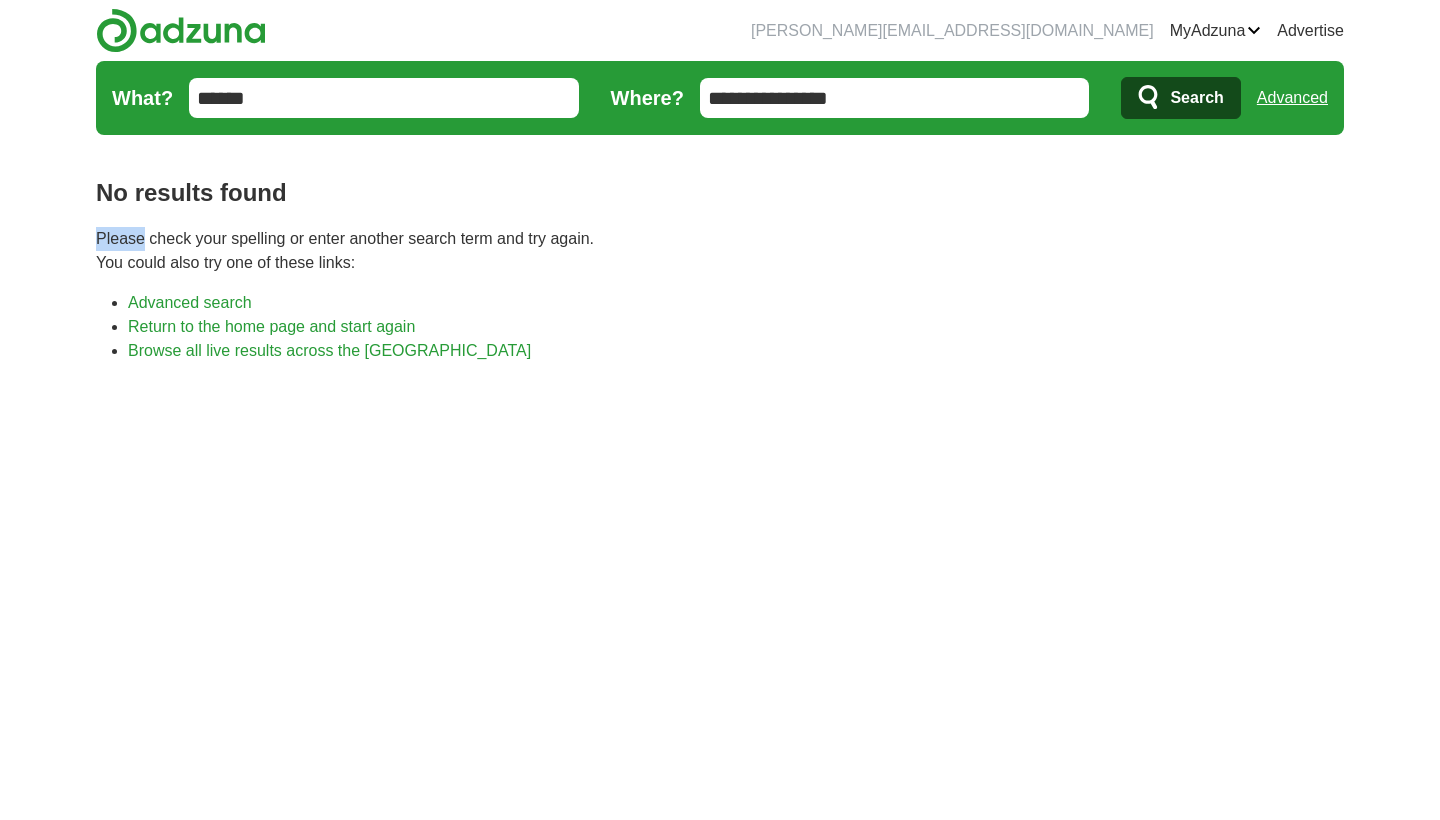 click on "No results found
Please check your spelling or enter another search term and try again. You could also try one of these links:
Advanced search
Return to the home page and start again
Browse all live results across the US" at bounding box center (720, 593) 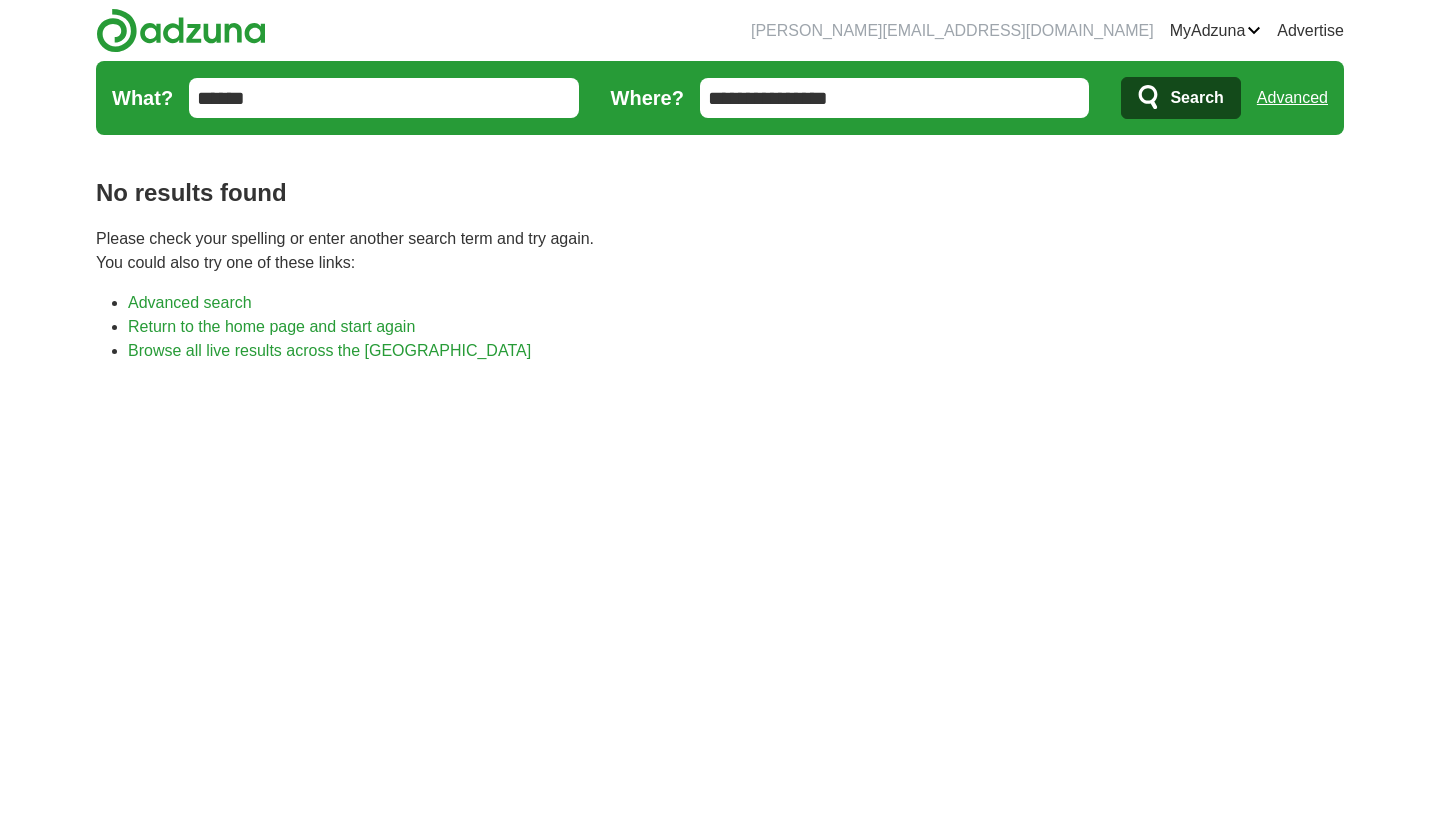 click on "******" at bounding box center [384, 98] 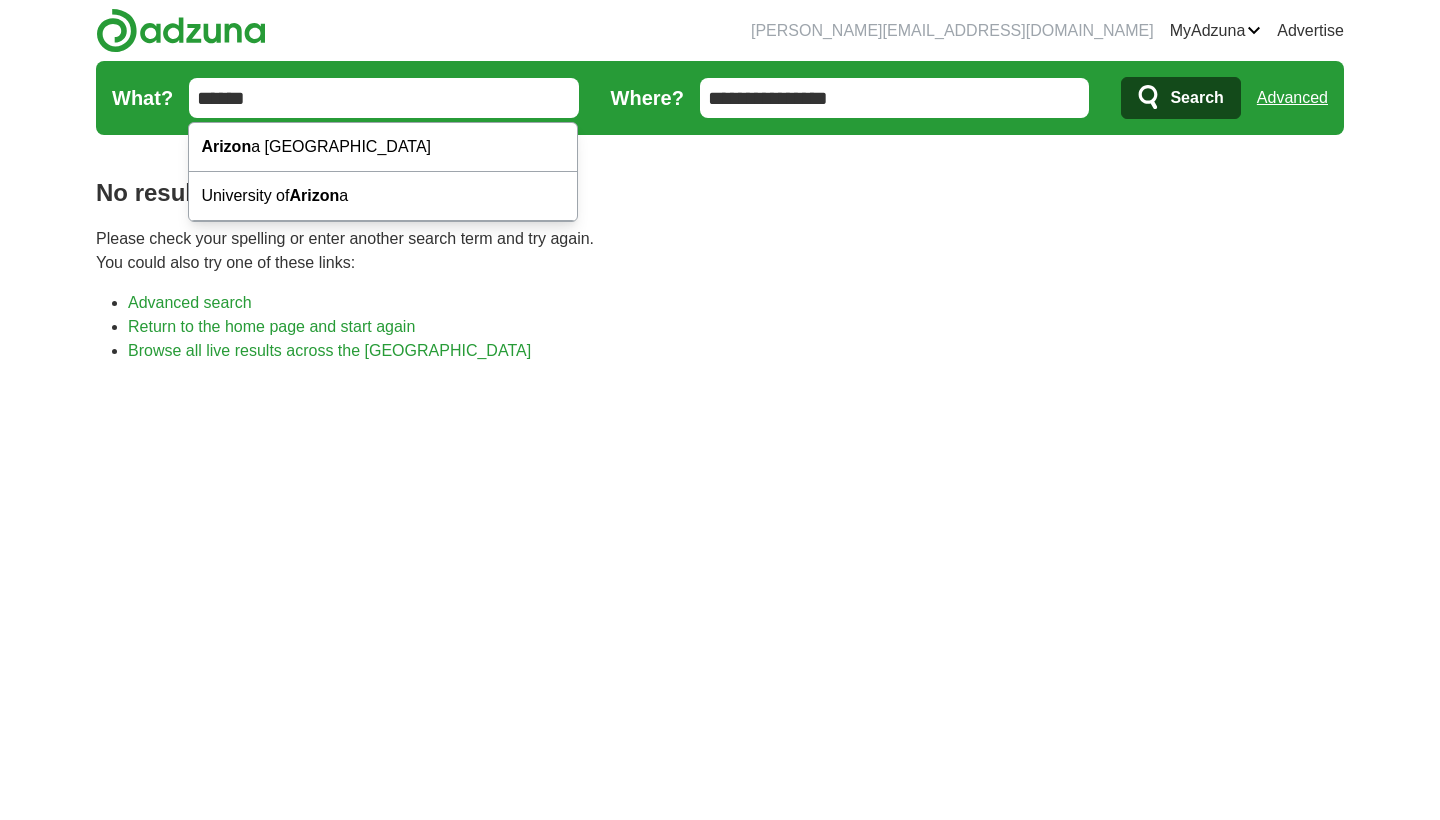 click on "******" at bounding box center [384, 98] 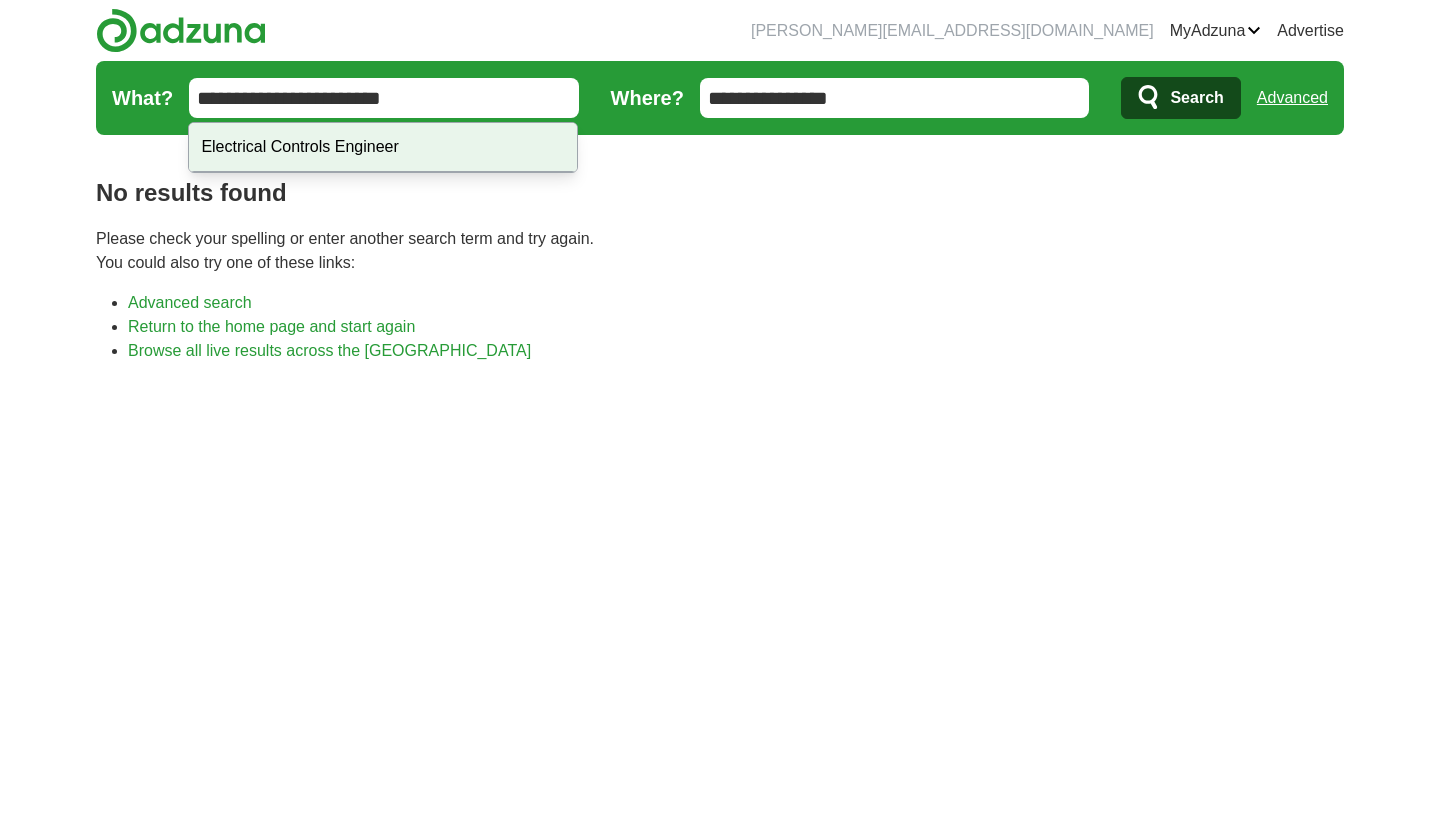 click on "Electrical Controls Engineer" at bounding box center [383, 147] 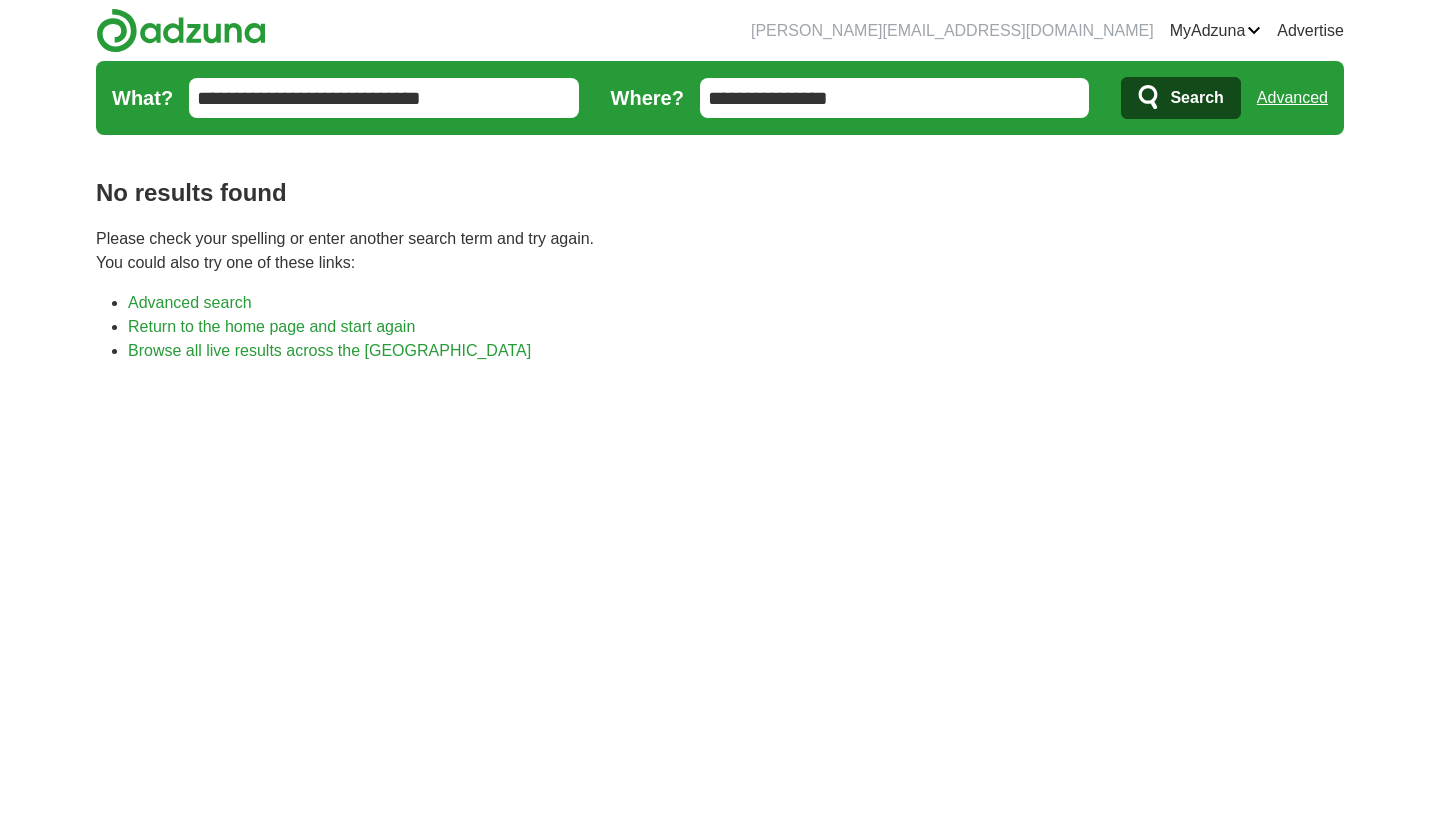 click on "**********" at bounding box center [720, 98] 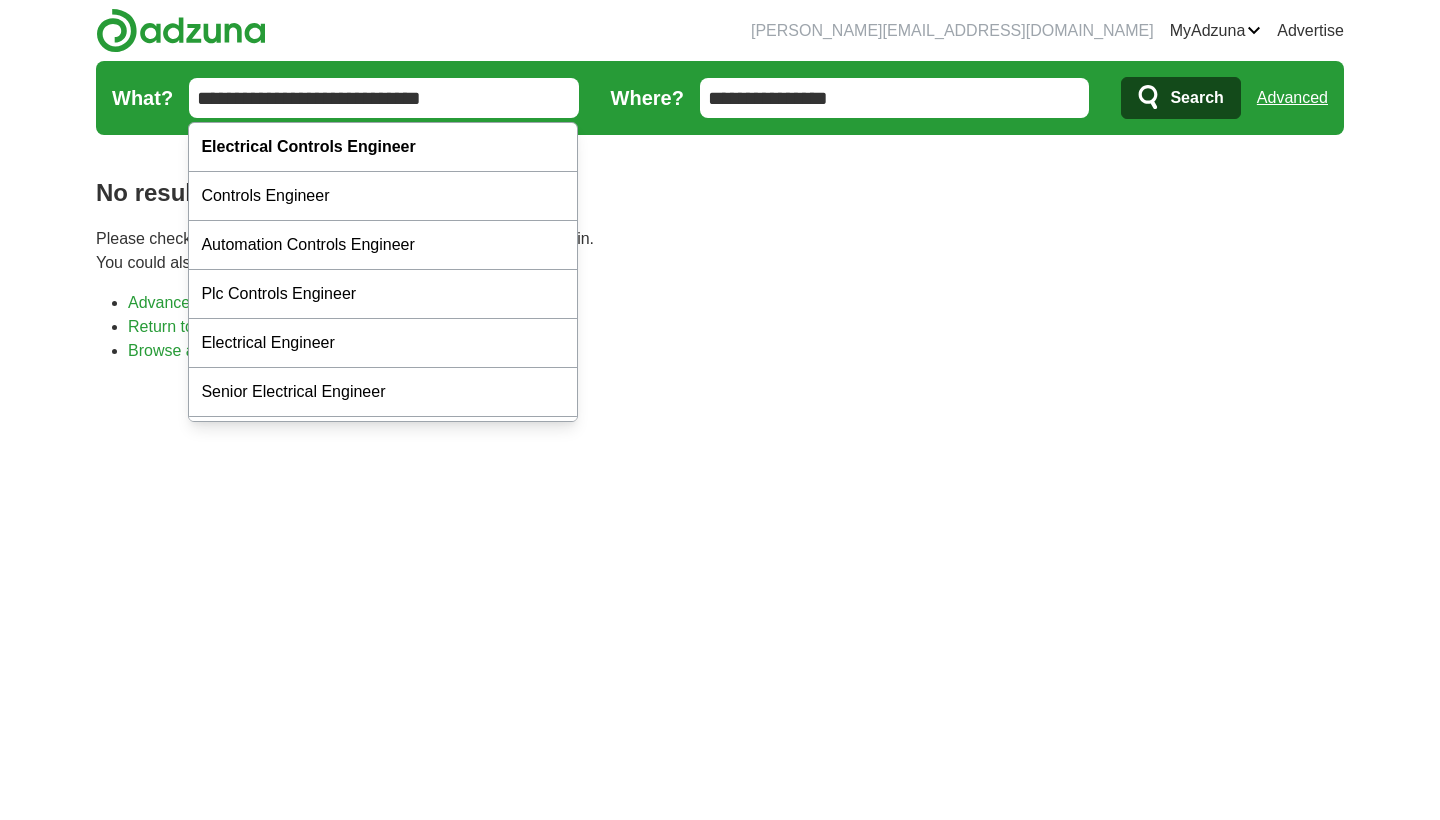 click on "**********" at bounding box center (384, 98) 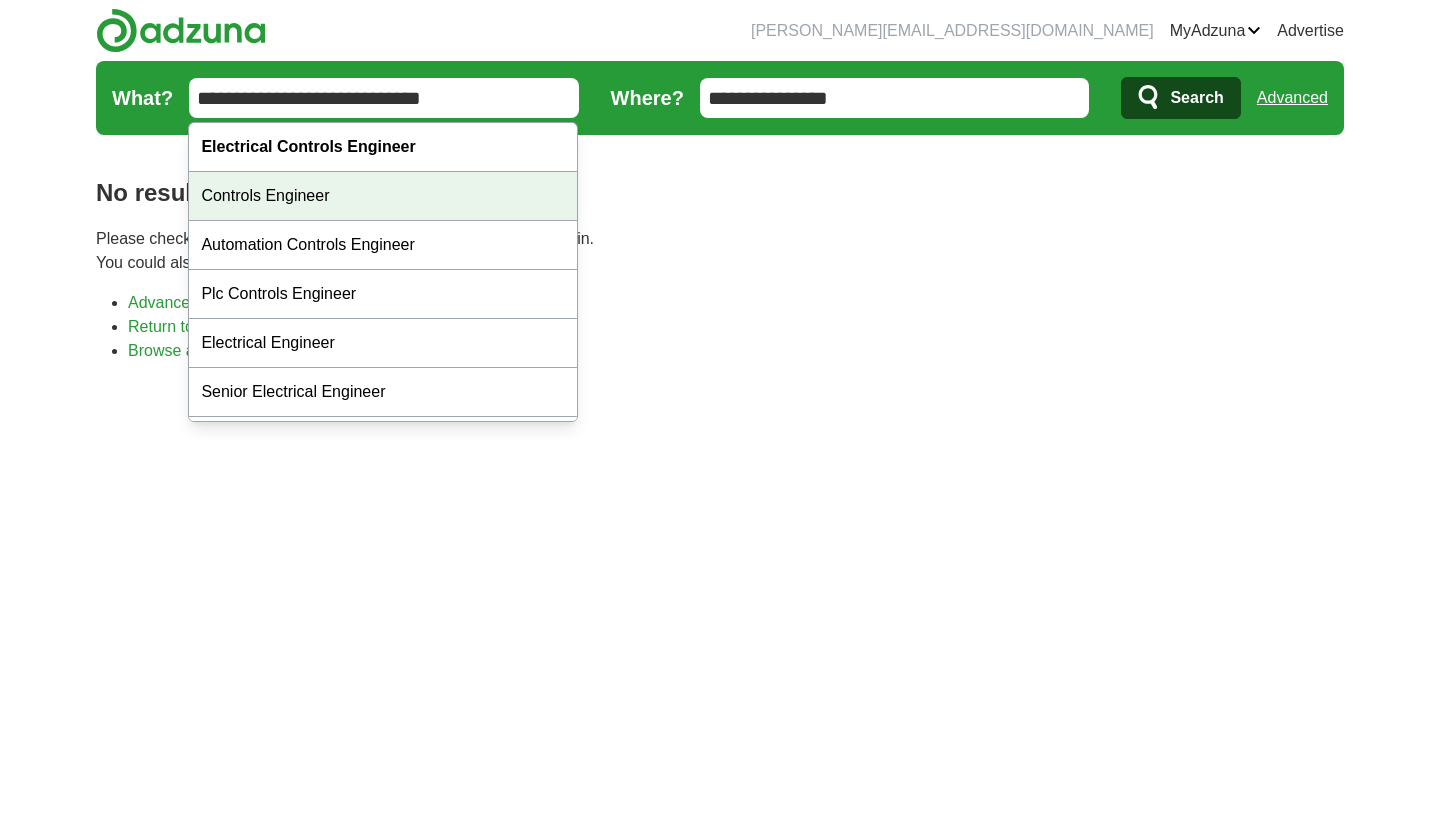 click on "daryl.d.scott3@gmail.com
MyAdzuna
Alerts
Favorites
Resumes
ApplyIQ
Preferences
Posted jobs
Logout
Advertise
job, company, title
Salary
Salary
Select a salary range
Salary from
from $10,000
from $20,000 from $40,000" at bounding box center (720, 651) 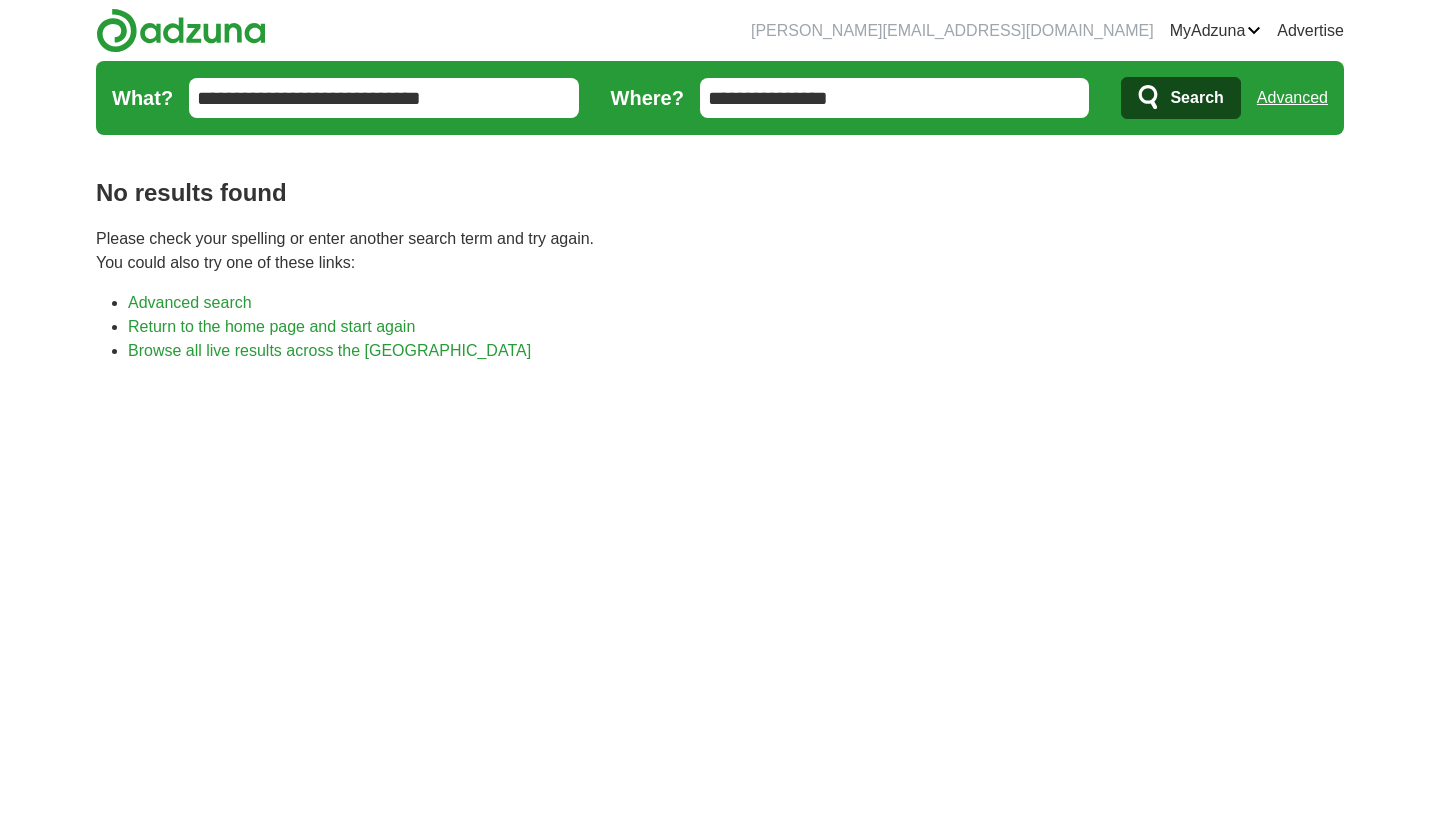 scroll, scrollTop: 0, scrollLeft: 0, axis: both 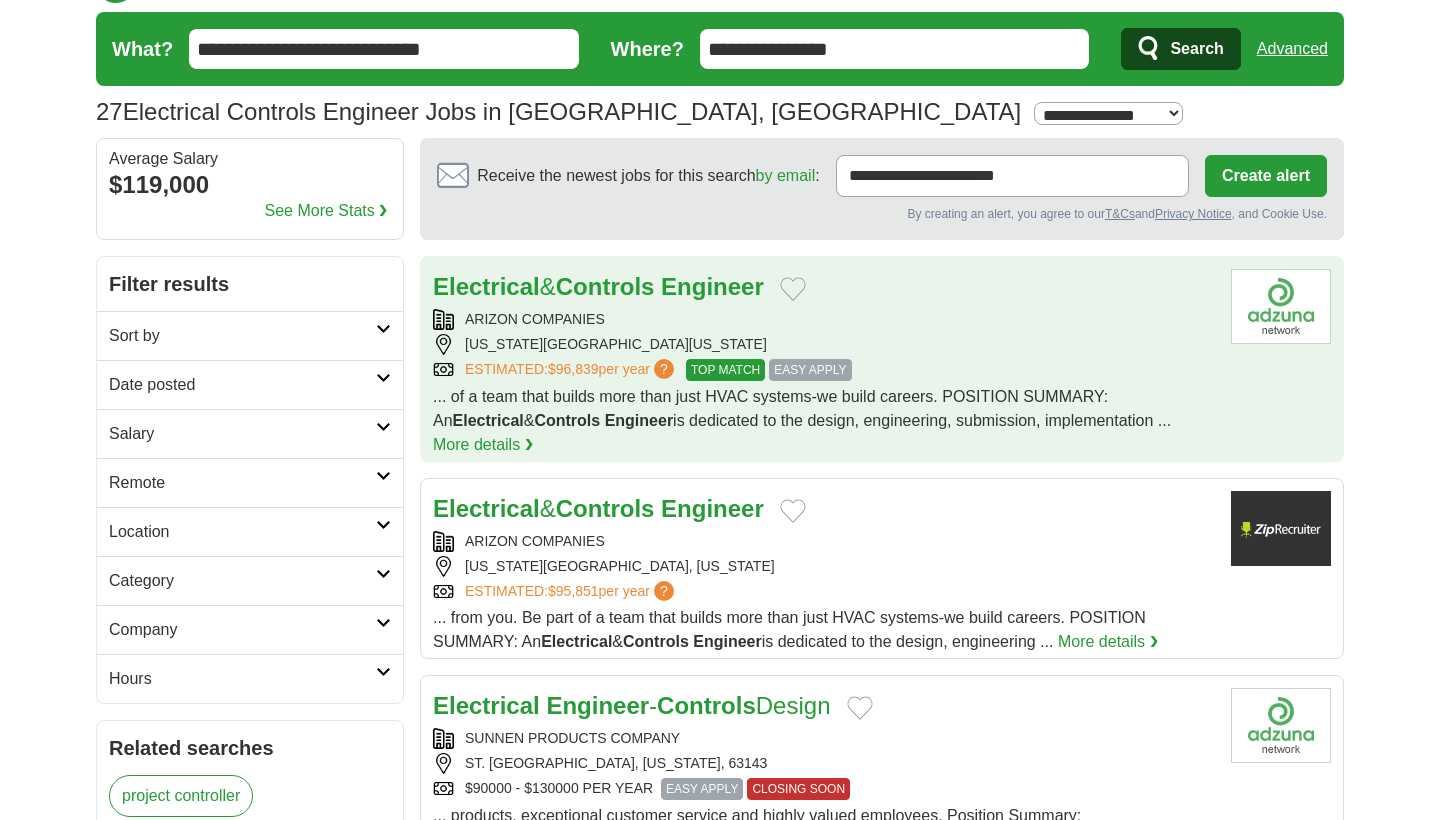 click at bounding box center [793, 289] 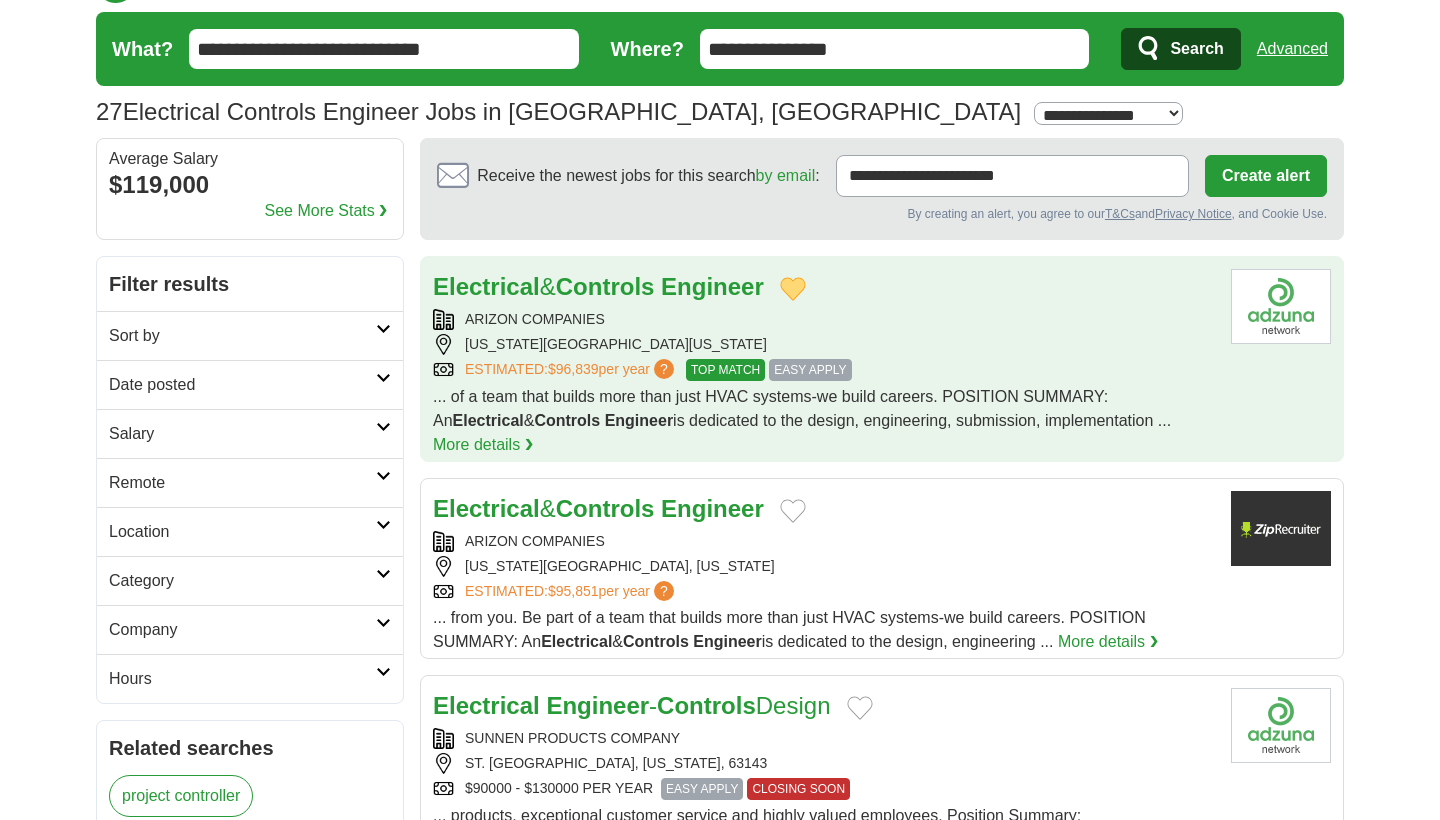 click on "TOP MATCH" at bounding box center (725, 370) 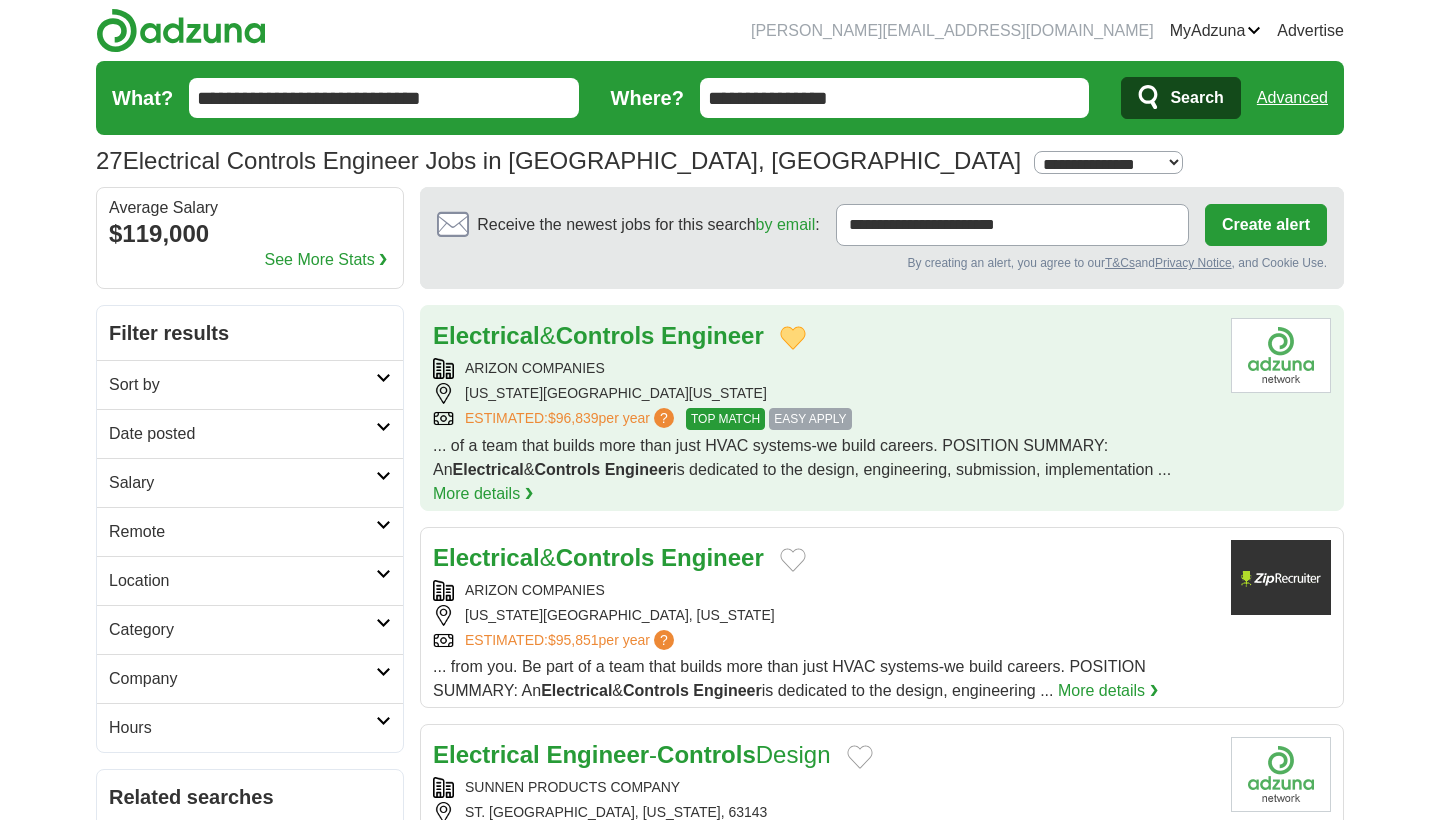 scroll, scrollTop: 0, scrollLeft: 0, axis: both 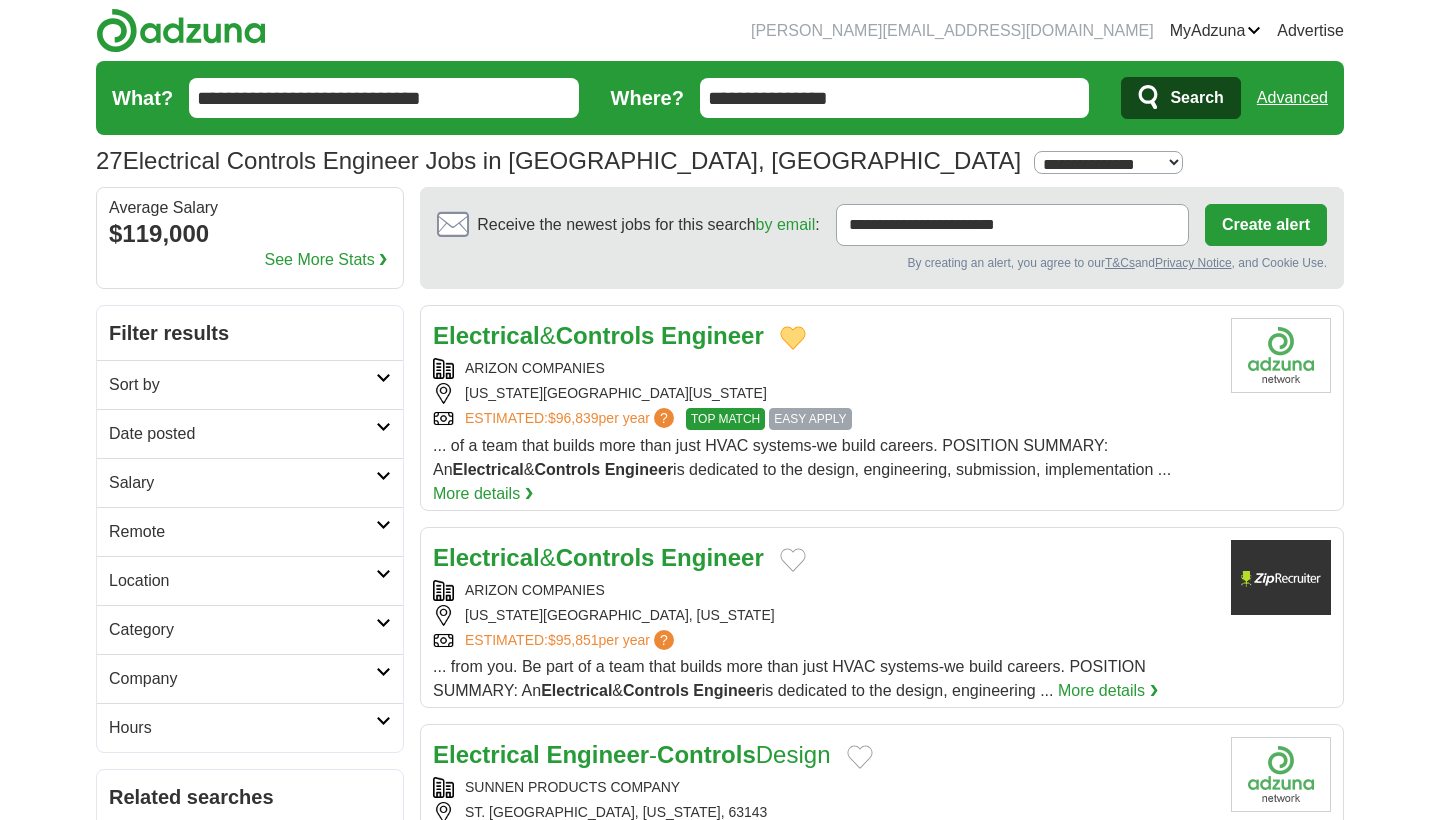 click on "Sort by" at bounding box center [242, 385] 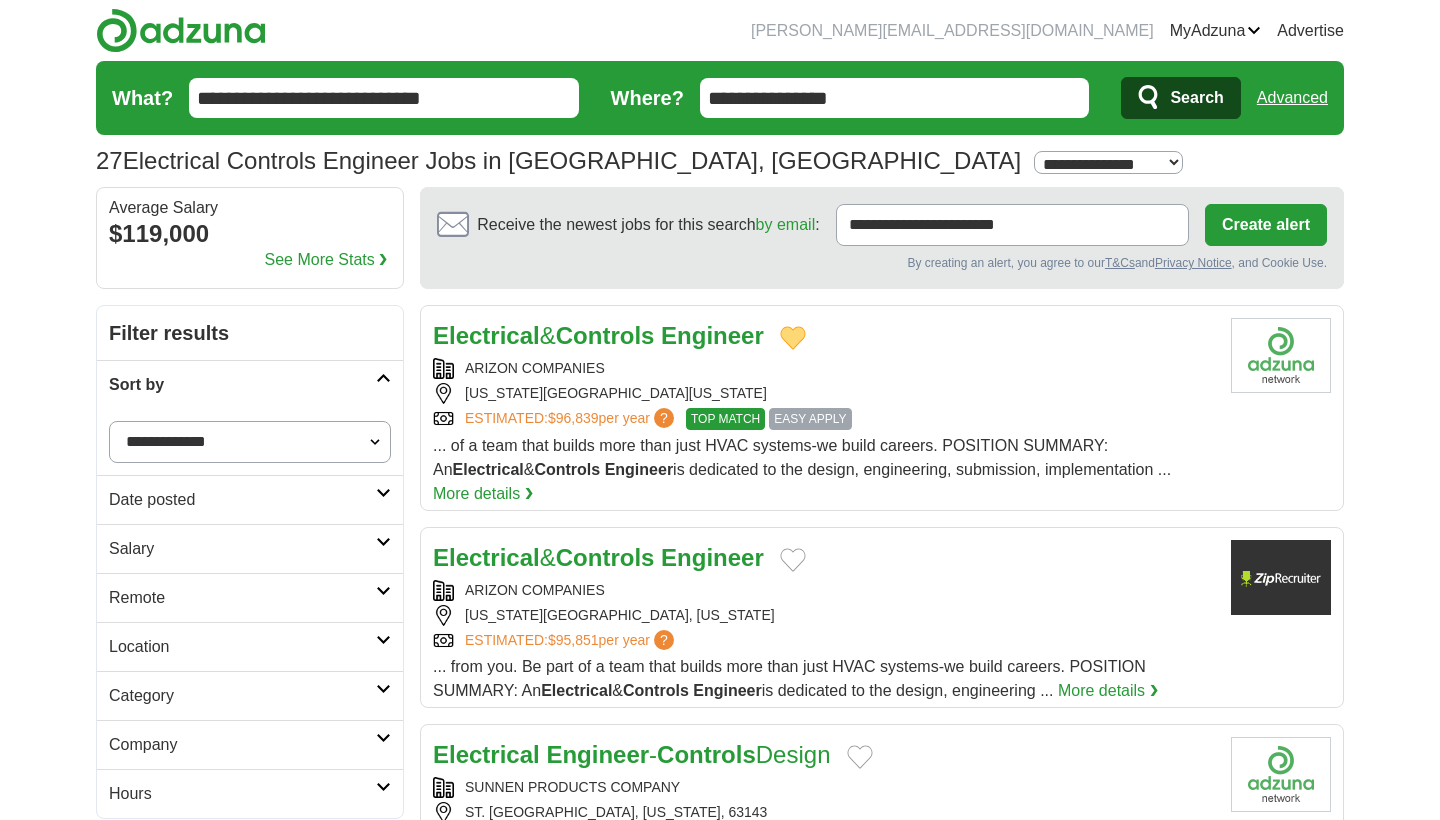 select on "**********" 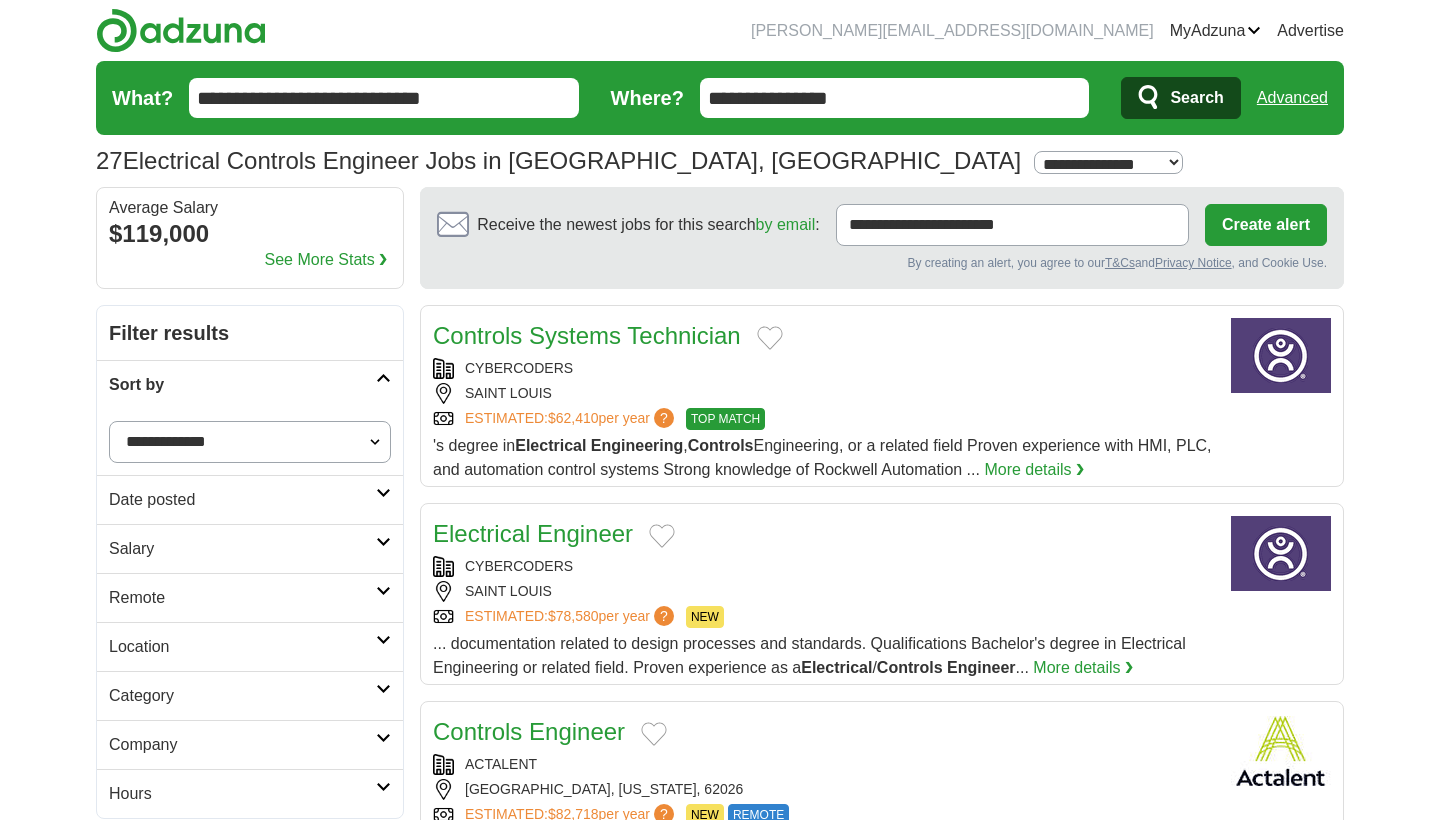 scroll, scrollTop: 0, scrollLeft: 0, axis: both 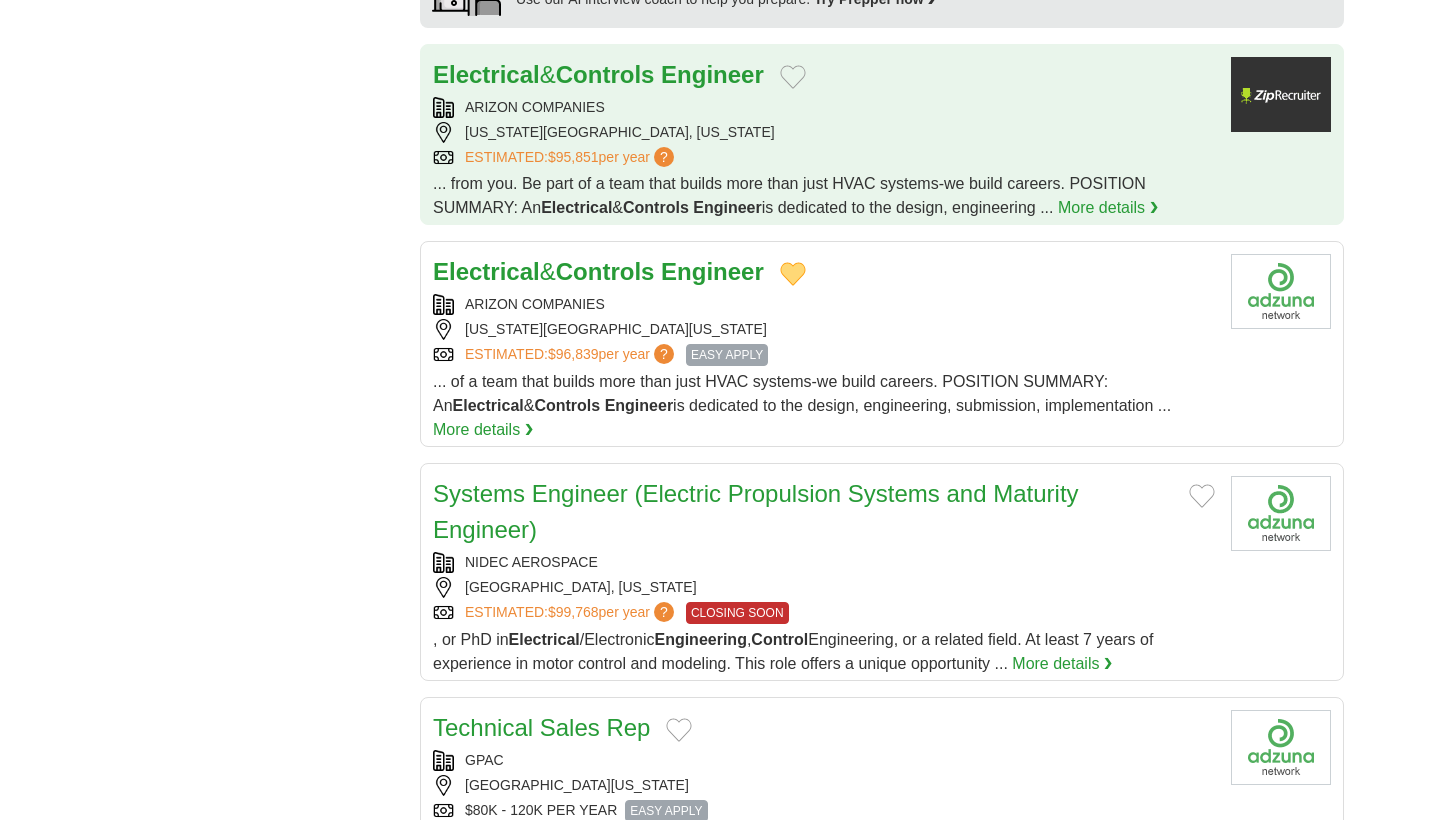 click at bounding box center (793, 77) 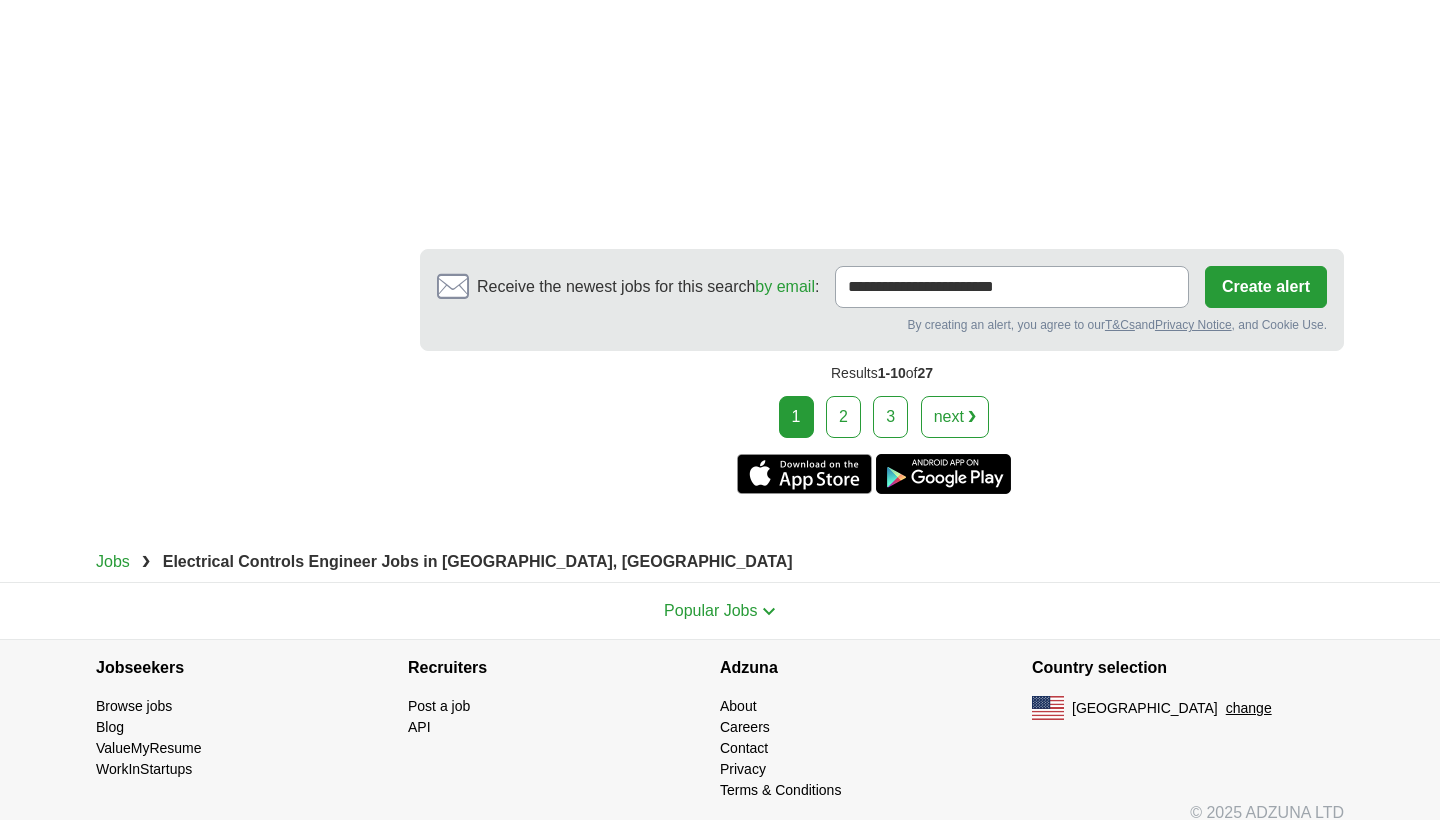 scroll, scrollTop: 3750, scrollLeft: 0, axis: vertical 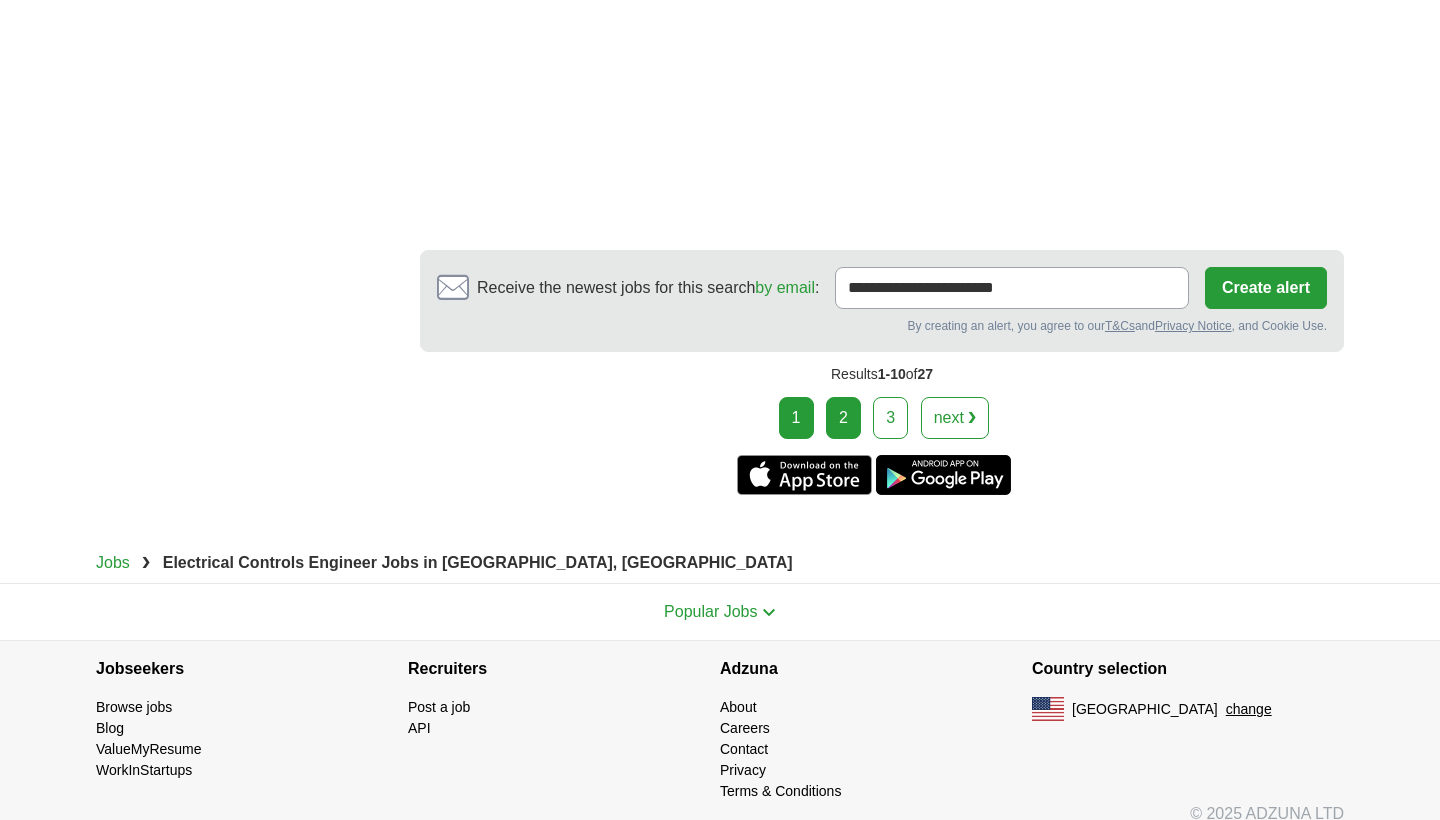 click on "2" at bounding box center (843, 418) 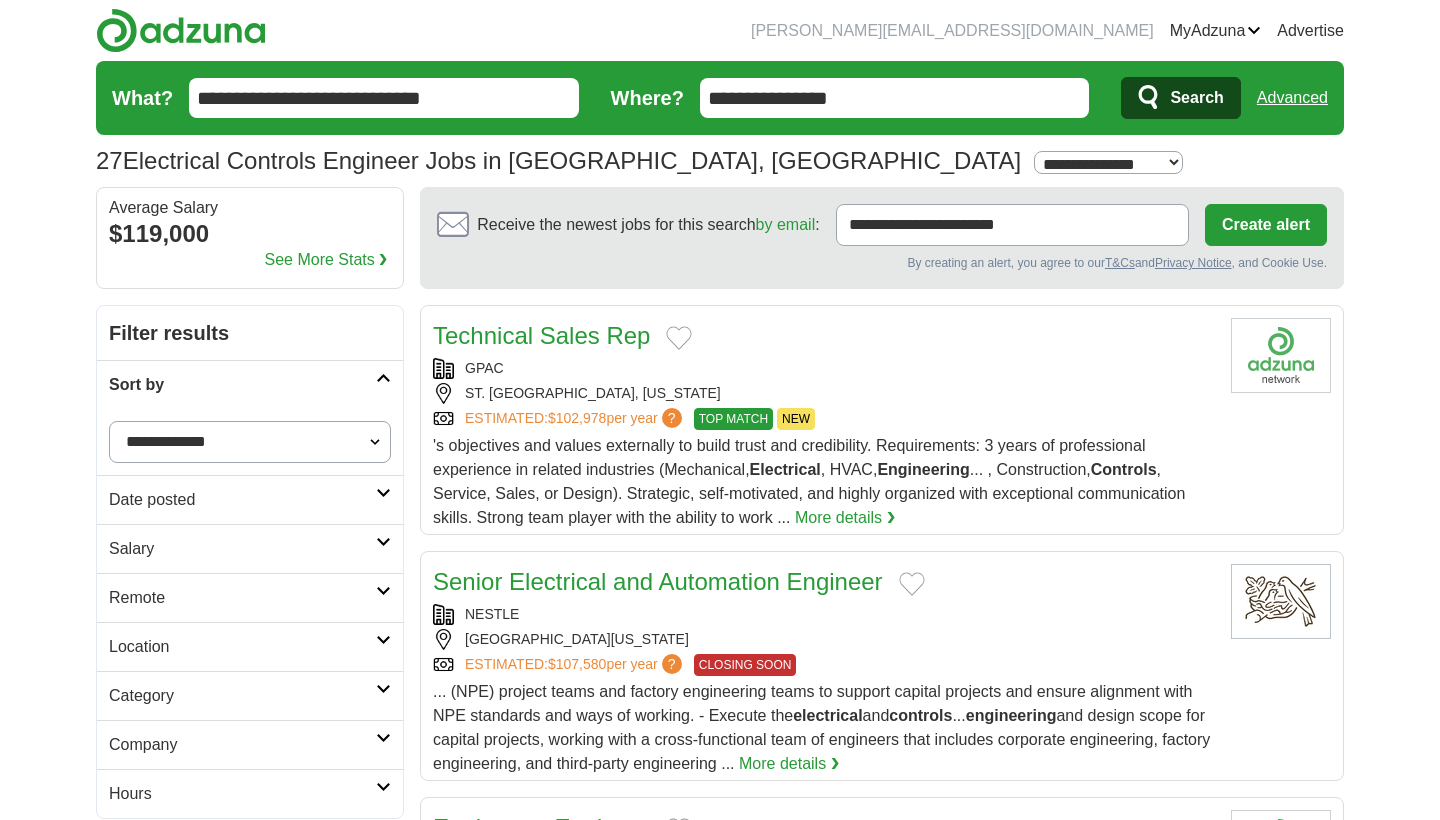 scroll, scrollTop: 0, scrollLeft: 0, axis: both 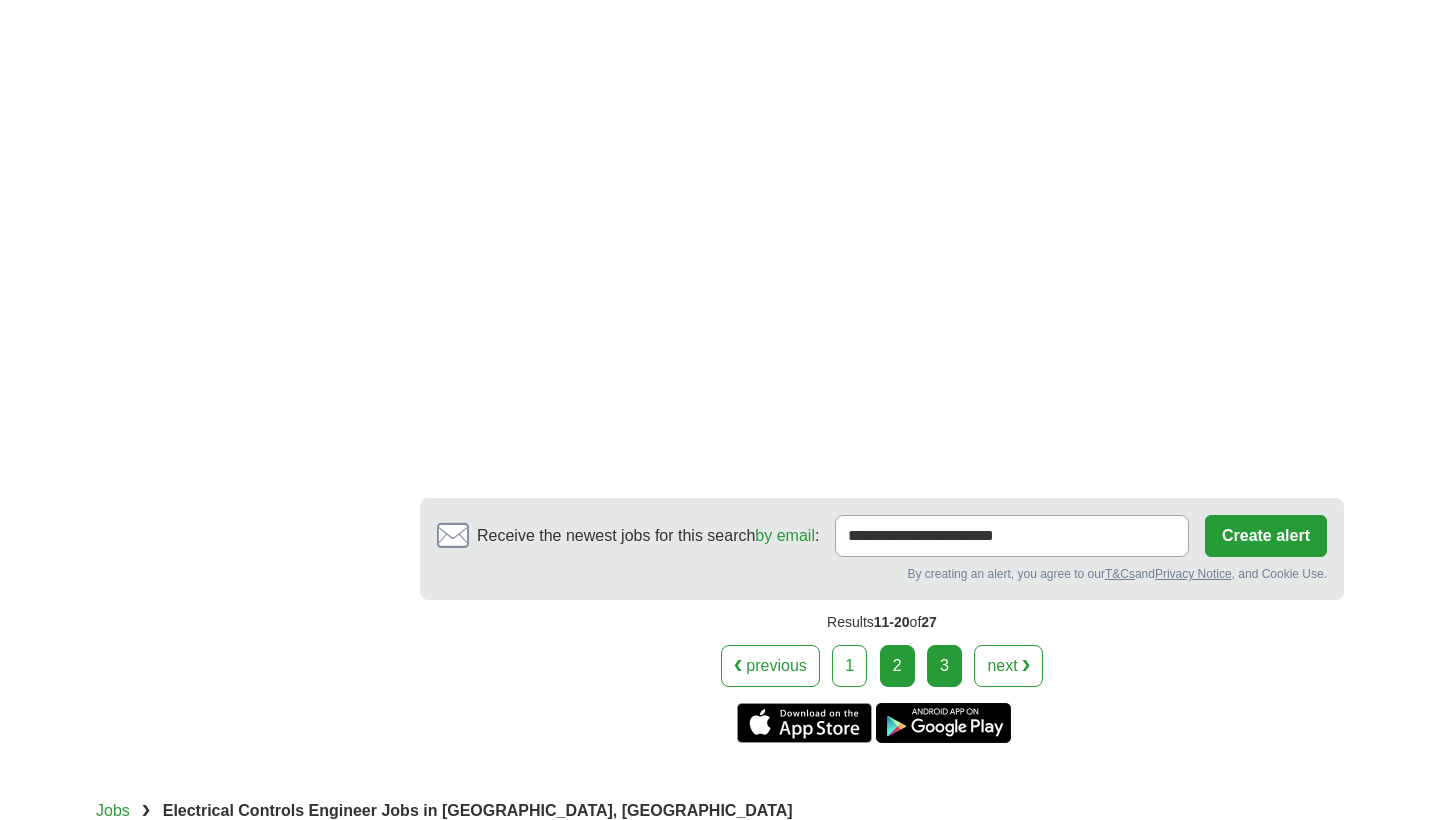 click on "3" at bounding box center (944, 666) 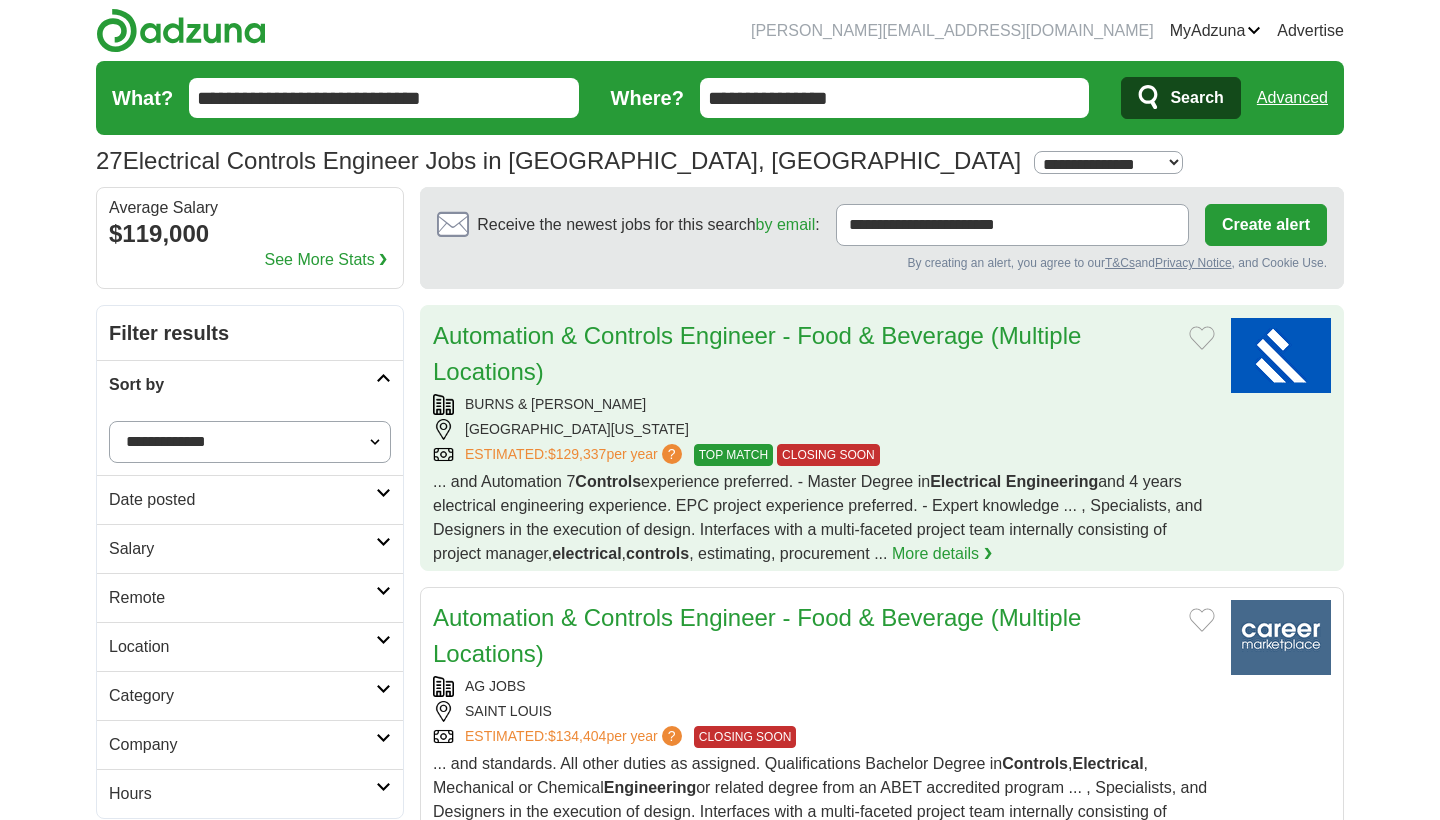 scroll, scrollTop: 0, scrollLeft: 0, axis: both 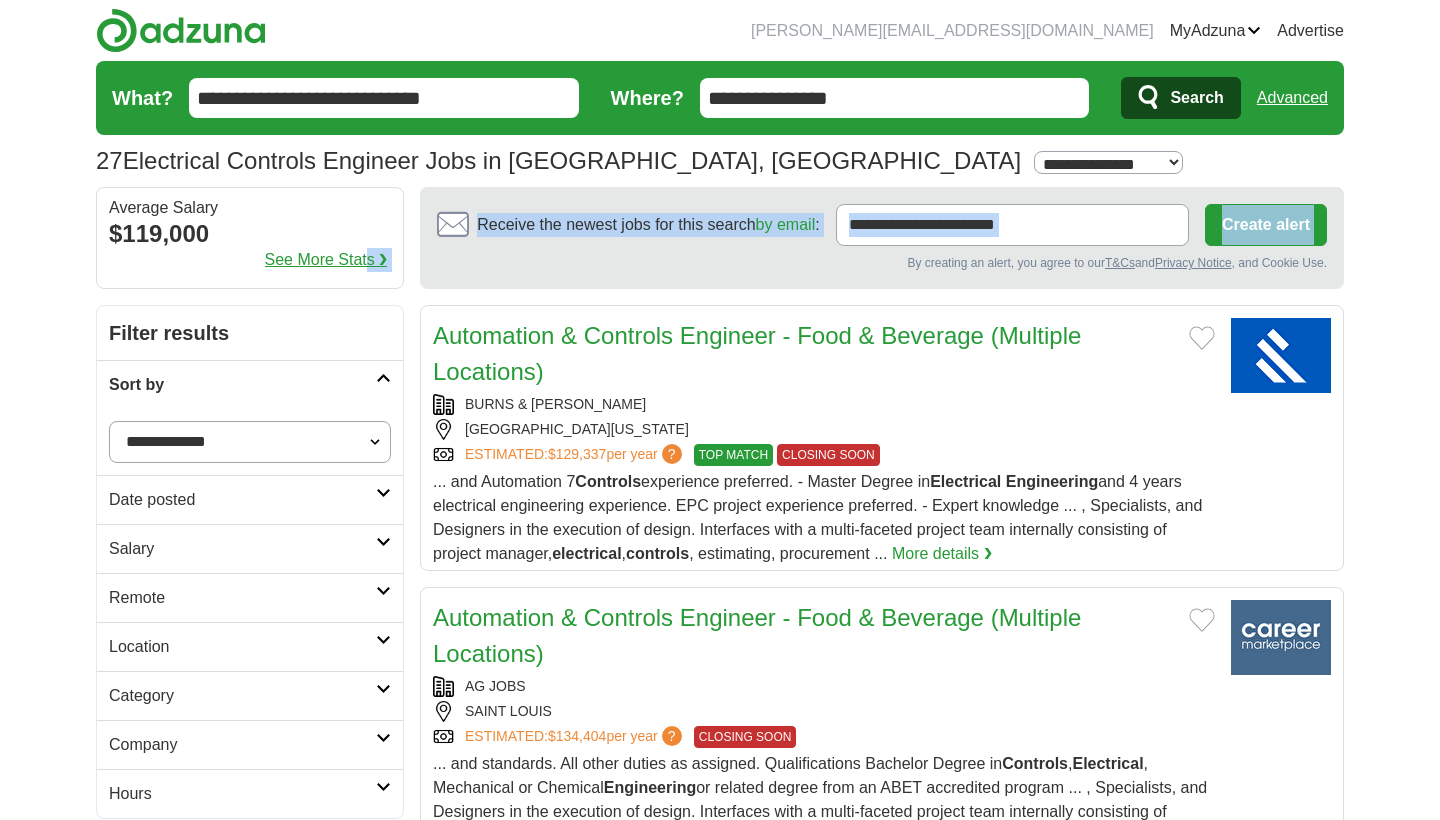 drag, startPoint x: 476, startPoint y: 258, endPoint x: 358, endPoint y: 254, distance: 118.06778 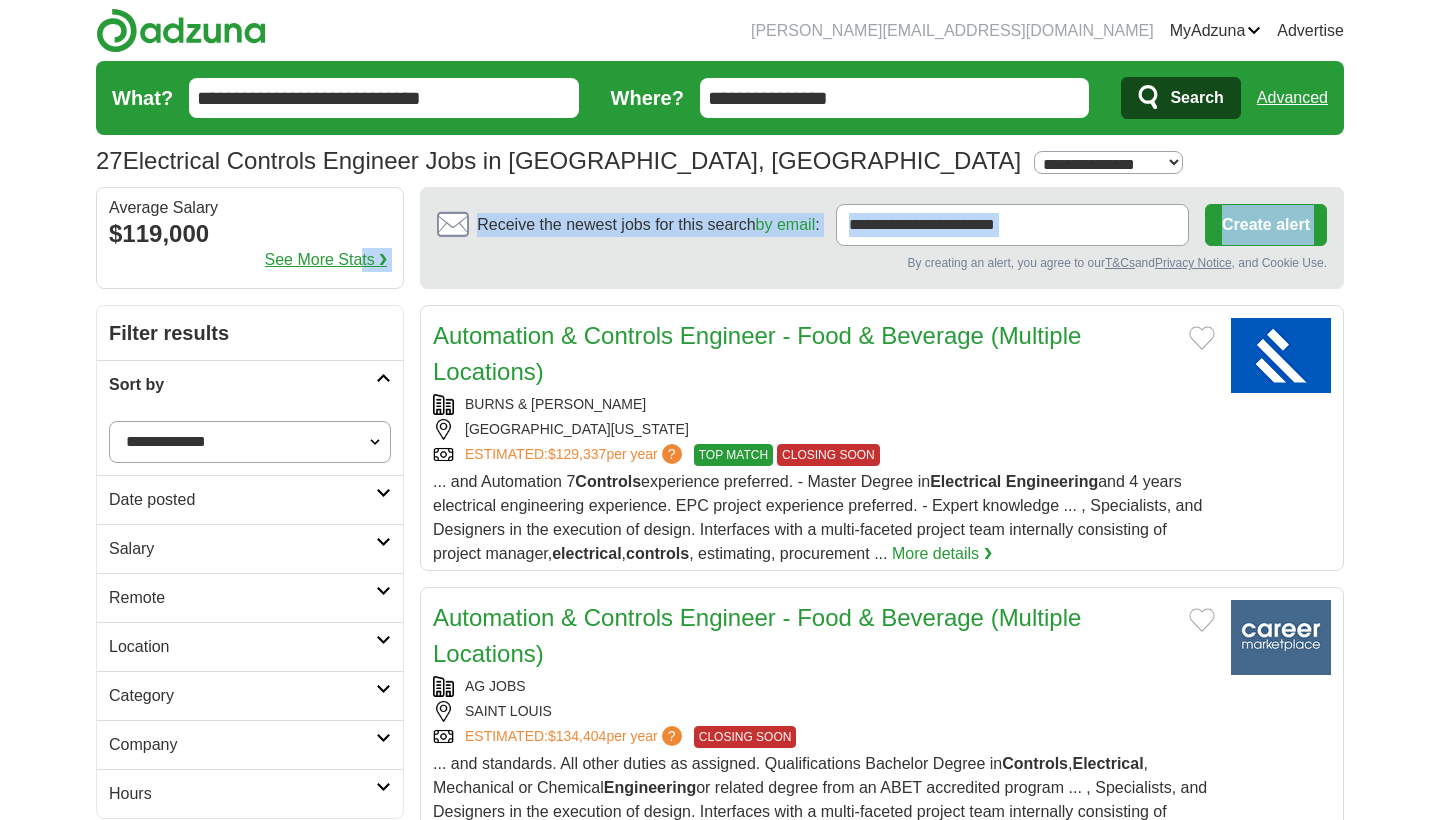 click on "See More Stats ❯" at bounding box center (326, 260) 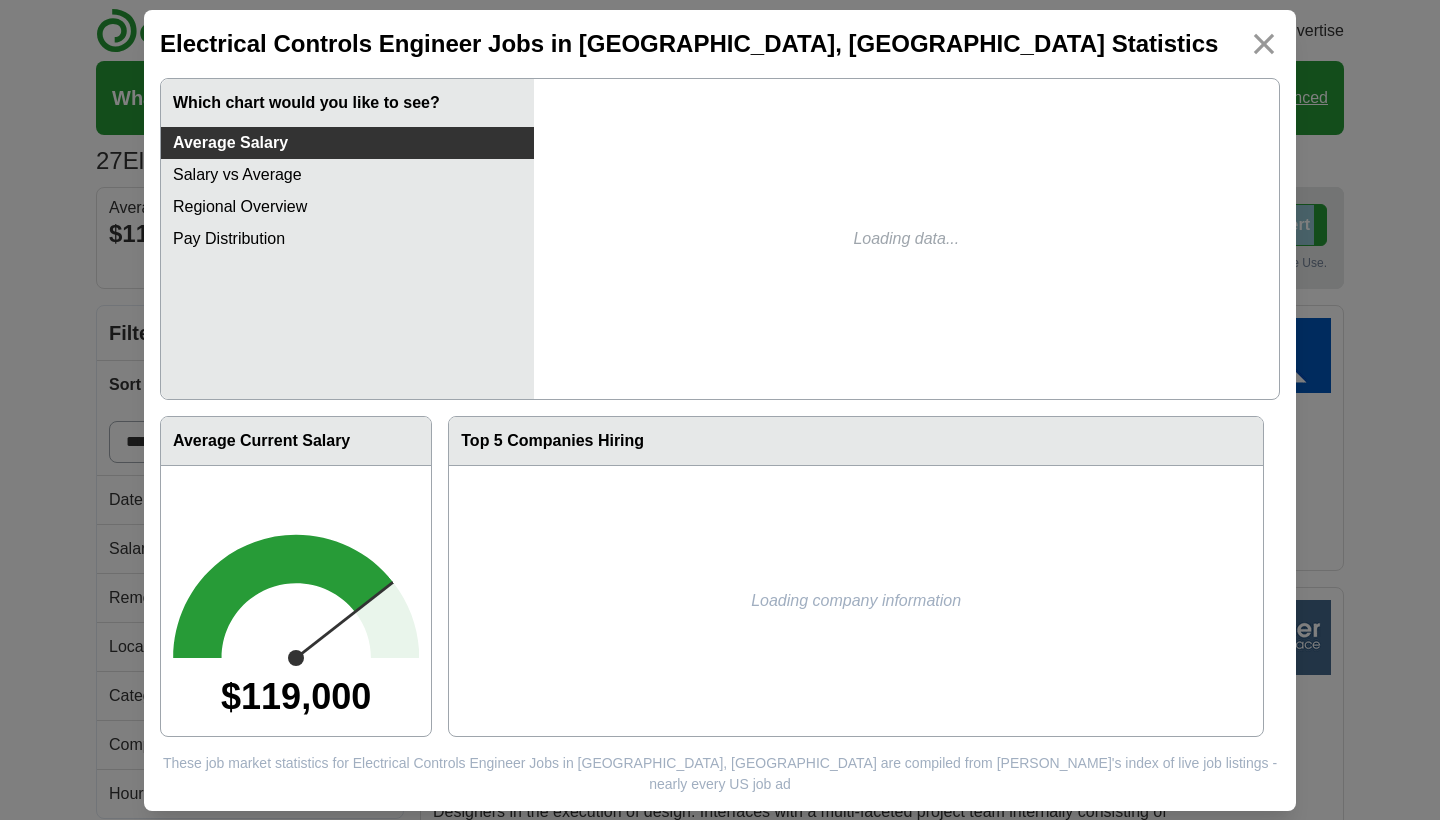 click on "Pay Distribution" at bounding box center (347, 239) 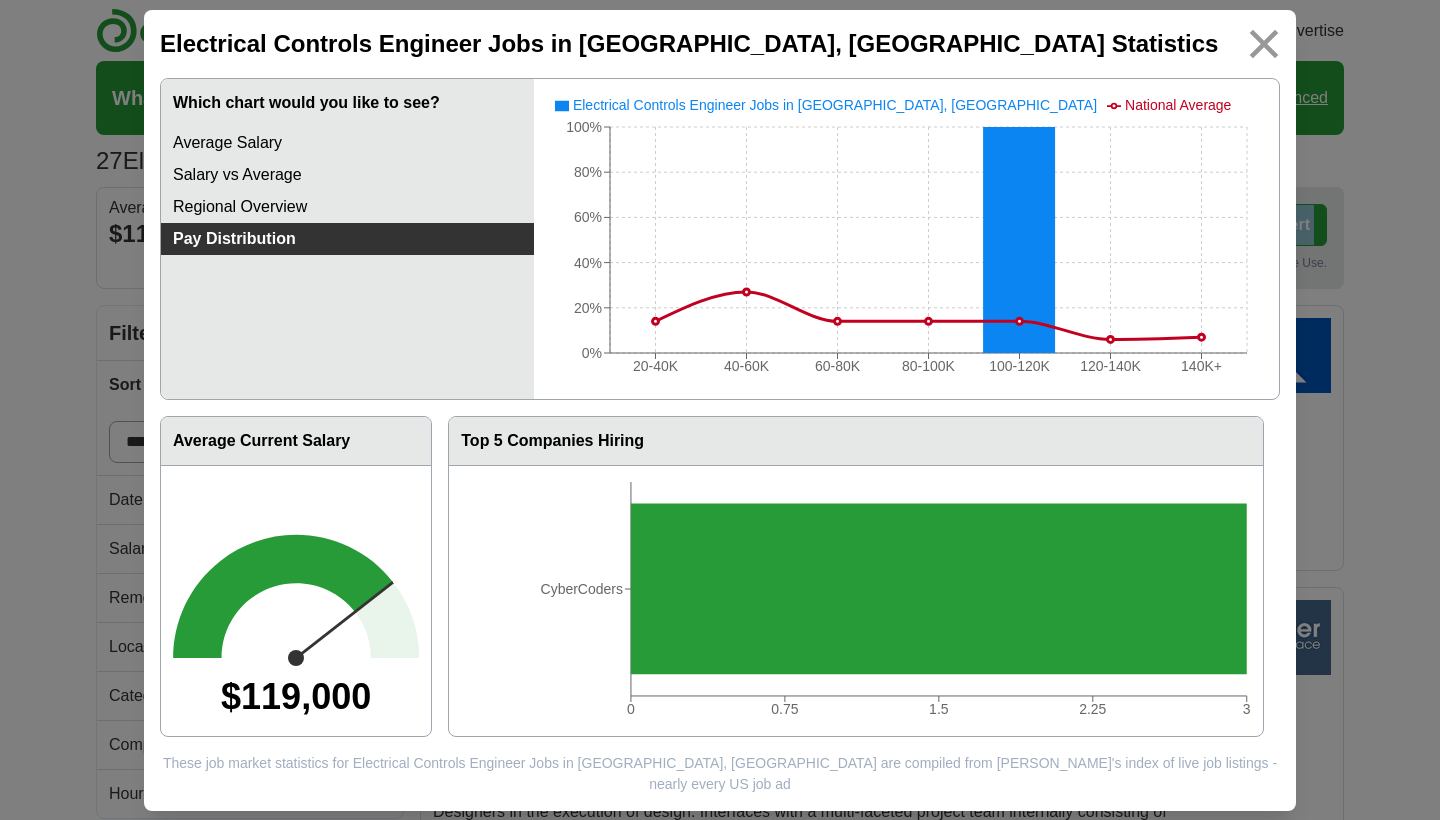 click at bounding box center [1264, 43] 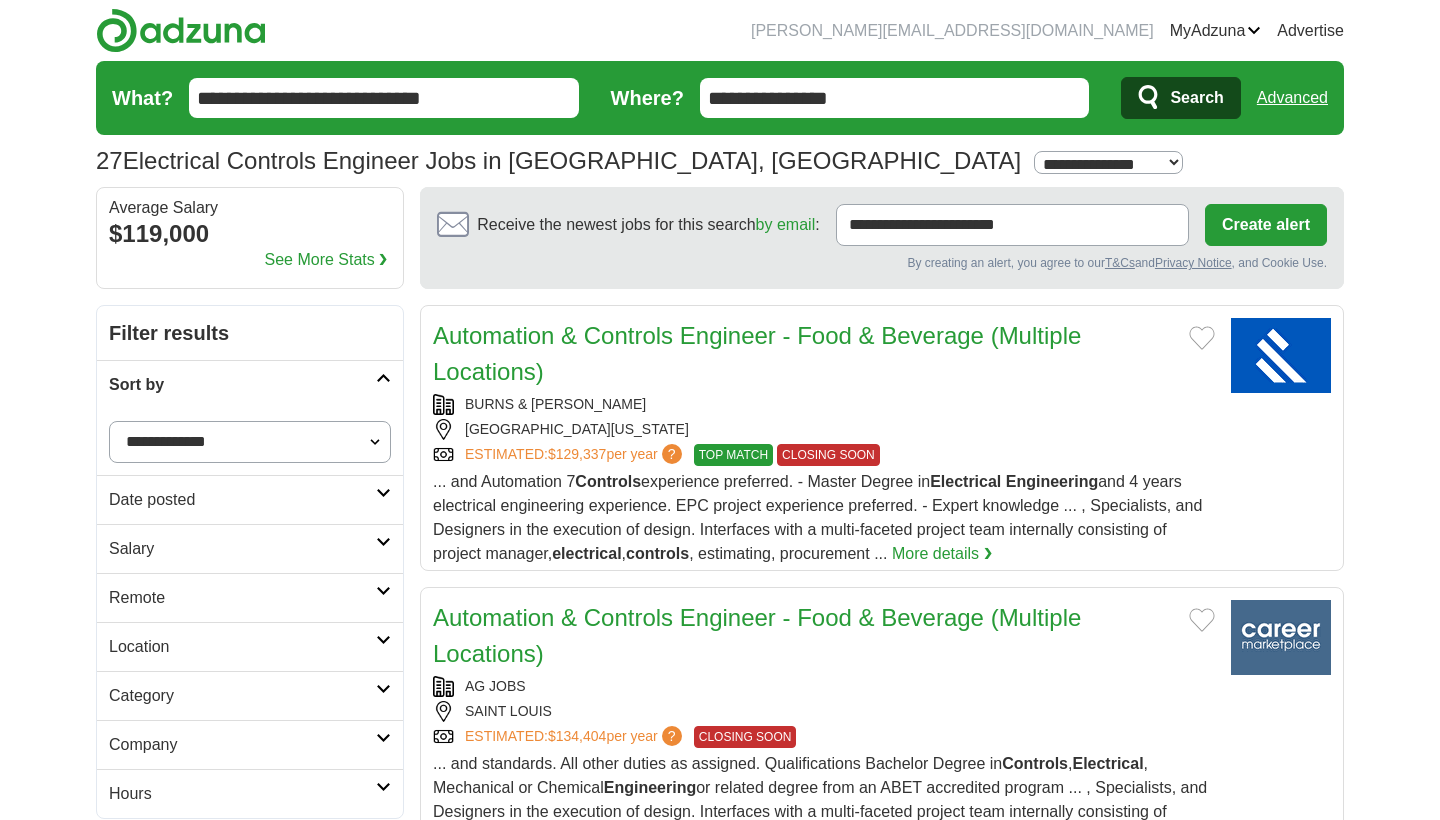 drag, startPoint x: 1181, startPoint y: 172, endPoint x: 1186, endPoint y: 161, distance: 12.083046 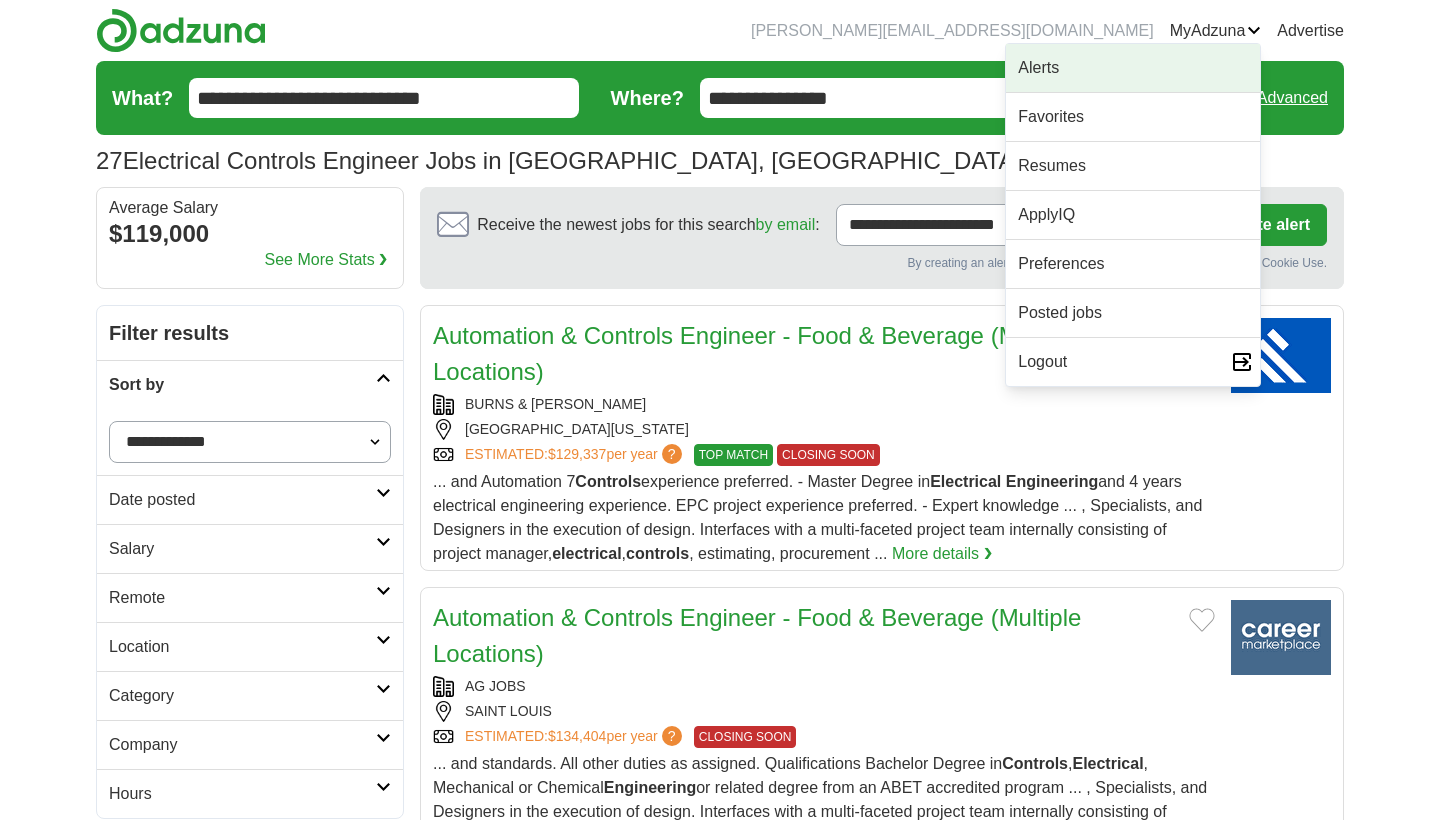 click on "Alerts" at bounding box center (1133, 68) 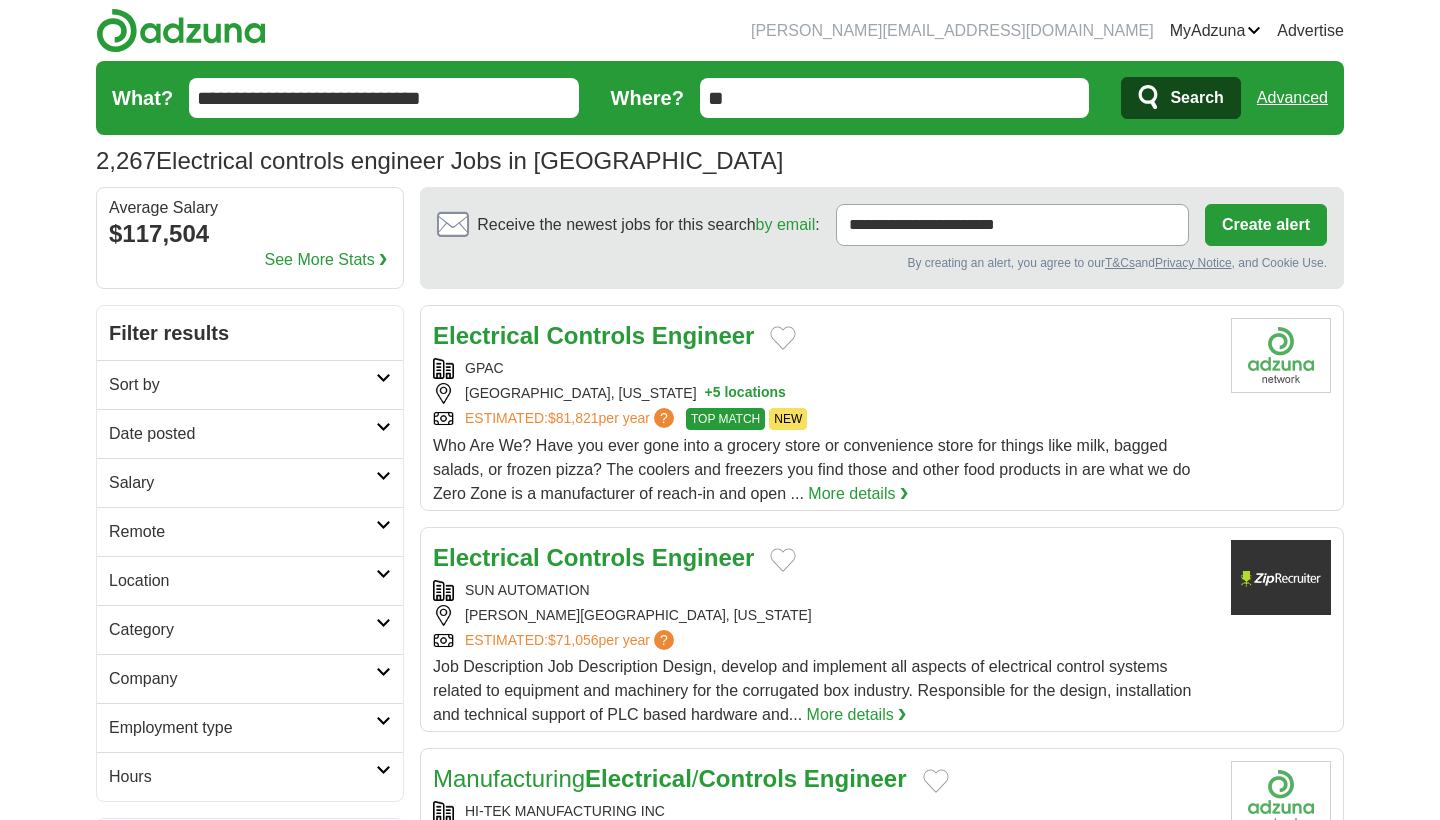 scroll, scrollTop: 0, scrollLeft: 0, axis: both 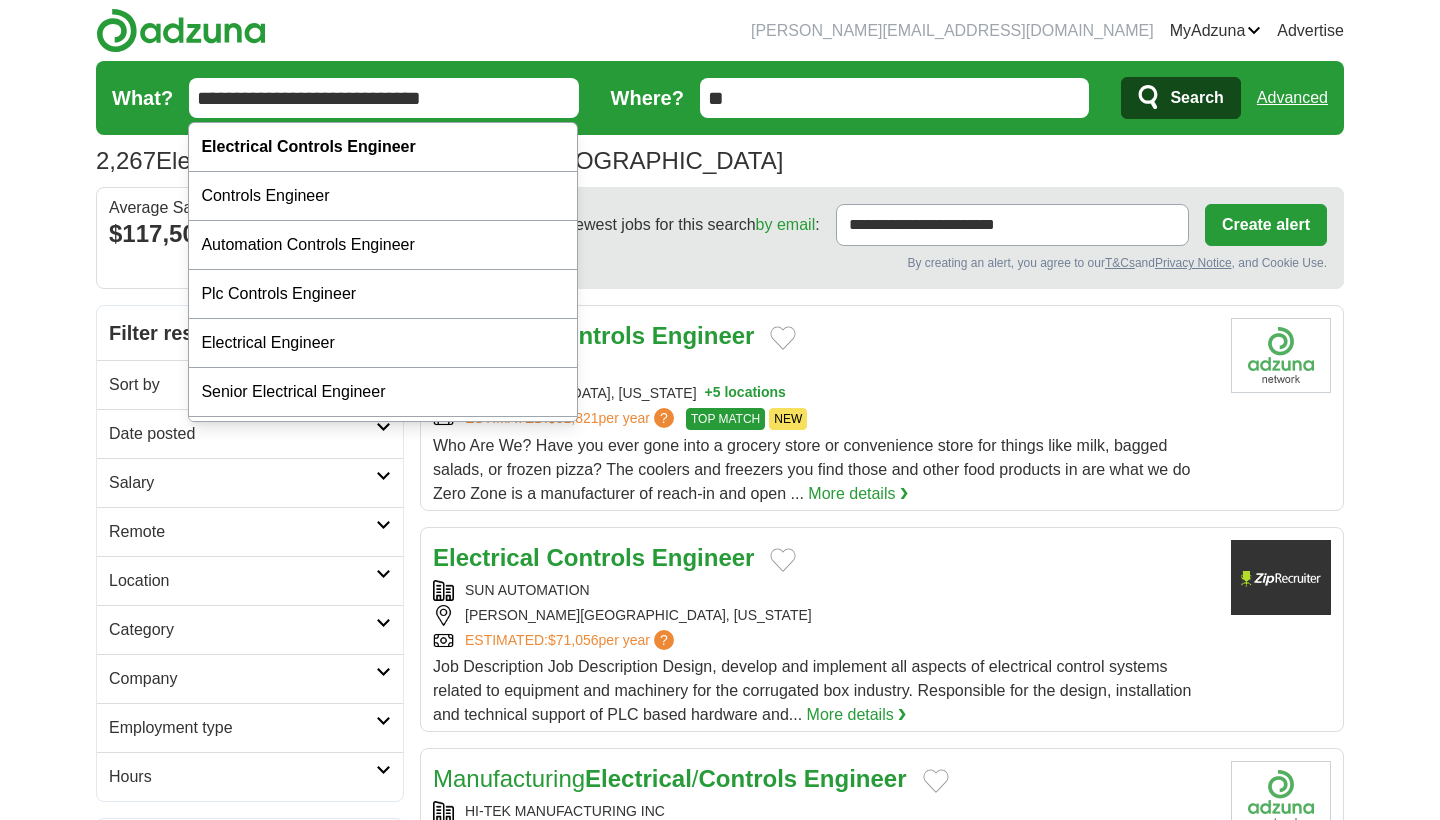 click on "**********" at bounding box center (384, 98) 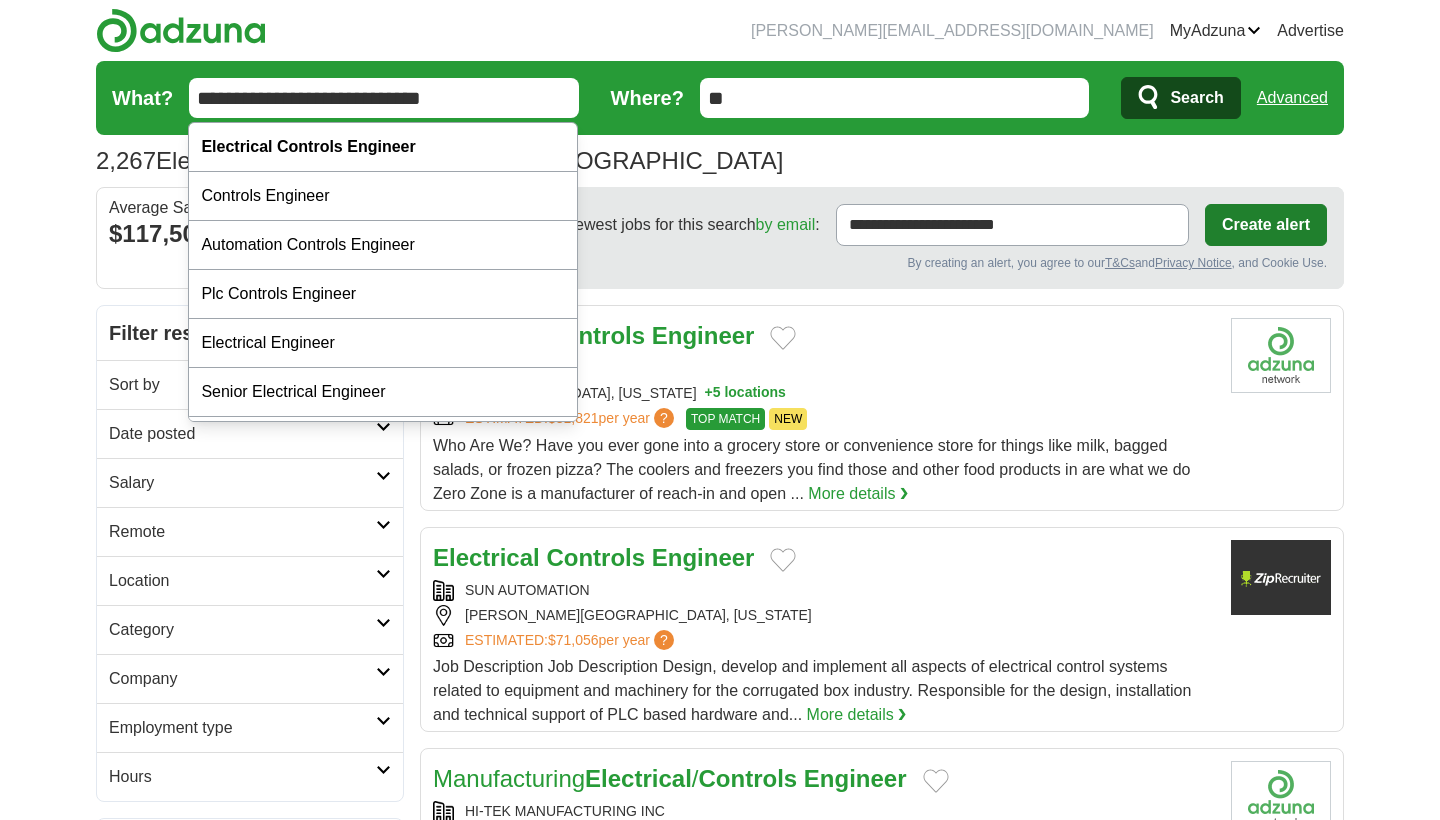 click on "Create alert" at bounding box center [1266, 225] 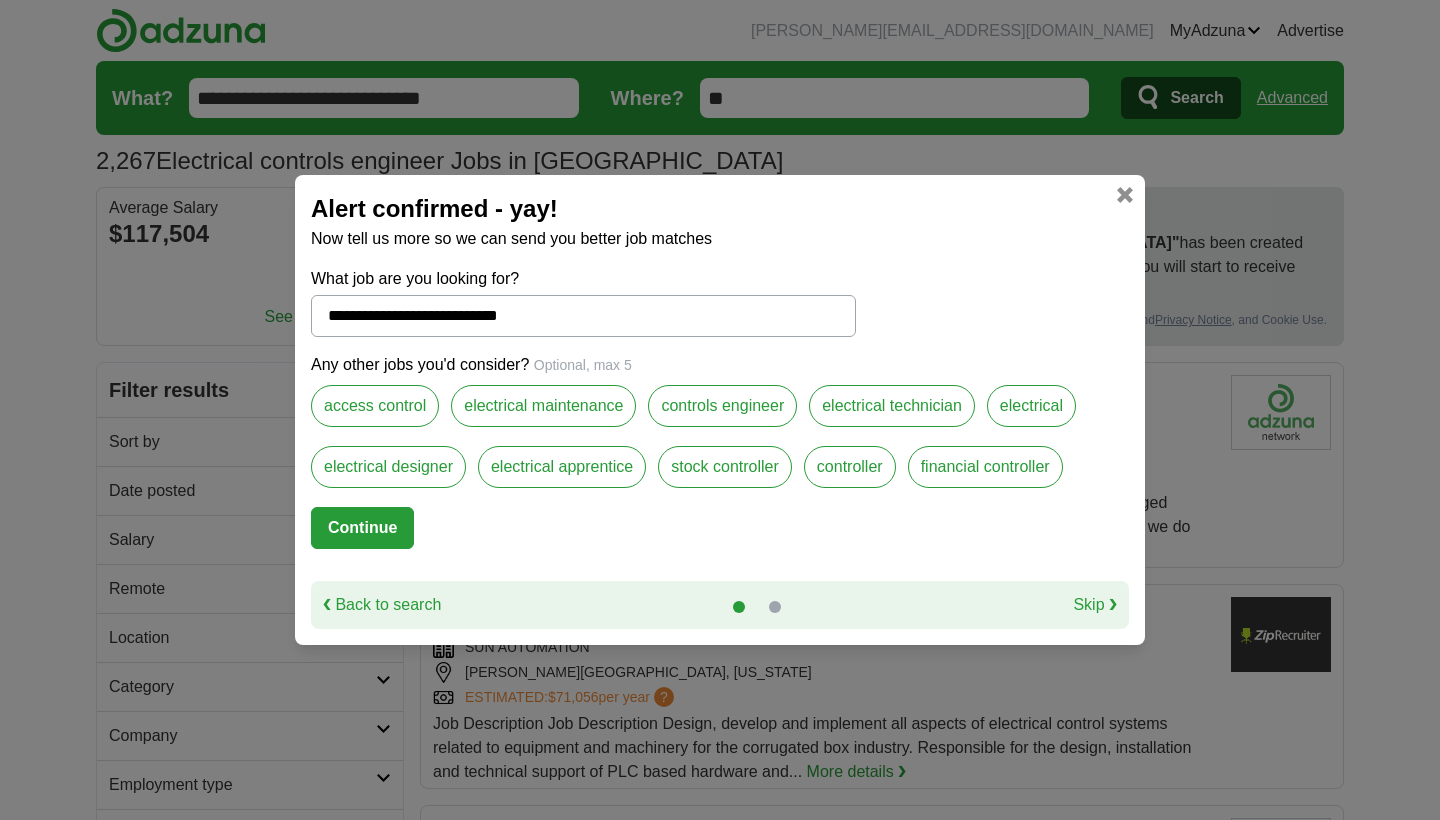 click on "controls engineer" at bounding box center [722, 406] 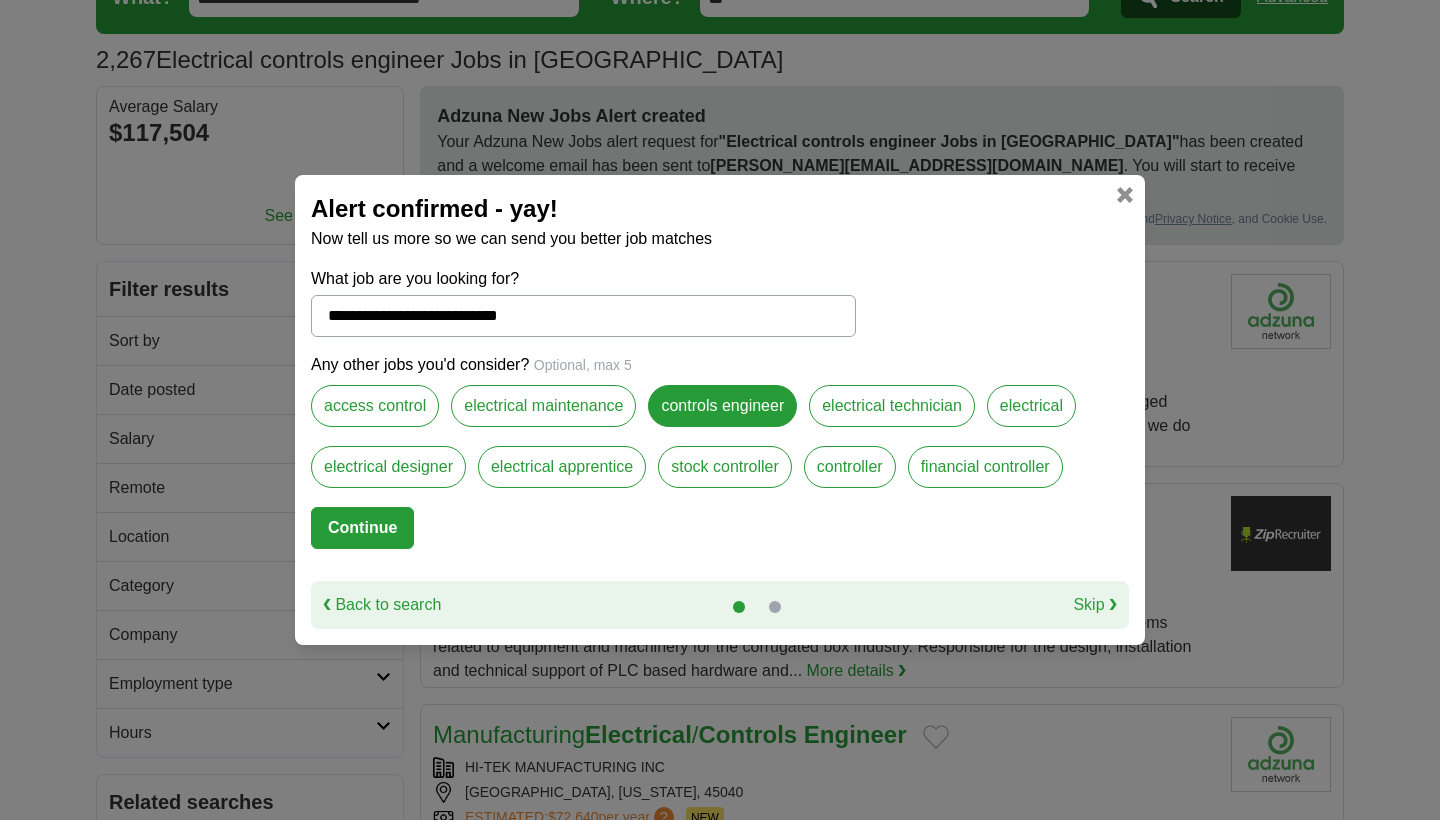 scroll, scrollTop: 94, scrollLeft: 0, axis: vertical 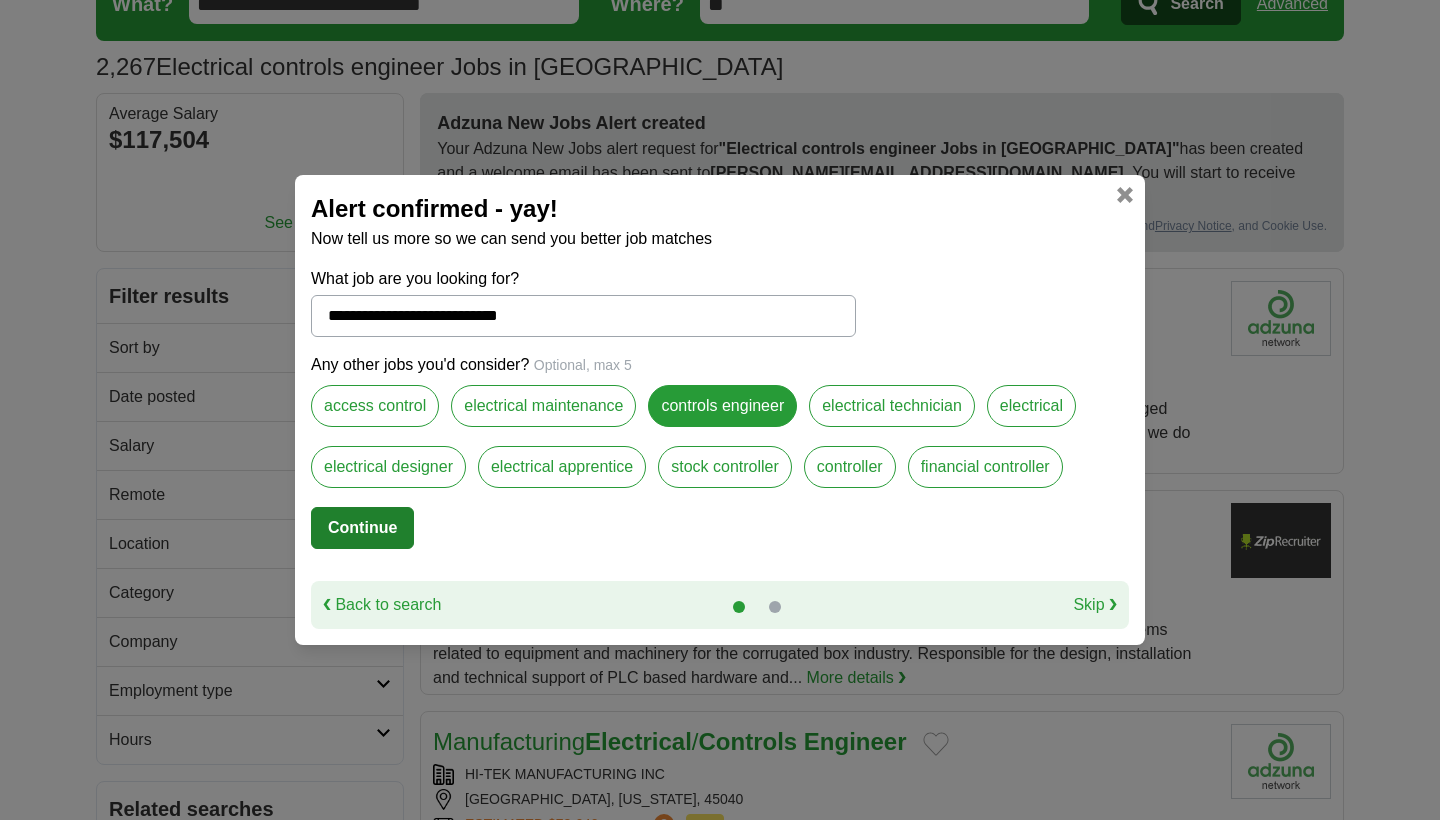 click on "Continue" at bounding box center (362, 528) 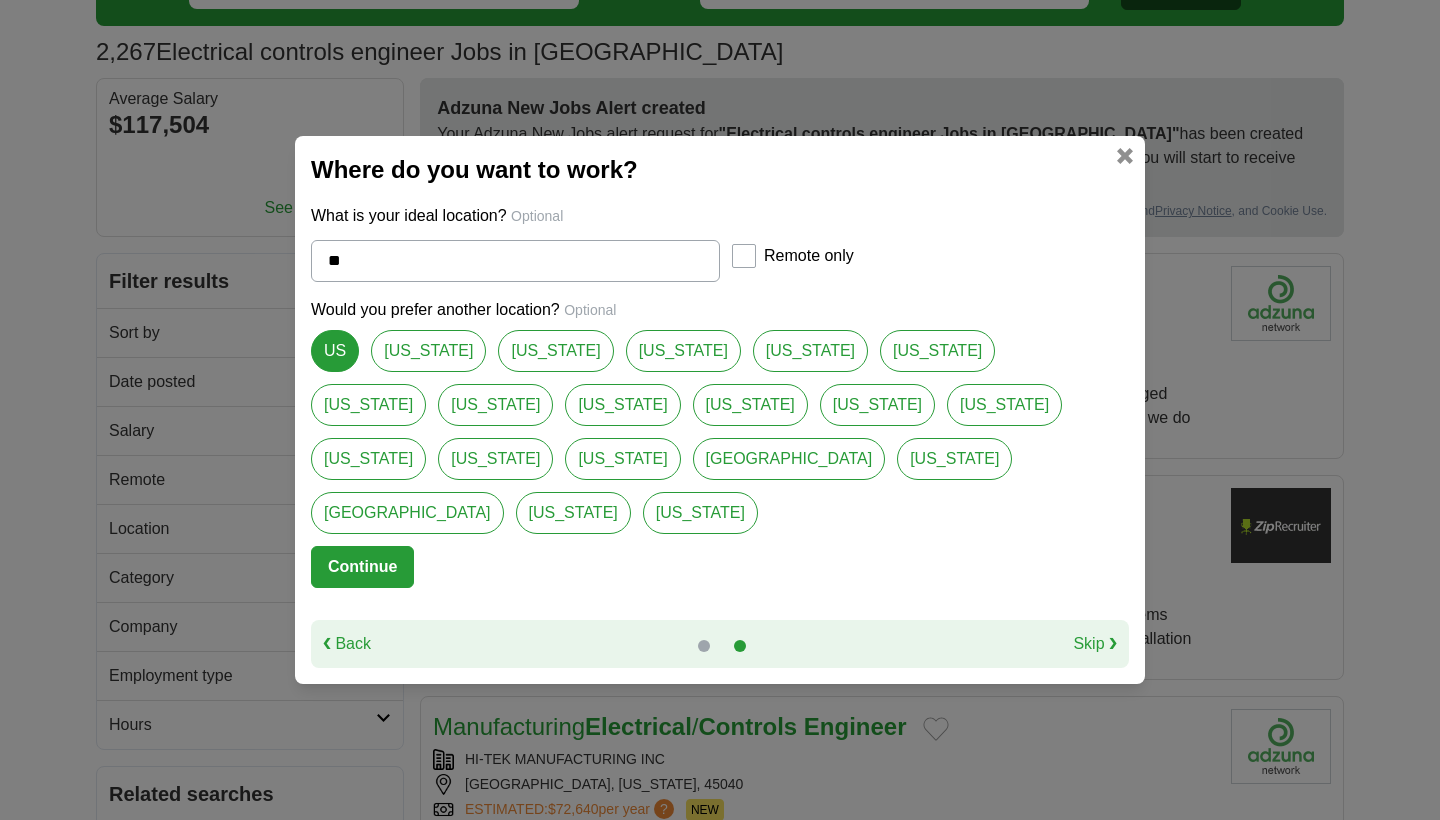 scroll, scrollTop: 106, scrollLeft: 0, axis: vertical 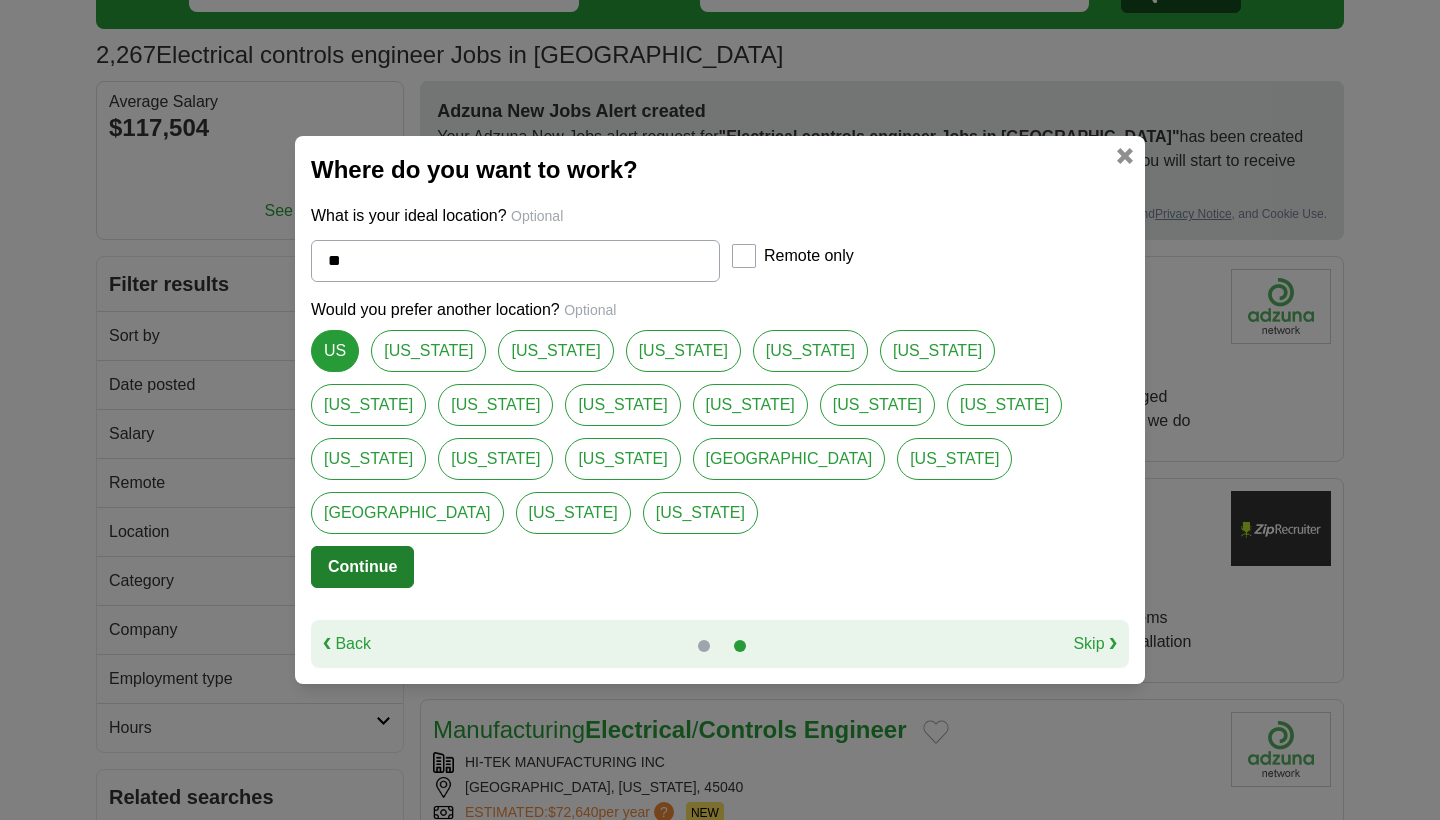 click on "Continue" at bounding box center (362, 567) 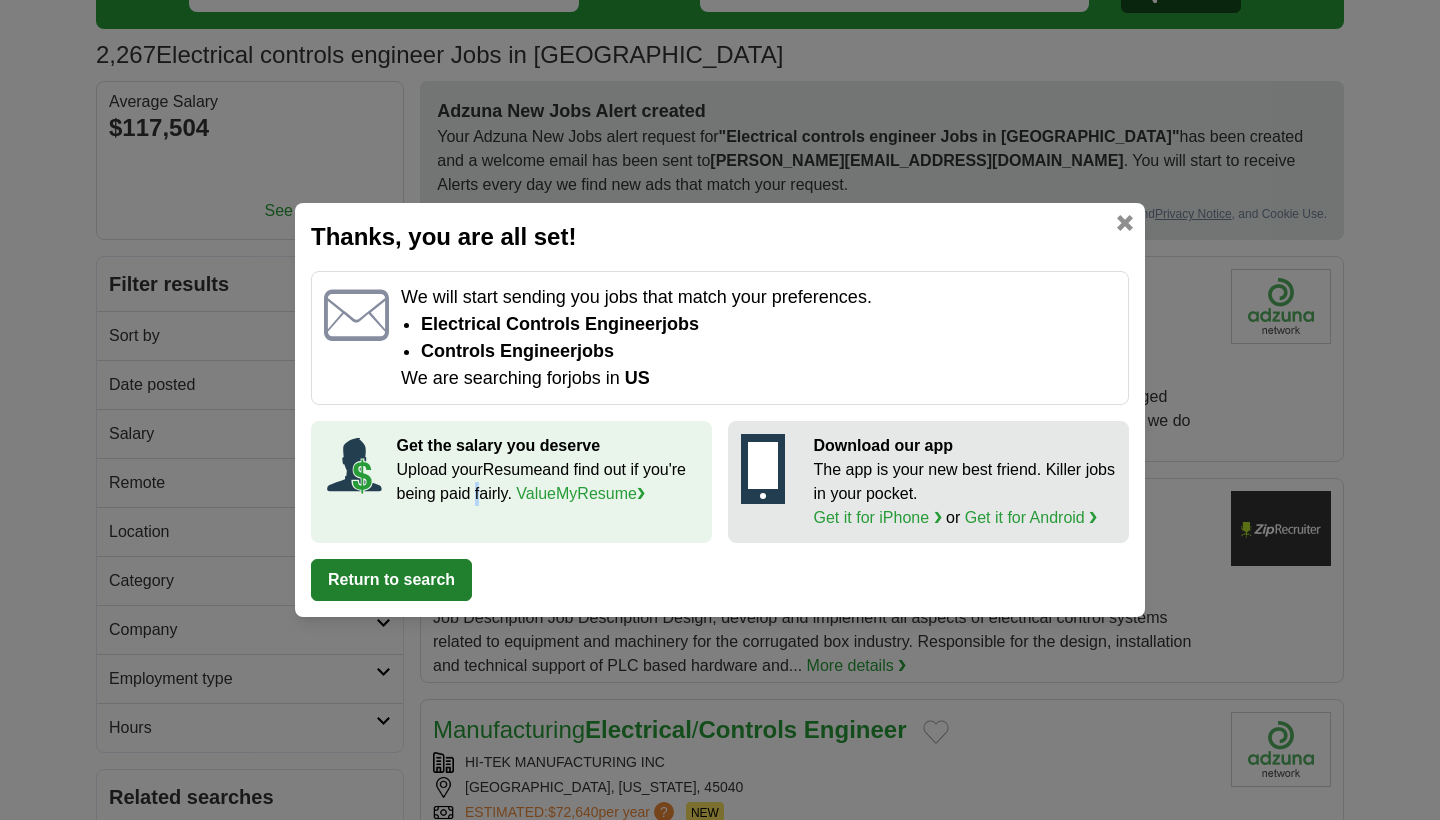 click on "Return to search" at bounding box center [391, 580] 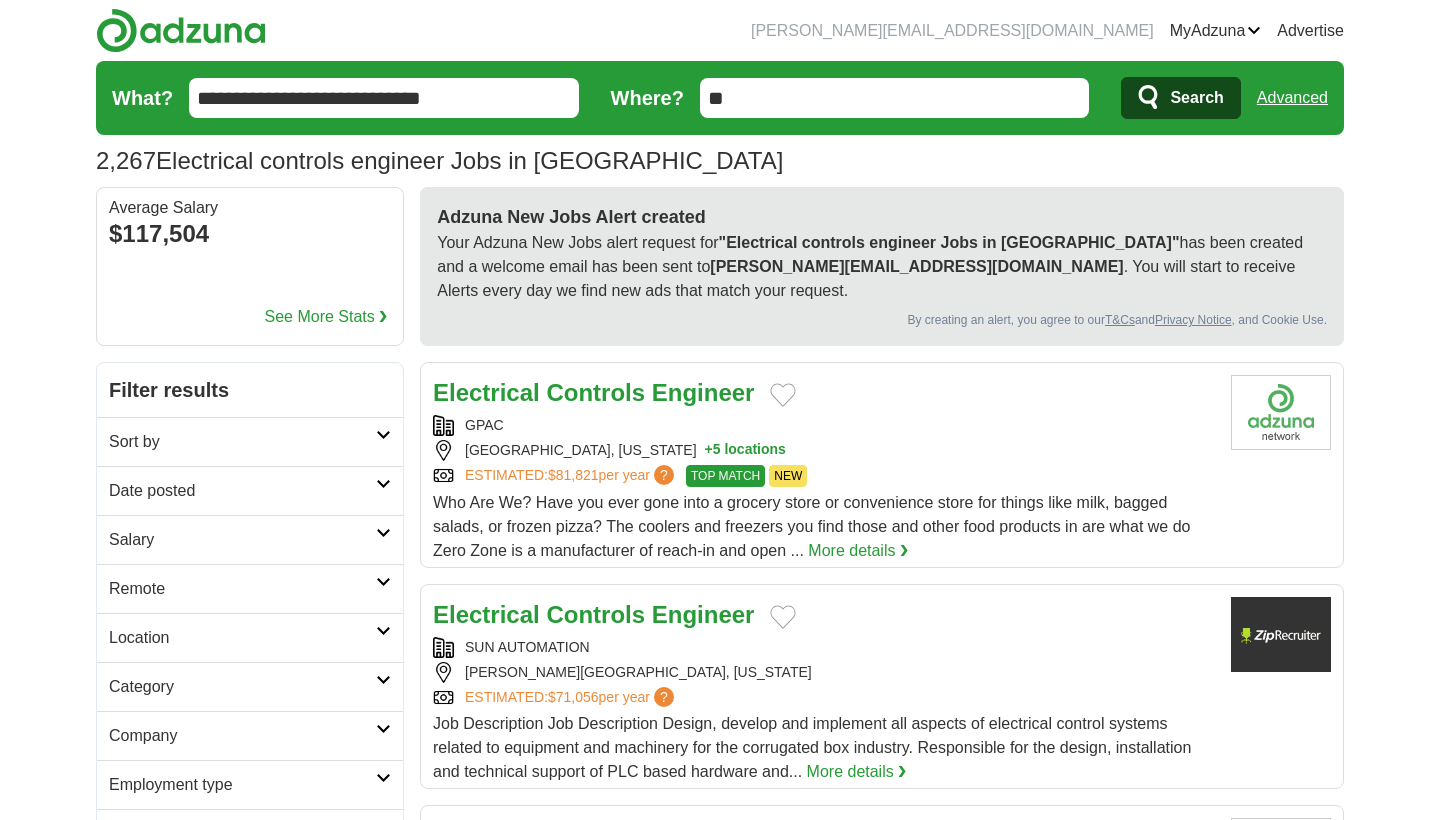 scroll, scrollTop: 0, scrollLeft: 0, axis: both 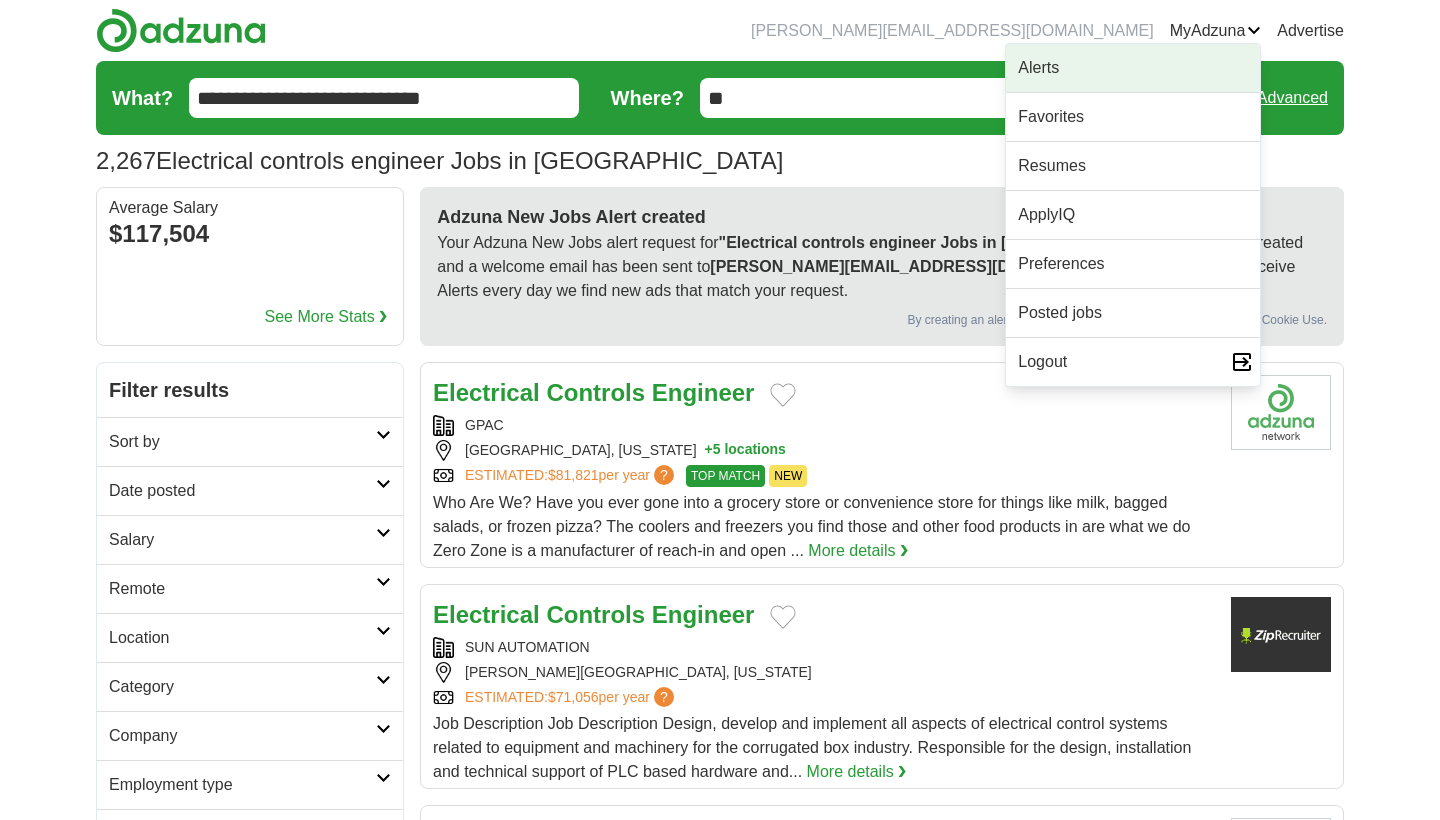 click on "Alerts" at bounding box center (1133, 68) 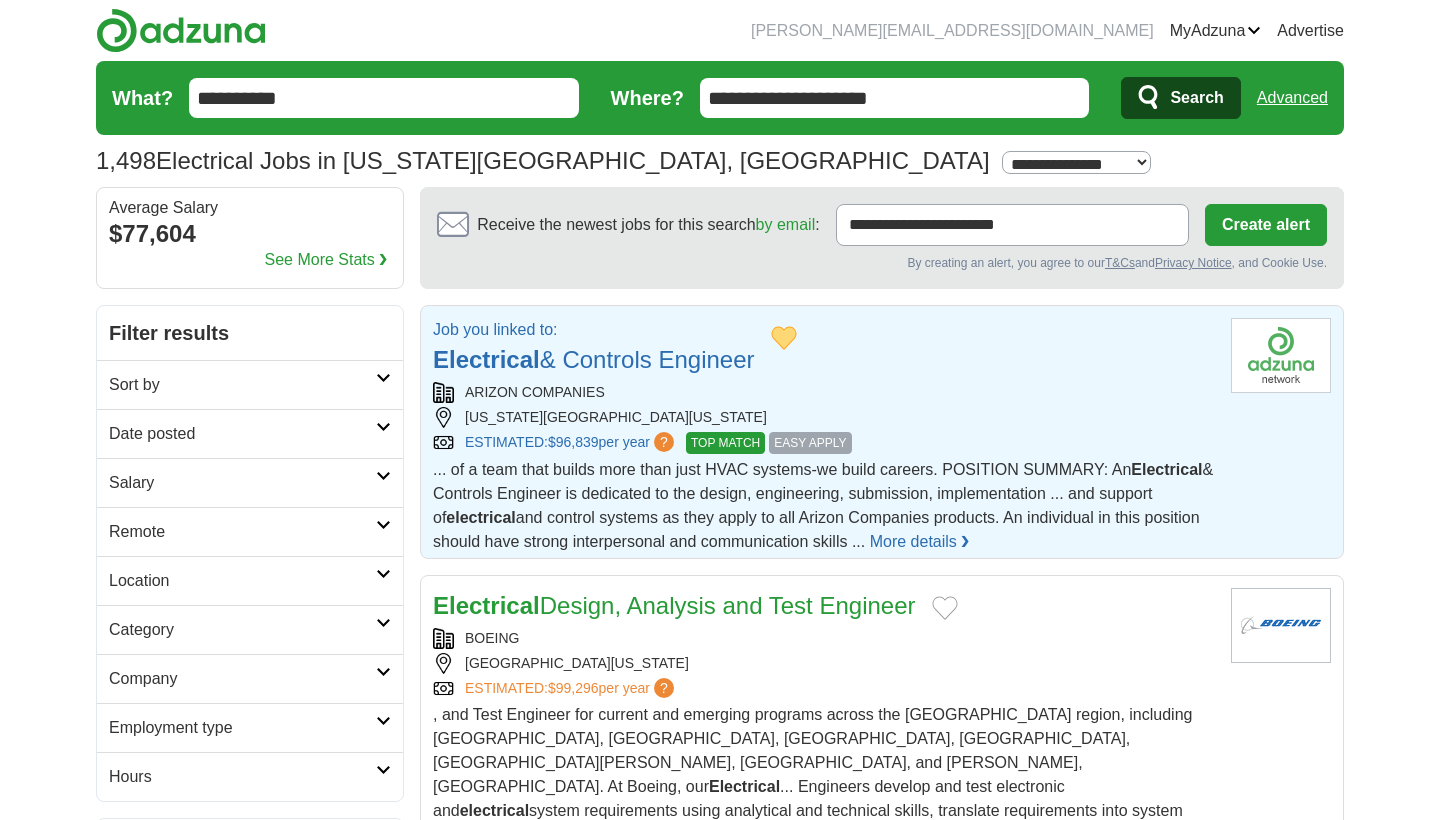 scroll, scrollTop: 0, scrollLeft: 0, axis: both 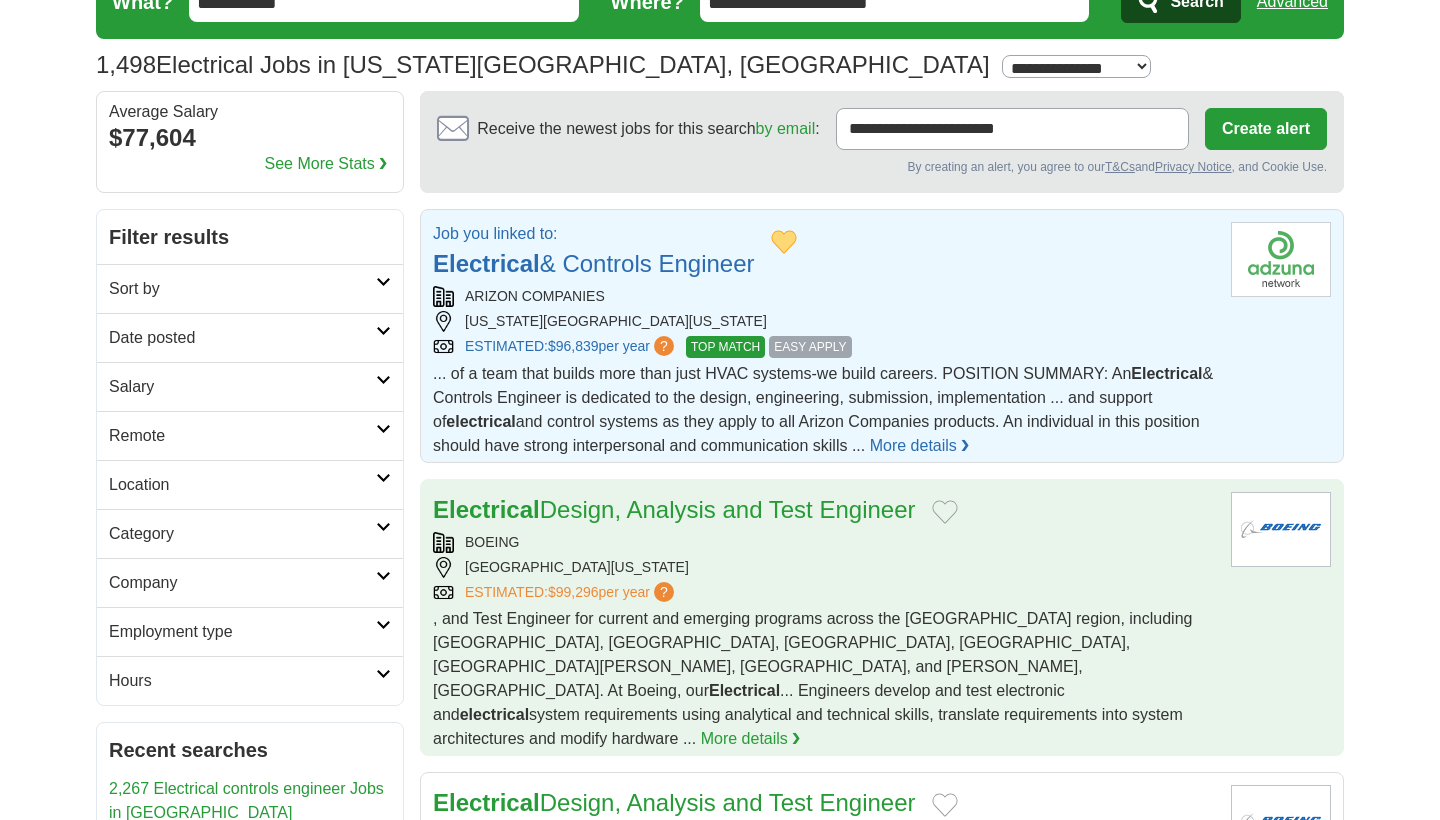 click at bounding box center [945, 512] 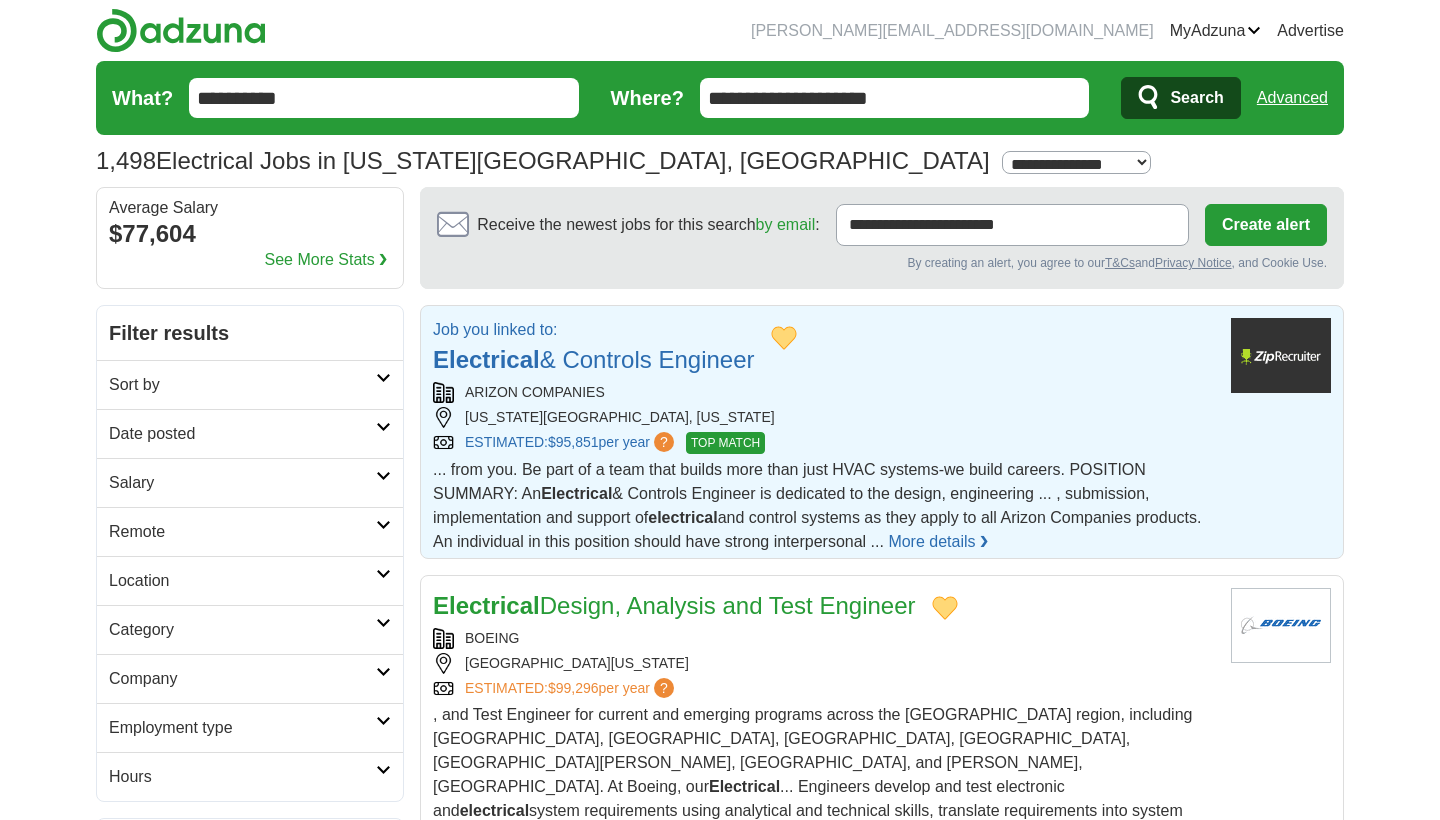 scroll, scrollTop: 0, scrollLeft: 0, axis: both 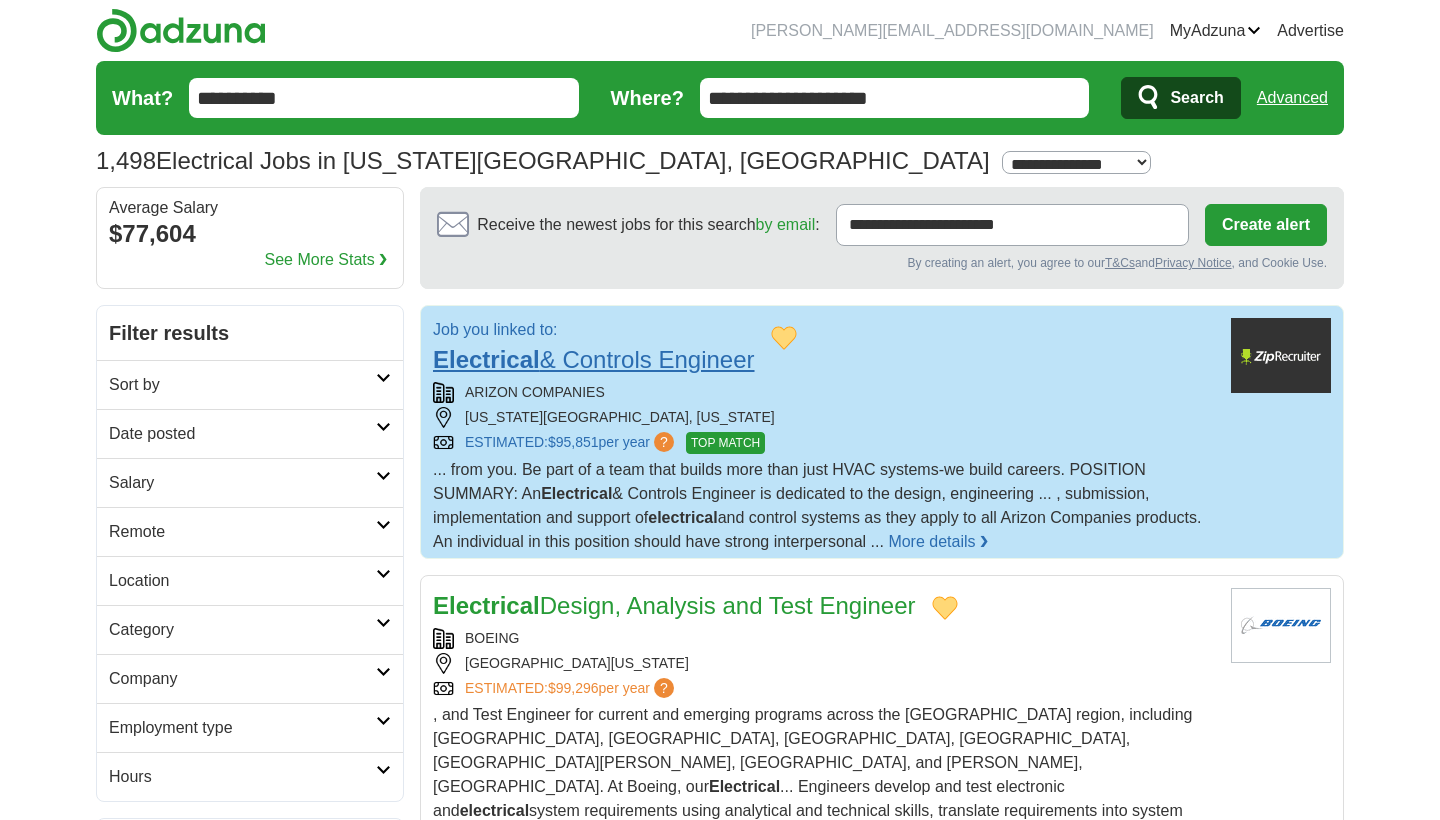 click on "Electrical  & Controls Engineer" at bounding box center [594, 359] 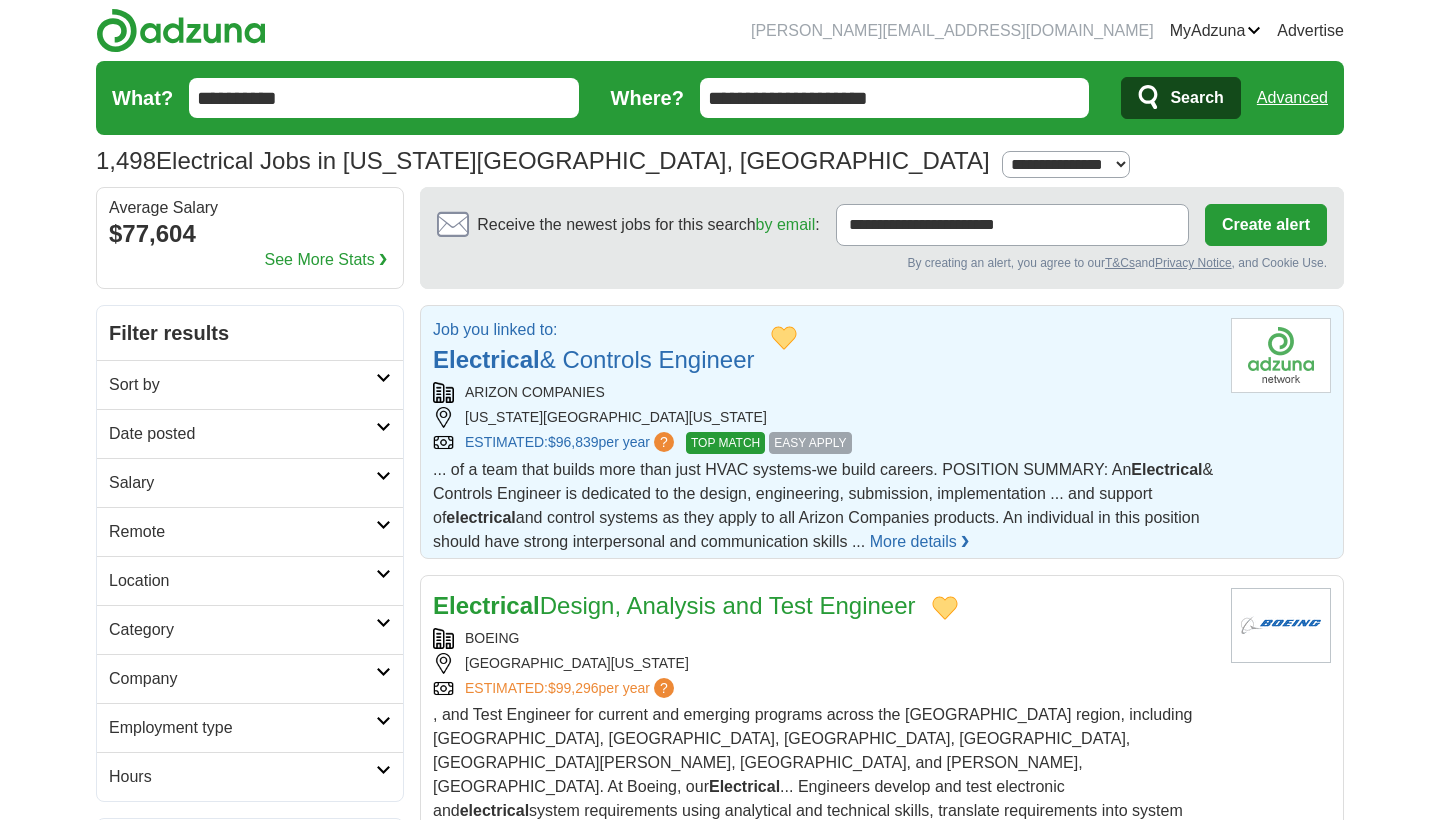 scroll, scrollTop: 0, scrollLeft: 0, axis: both 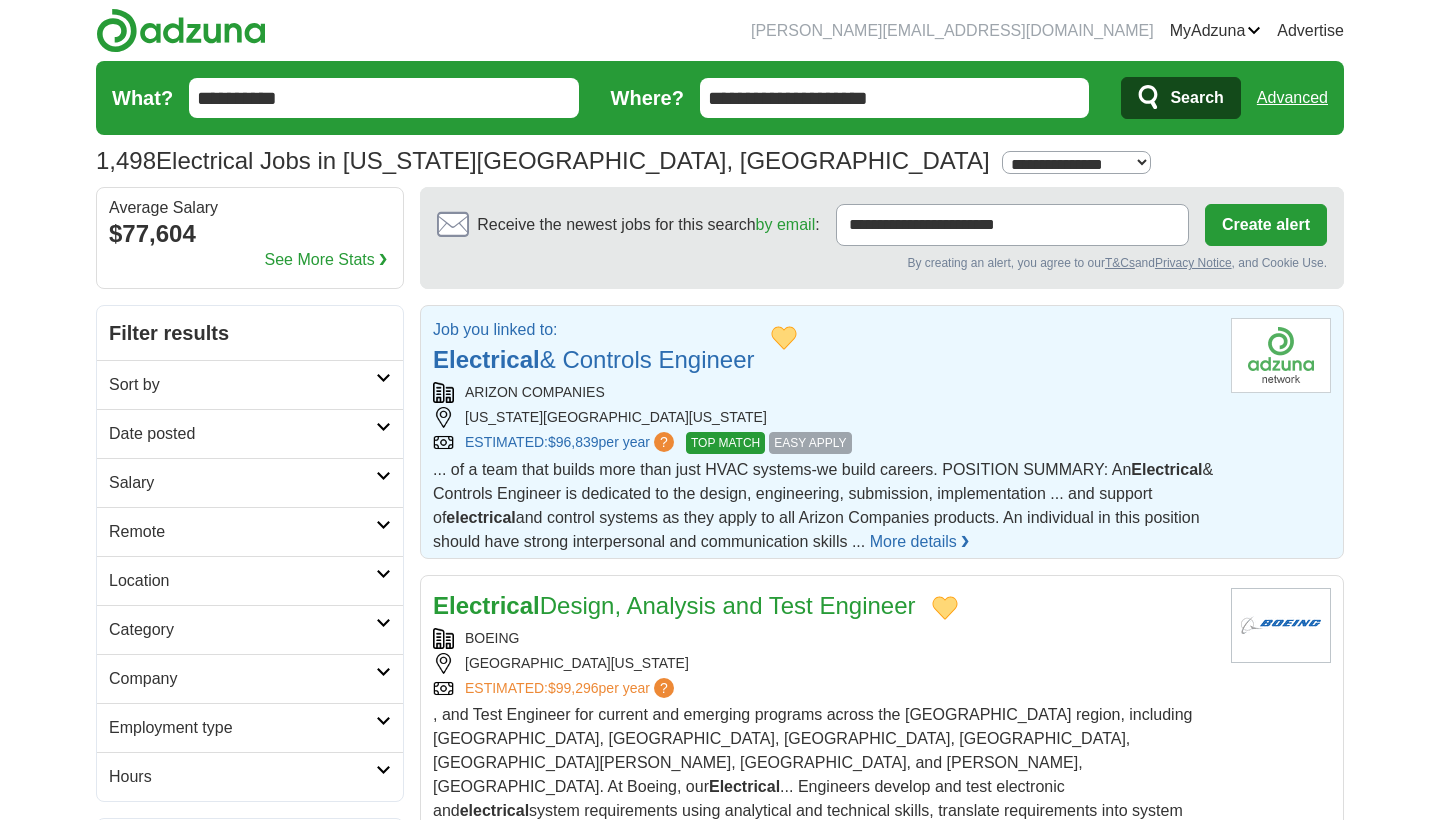click on "[PERSON_NAME][EMAIL_ADDRESS][DOMAIN_NAME]
[GEOGRAPHIC_DATA]
Alerts
Favorites
Resumes
ApplyIQ
Preferences
Posted jobs
Logout
Advertise
1,498
Electrical Jobs in [US_STATE][GEOGRAPHIC_DATA], [GEOGRAPHIC_DATA]
[GEOGRAPHIC_DATA]
[GEOGRAPHIC_DATA]
Select a salary range
Salary from
from $10,000
from $20,000" at bounding box center (720, 93) 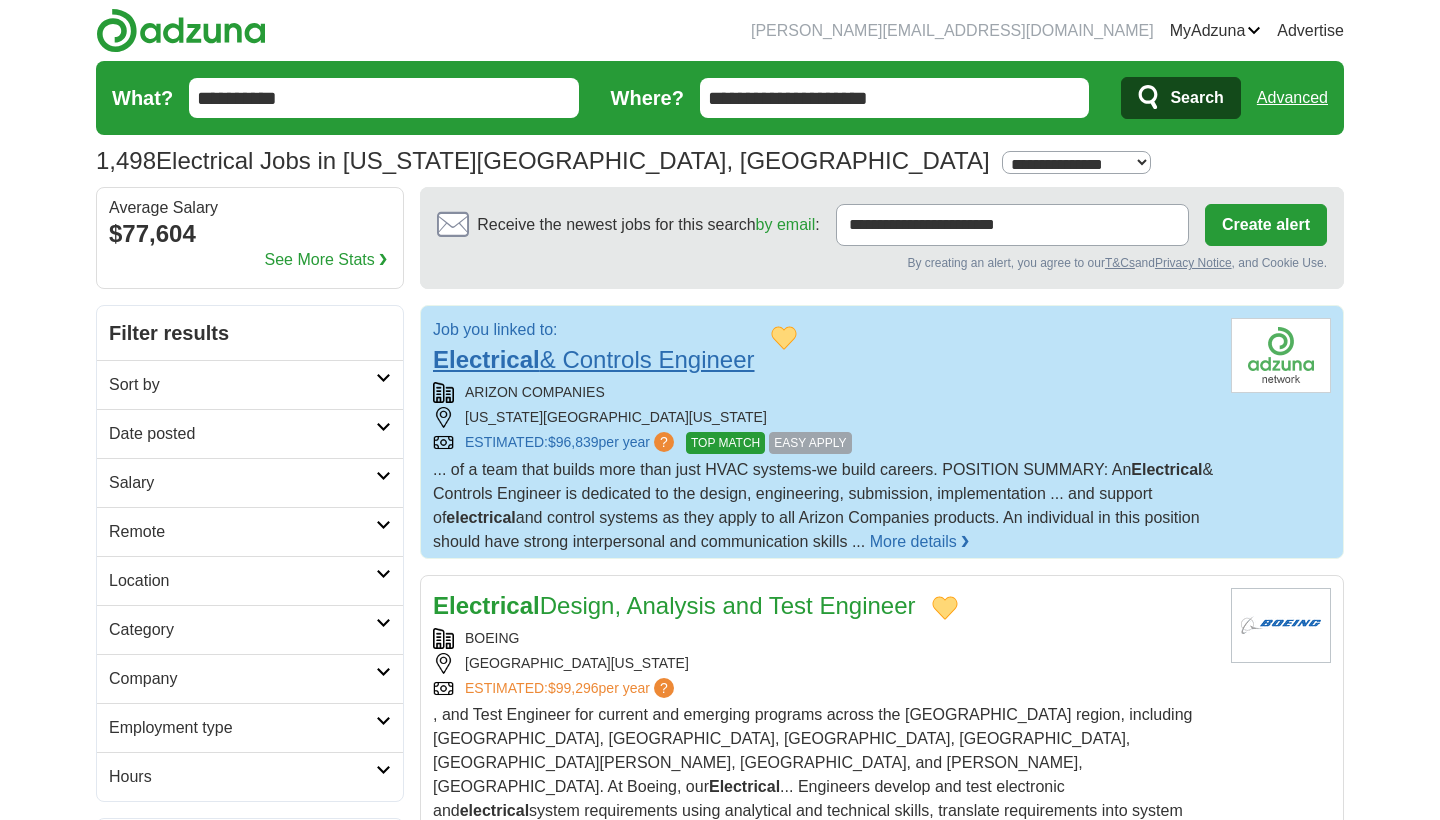 click on "Electrical  & Controls Engineer" at bounding box center [594, 359] 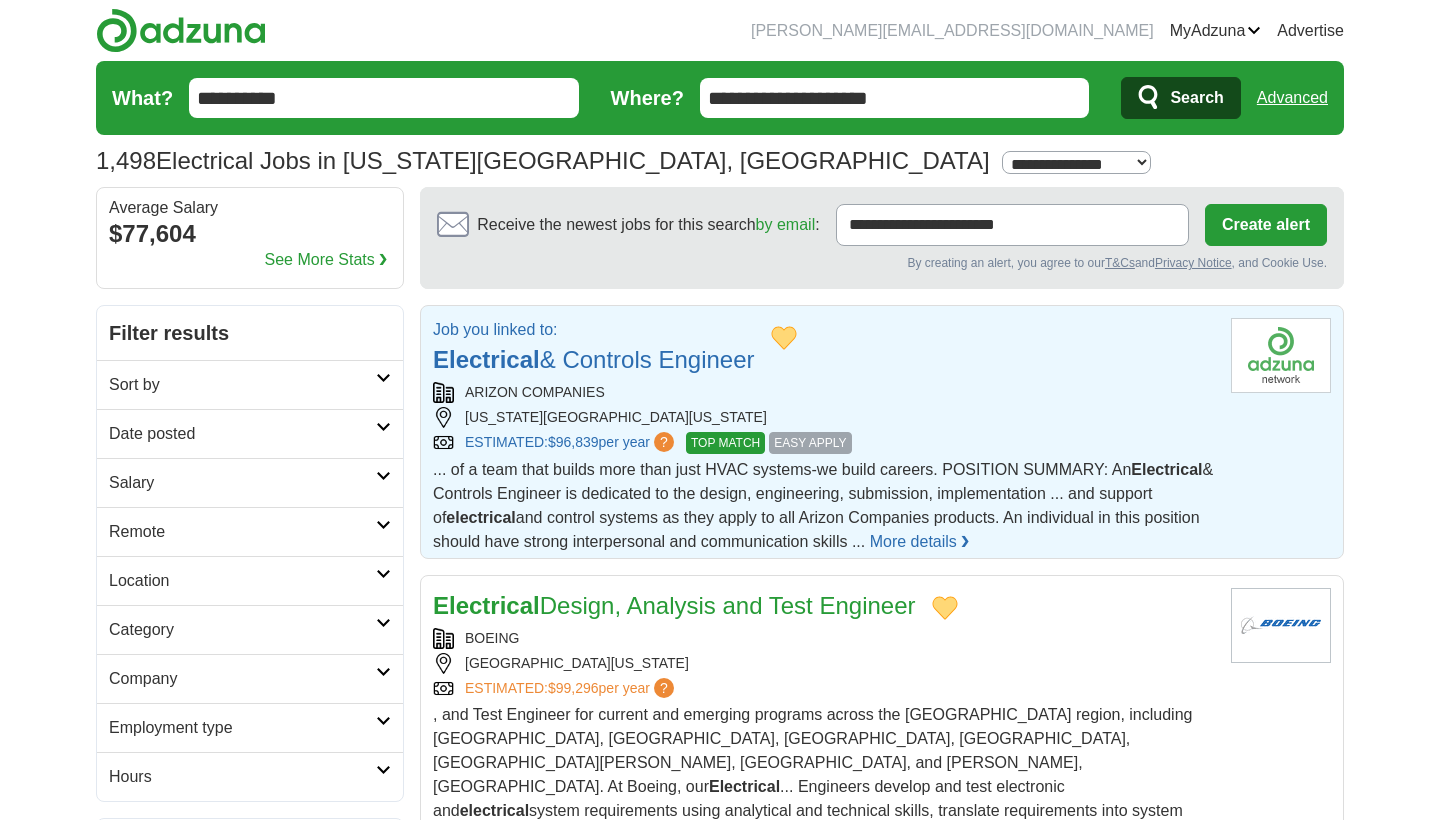 scroll, scrollTop: 2576, scrollLeft: 0, axis: vertical 